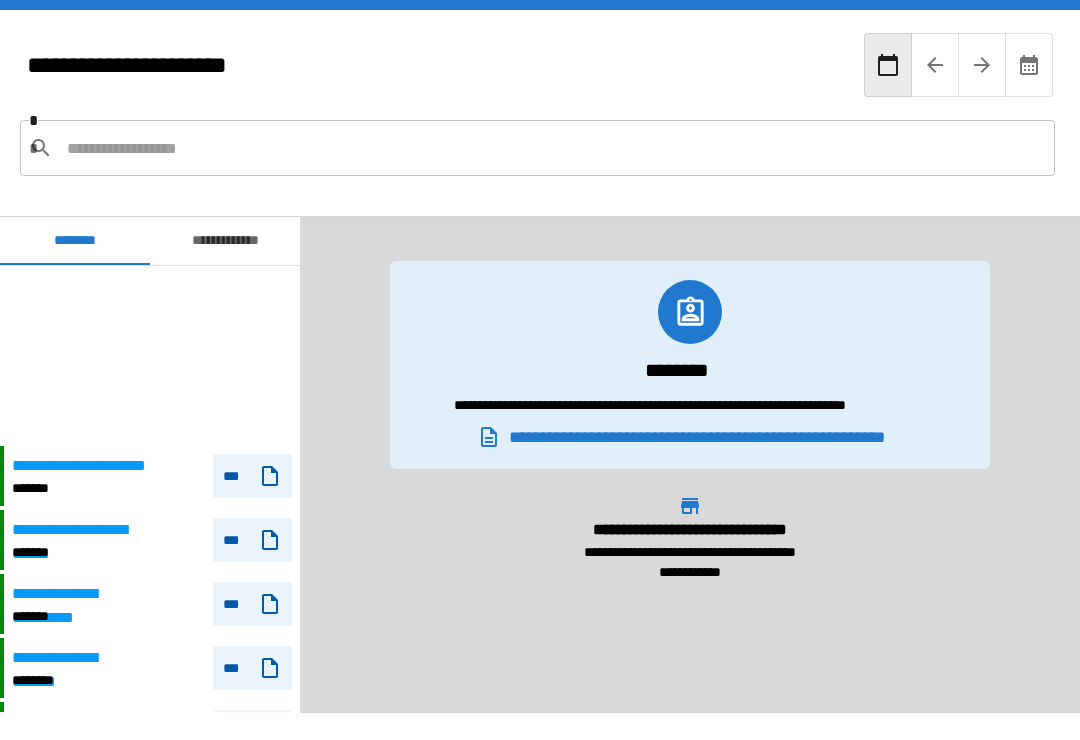 scroll, scrollTop: 31, scrollLeft: 0, axis: vertical 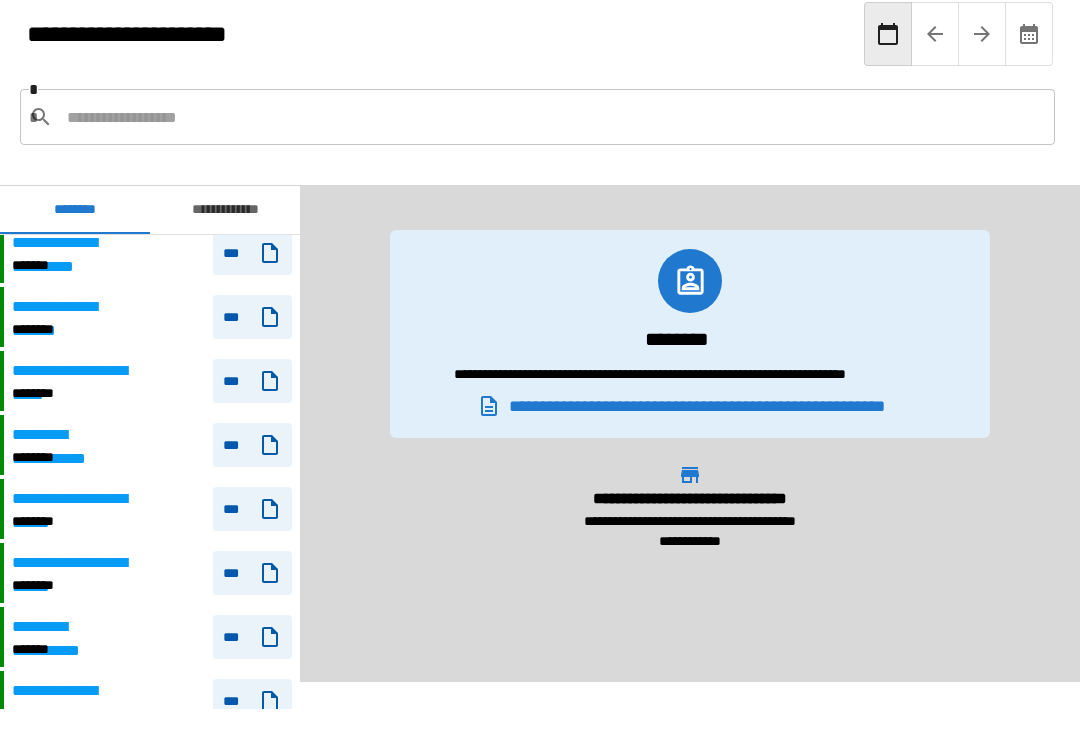 click on "**********" at bounding box center [152, 381] 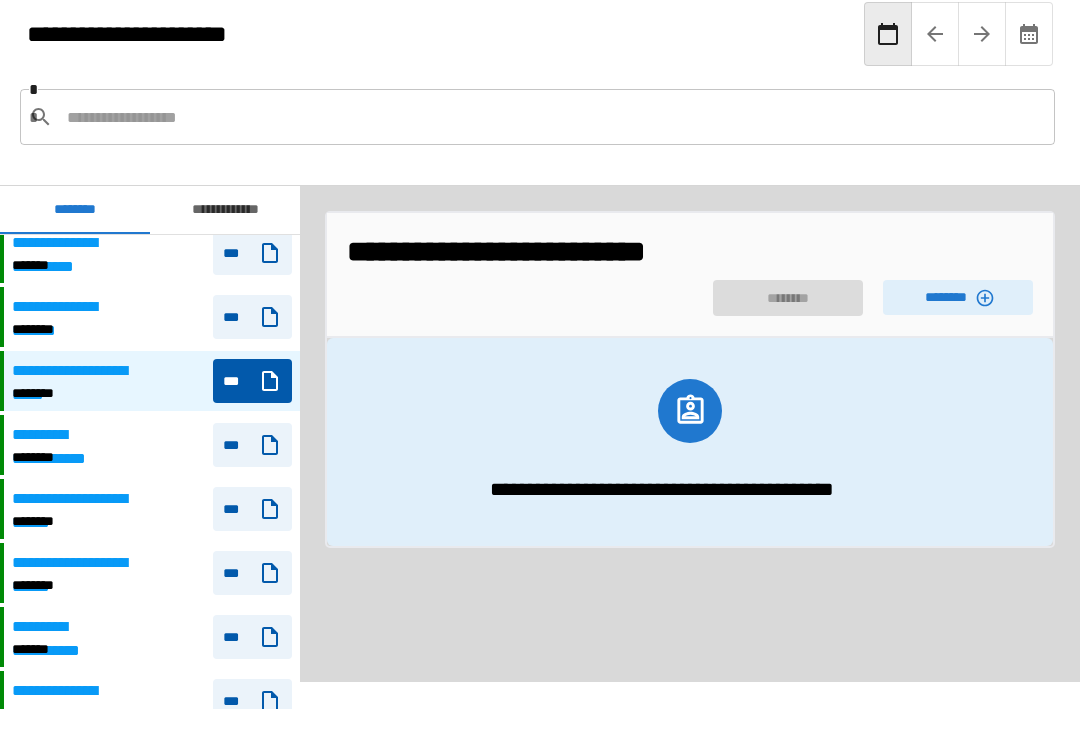 click on "********" at bounding box center (958, 297) 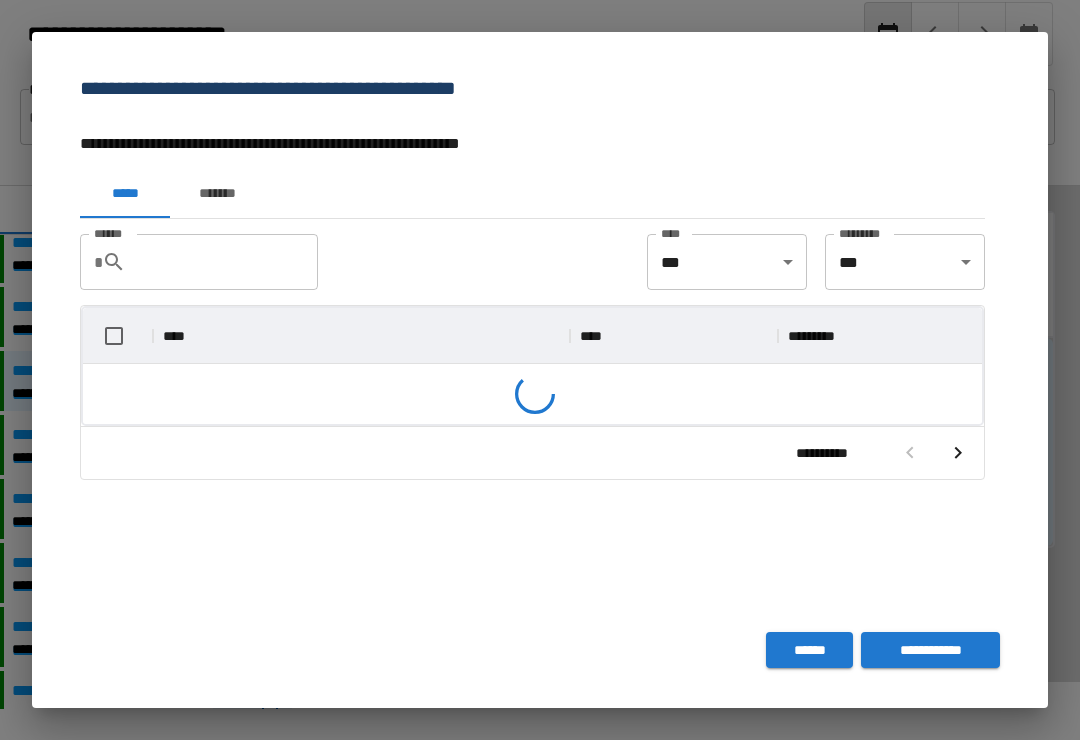 scroll, scrollTop: 356, scrollLeft: 899, axis: both 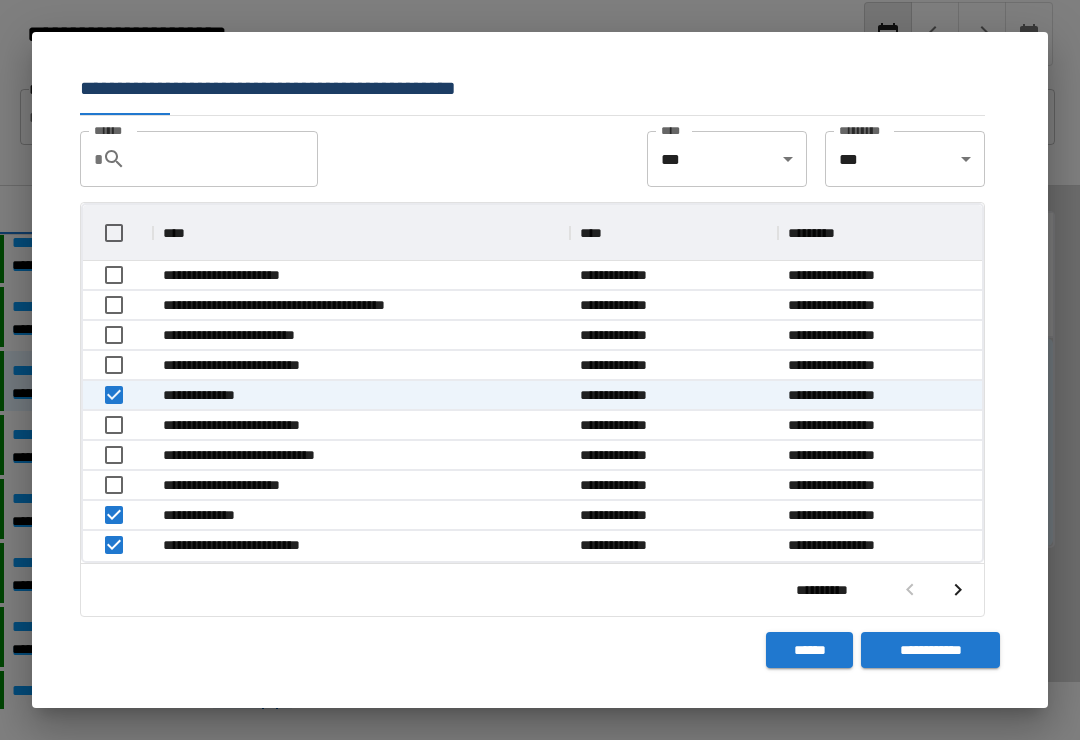 click 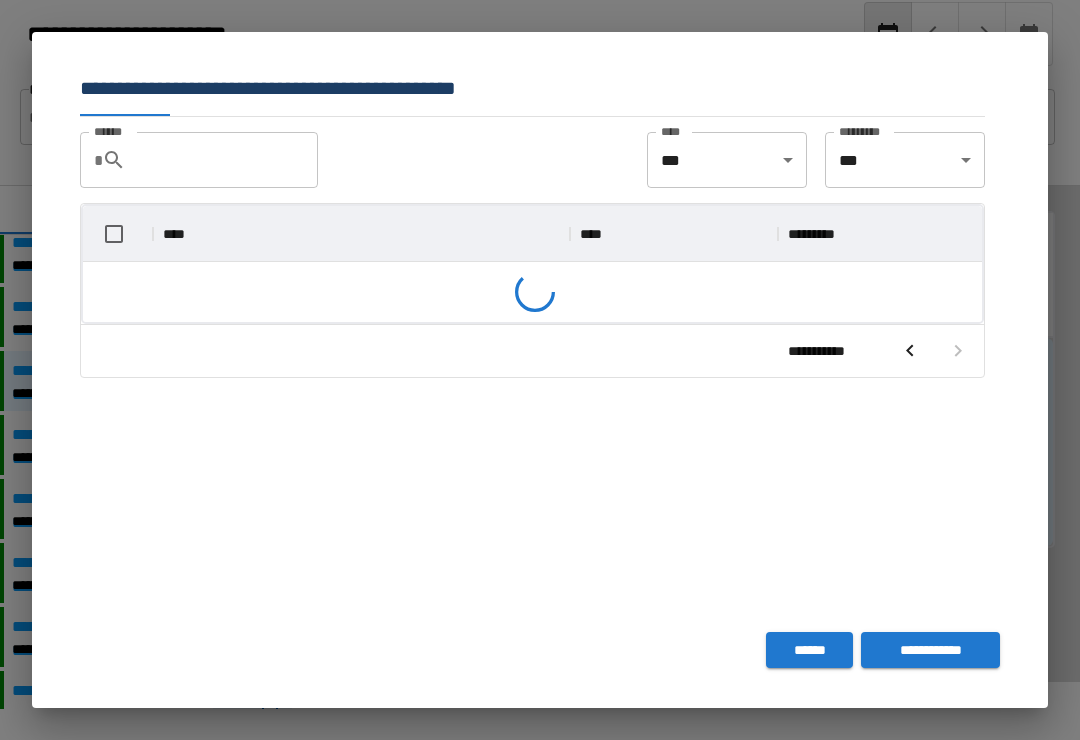 scroll, scrollTop: 266, scrollLeft: 899, axis: both 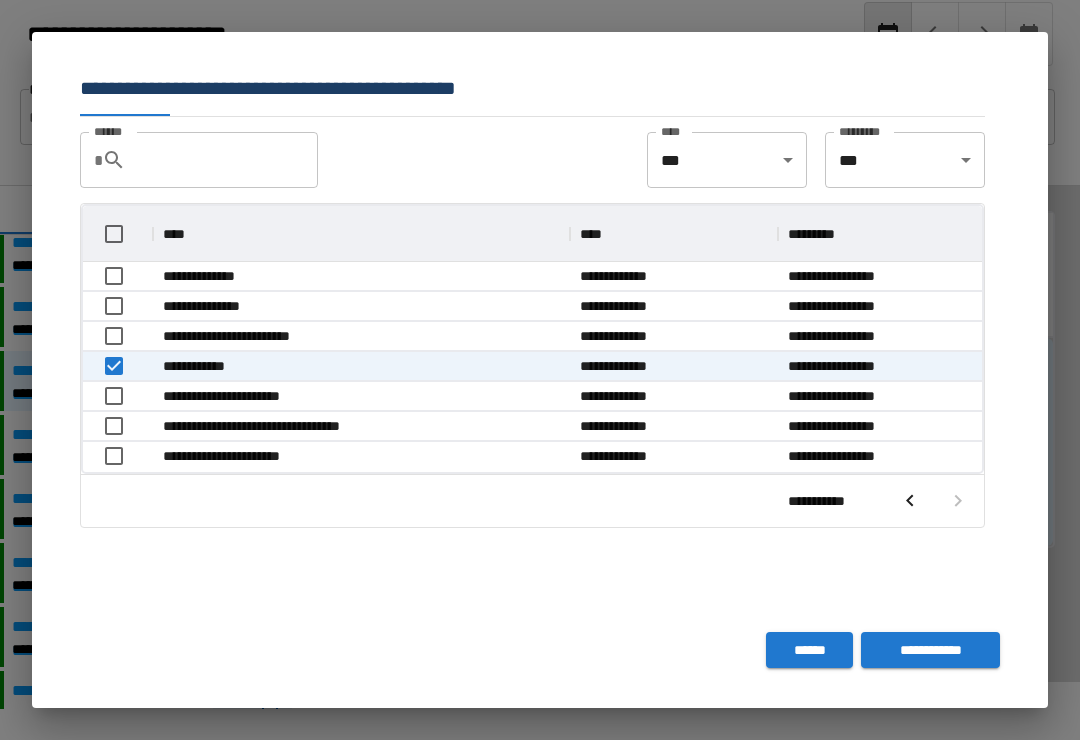 click on "**********" at bounding box center [930, 650] 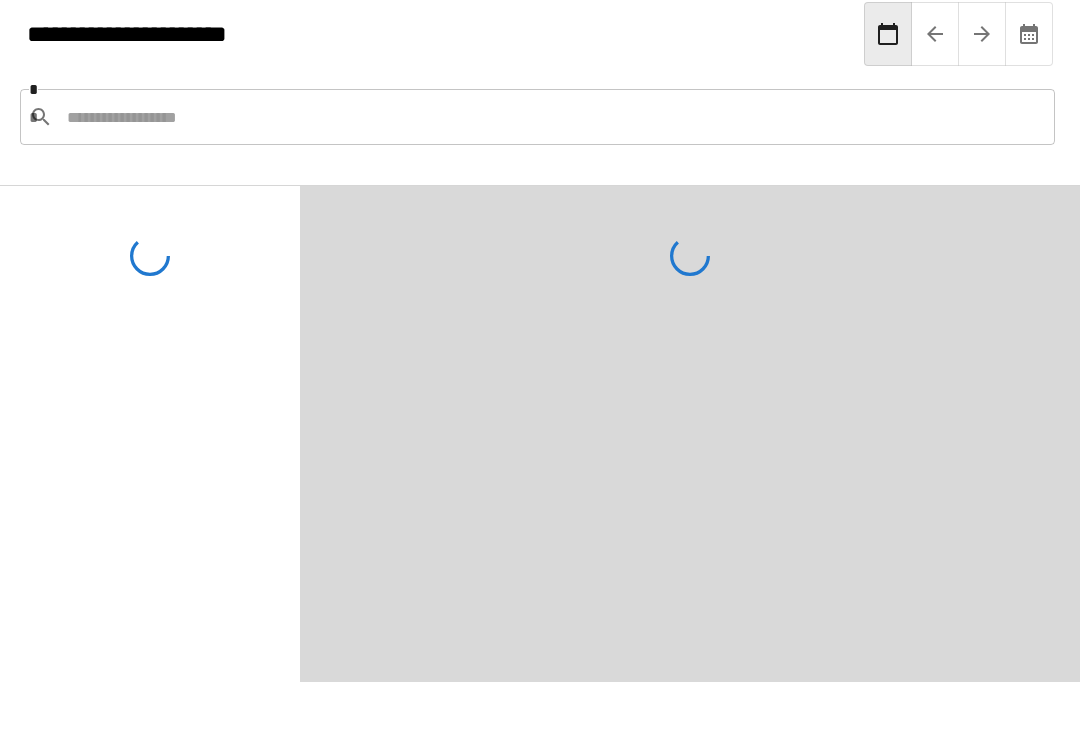 scroll, scrollTop: 102, scrollLeft: 0, axis: vertical 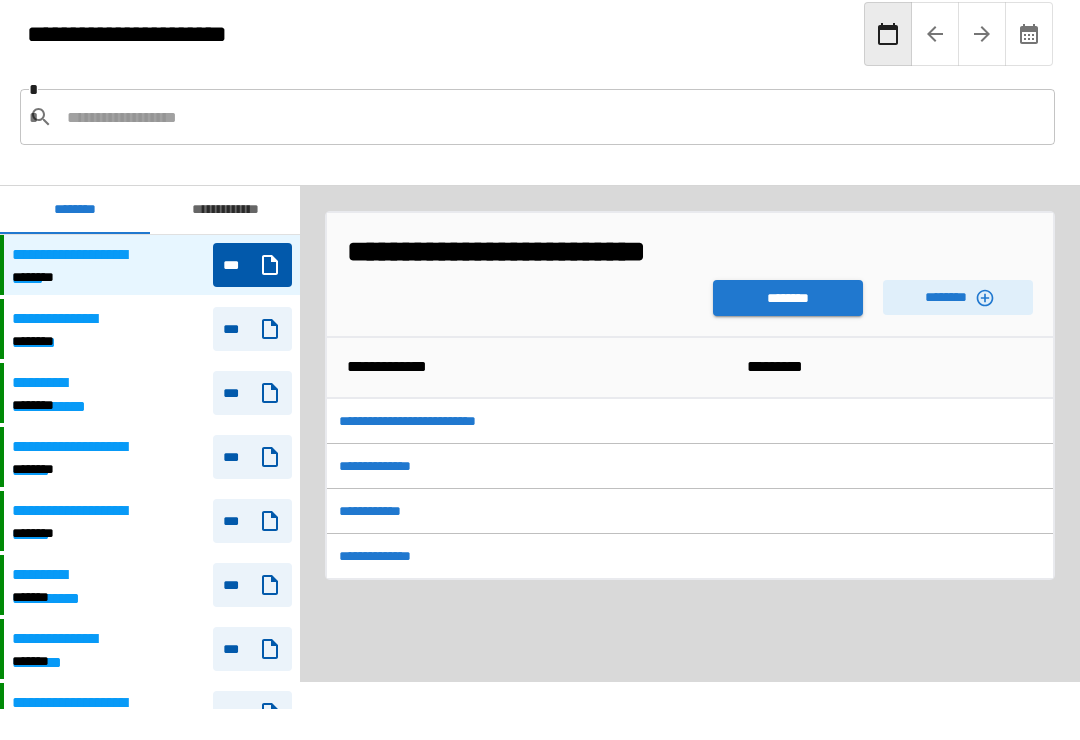 click on "********" at bounding box center (788, 298) 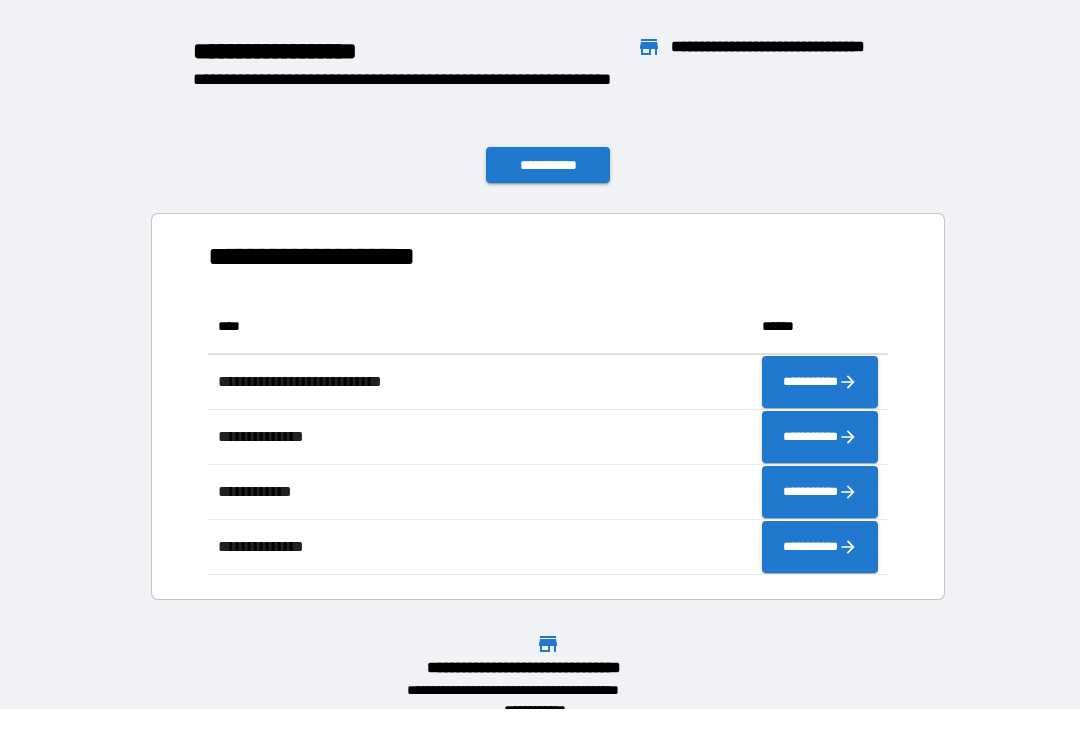 scroll, scrollTop: 1, scrollLeft: 1, axis: both 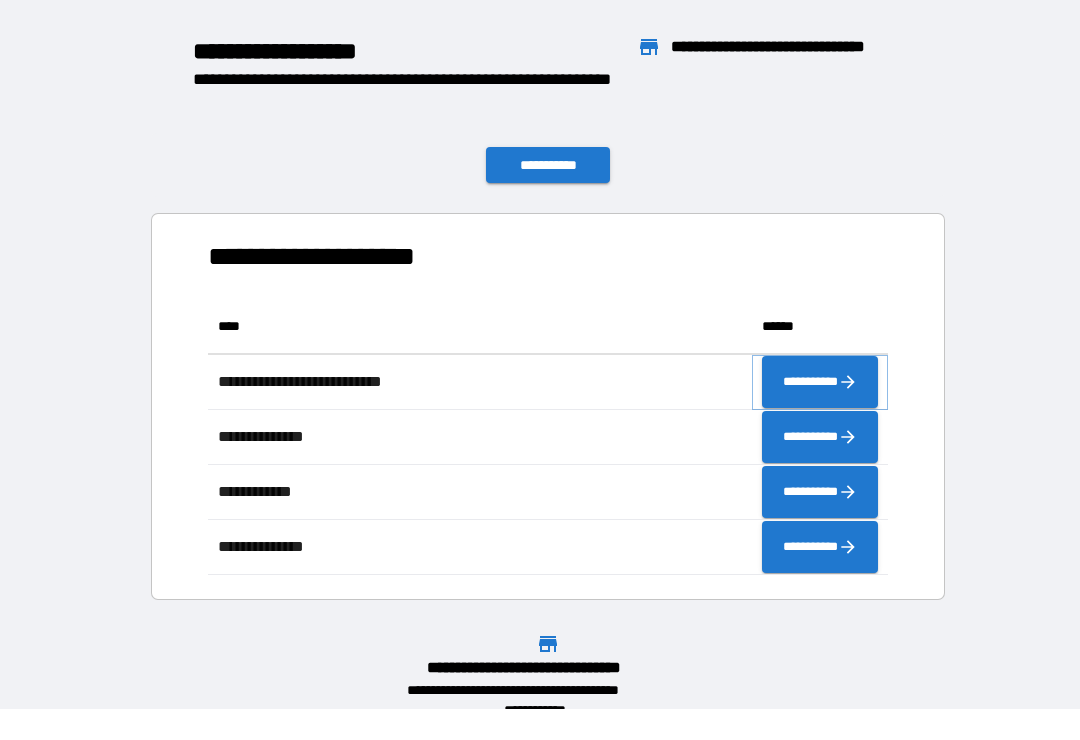 click on "**********" at bounding box center (820, 382) 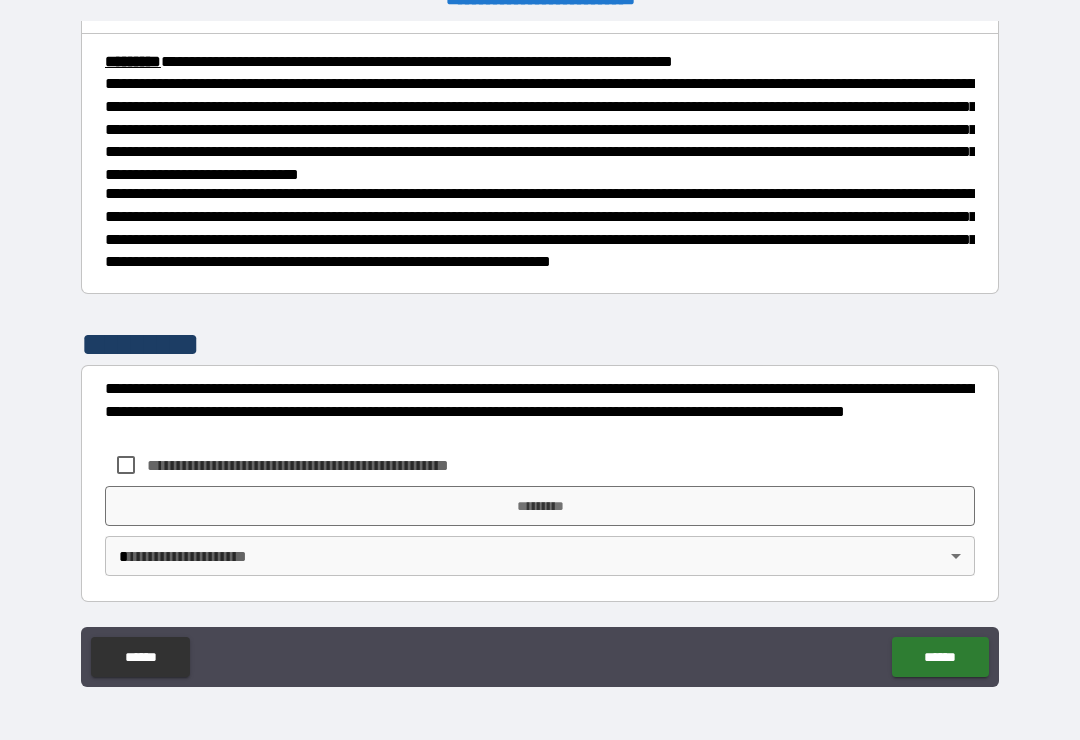 scroll, scrollTop: 730, scrollLeft: 0, axis: vertical 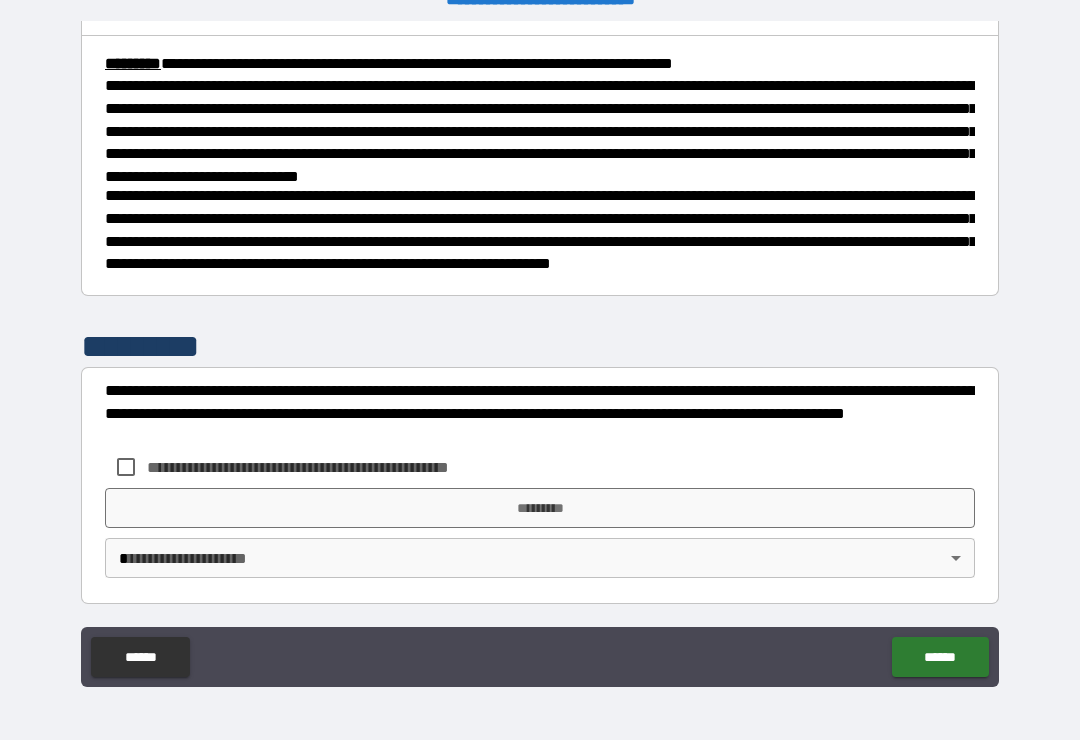 click on "*********" at bounding box center (540, 508) 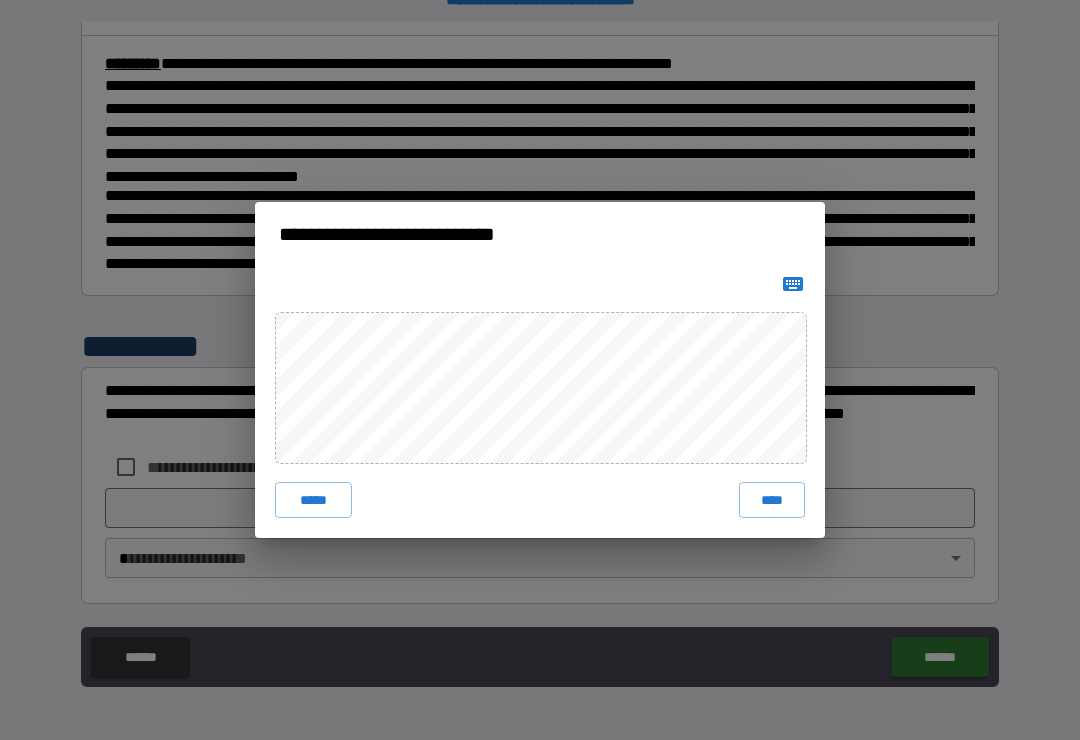 click on "****" at bounding box center [772, 500] 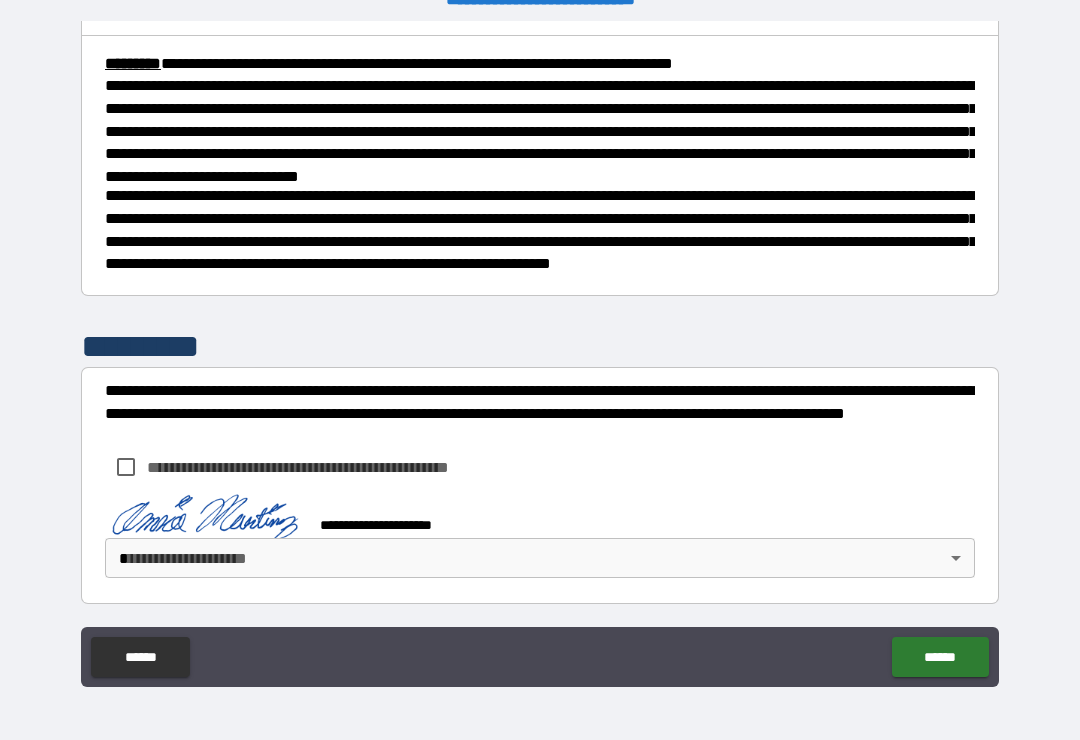 scroll, scrollTop: 720, scrollLeft: 0, axis: vertical 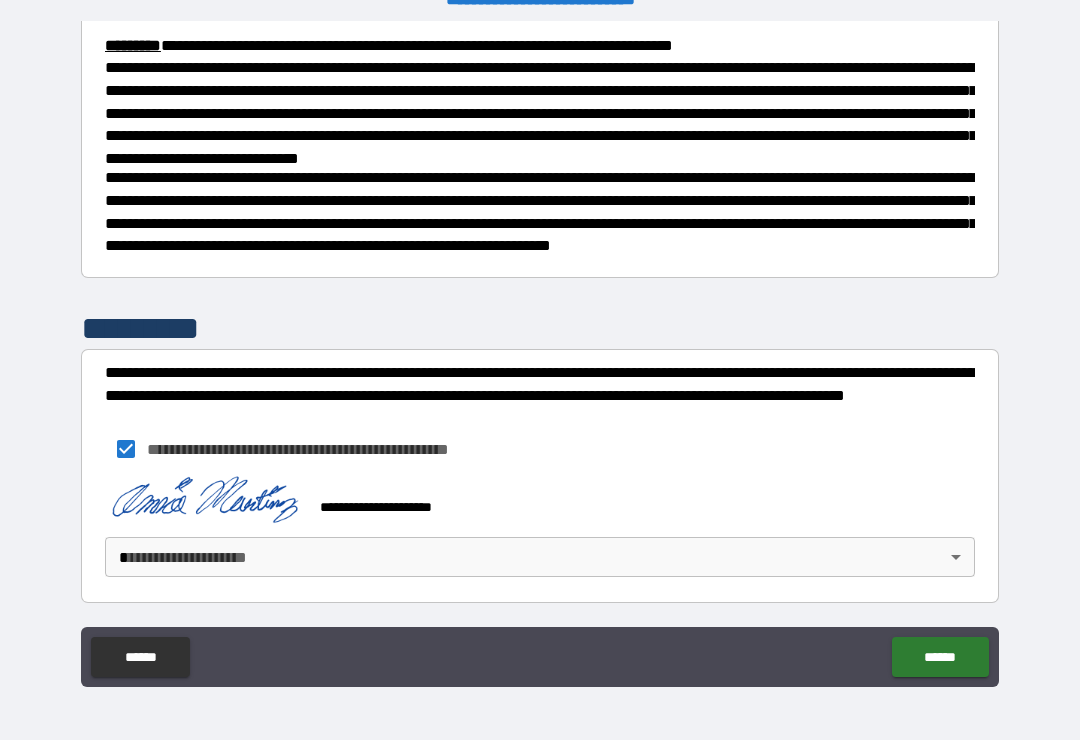 click on "******" at bounding box center (940, 657) 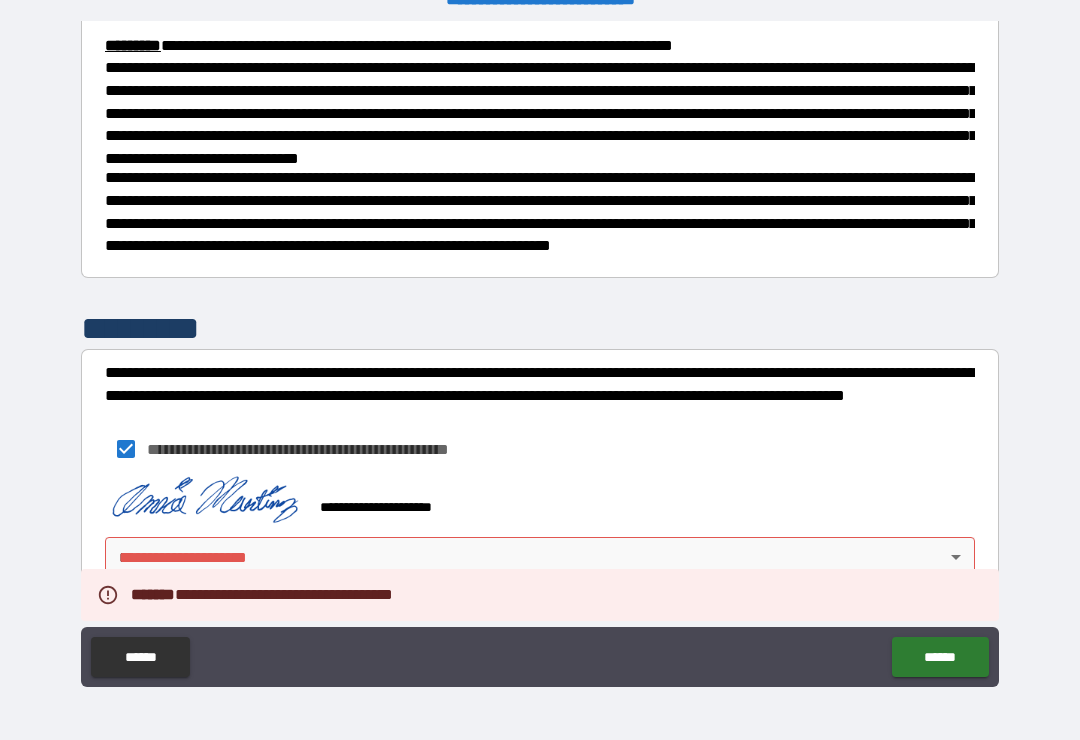 scroll, scrollTop: 747, scrollLeft: 0, axis: vertical 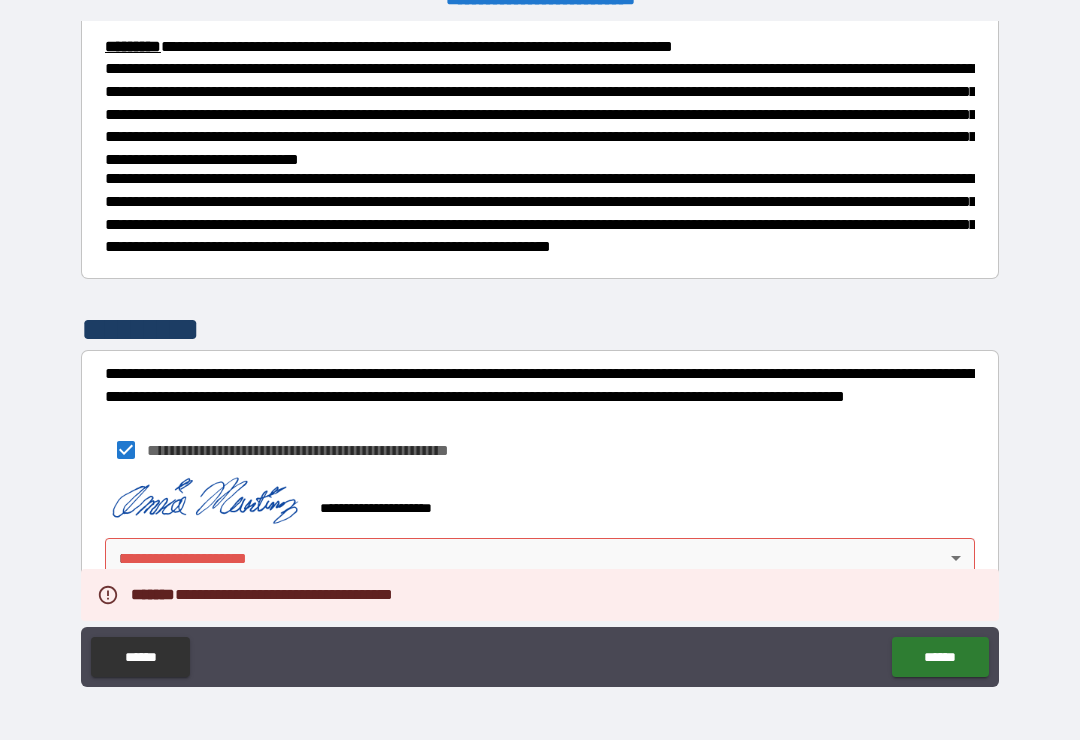 click on "**********" at bounding box center (540, 354) 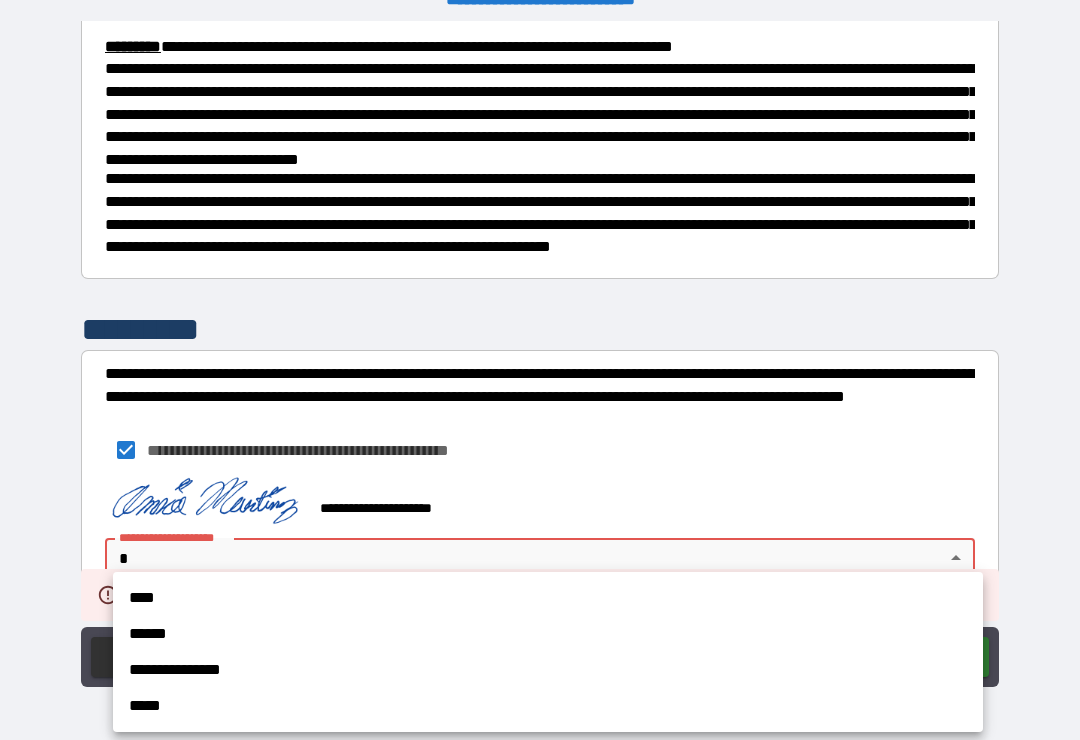 click on "****" at bounding box center [548, 598] 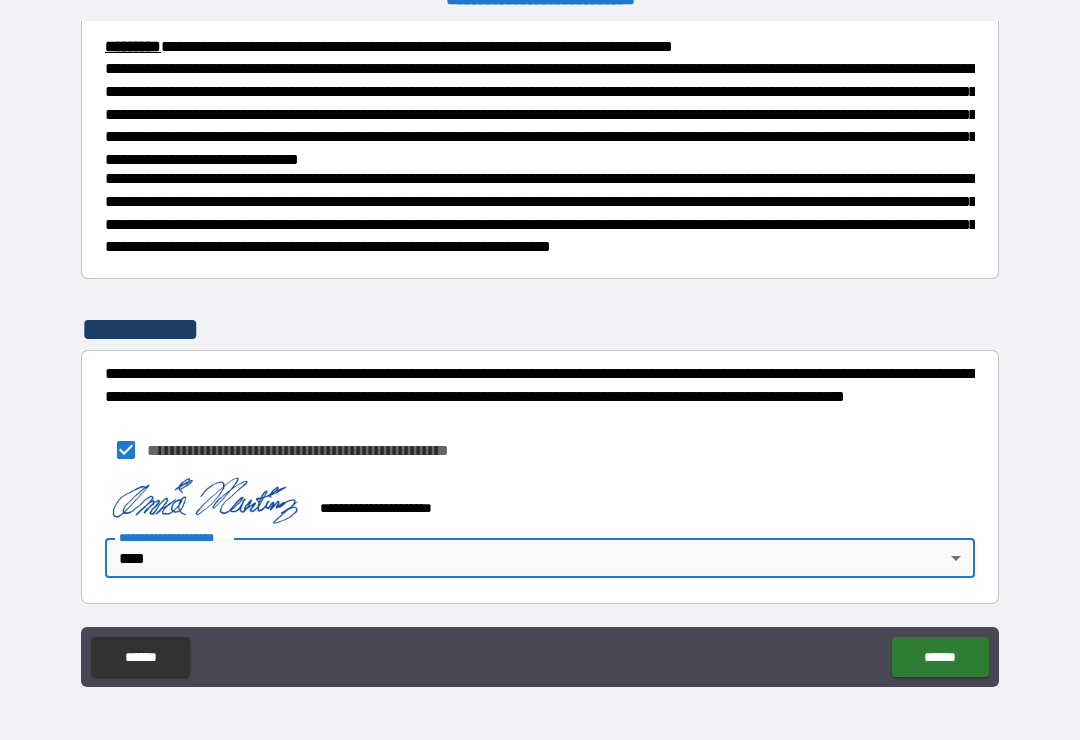 click on "******" at bounding box center [940, 657] 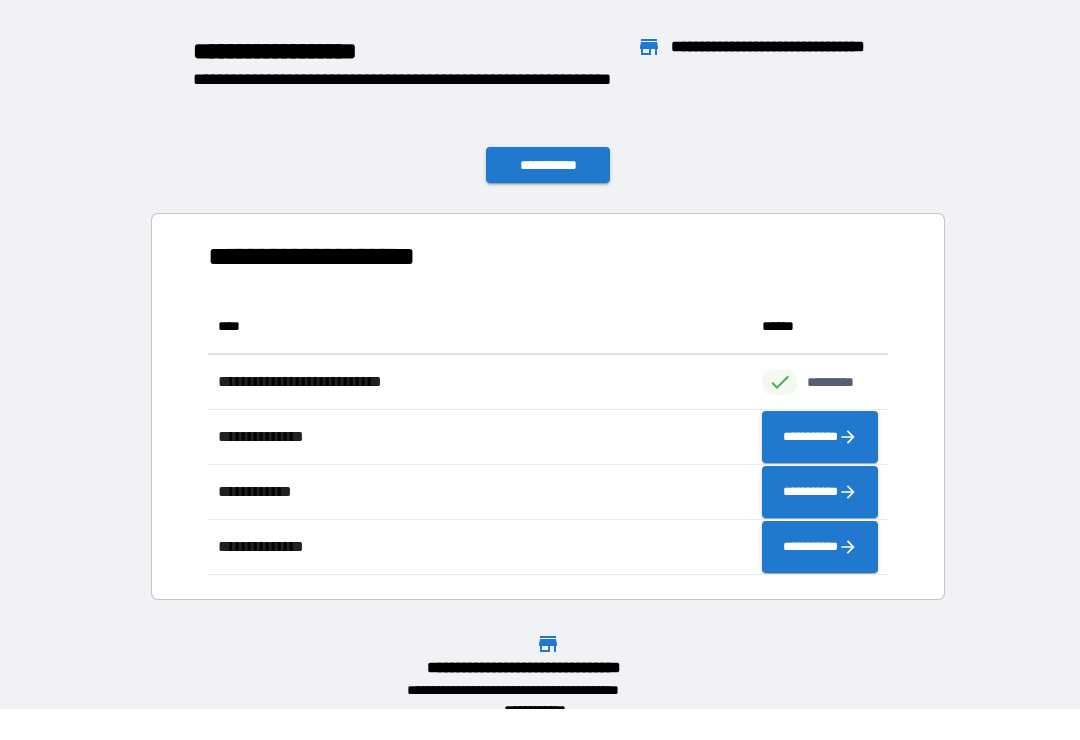 scroll, scrollTop: 276, scrollLeft: 680, axis: both 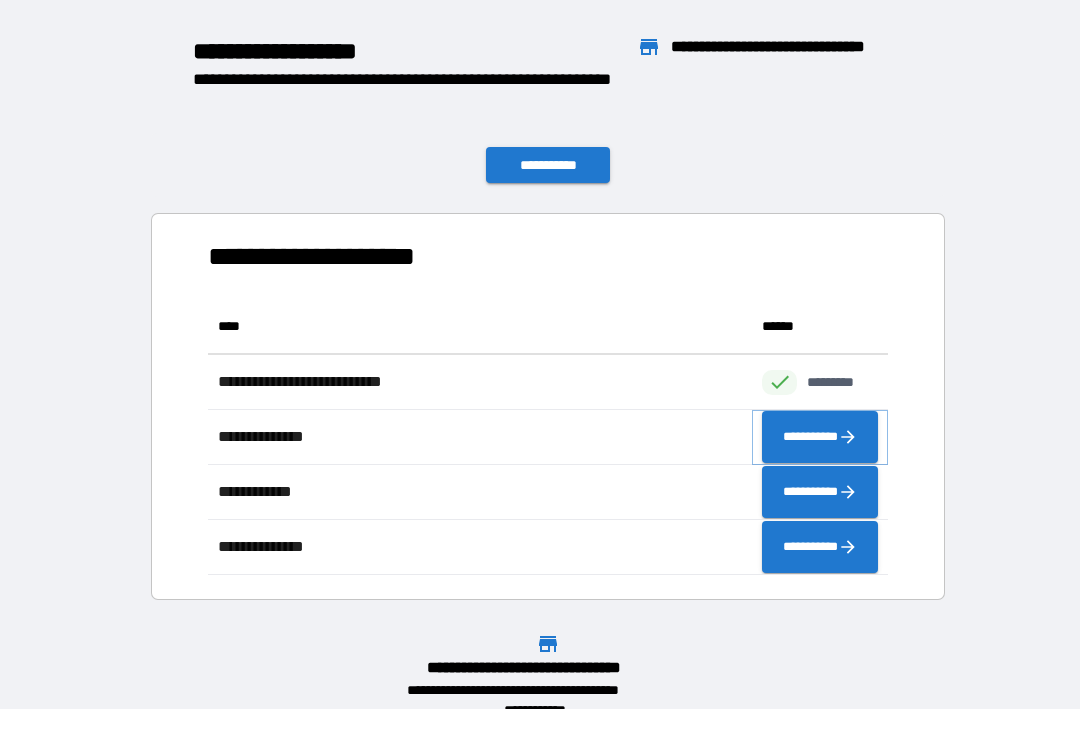 click on "**********" at bounding box center (820, 437) 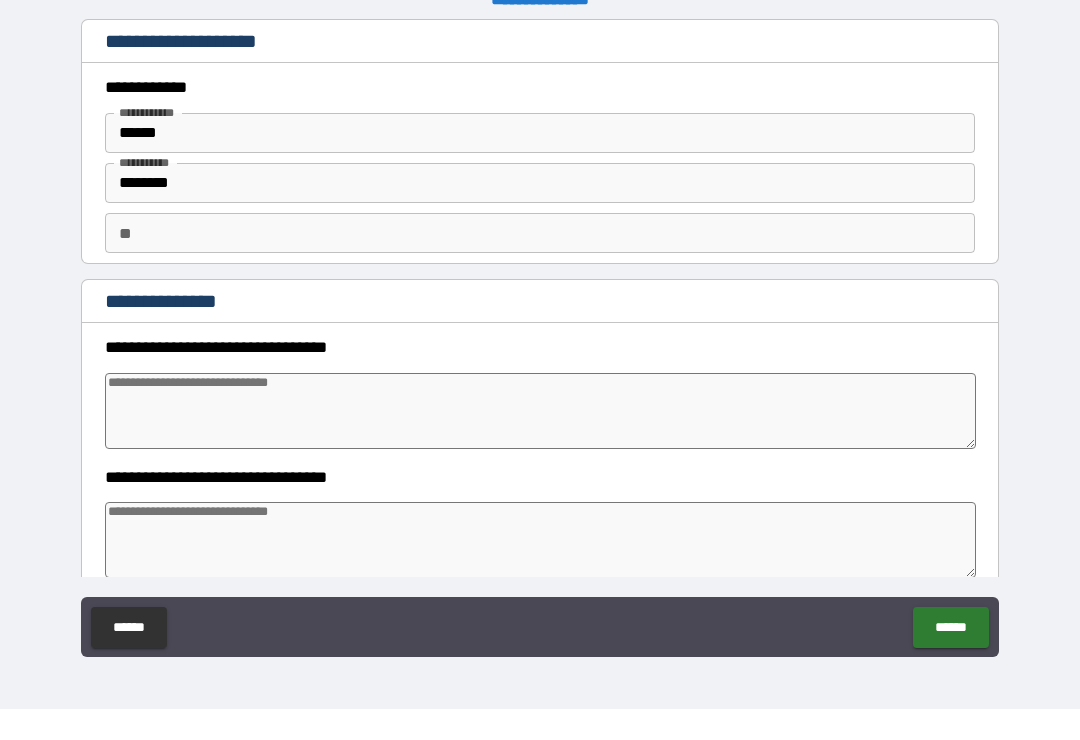 type on "*" 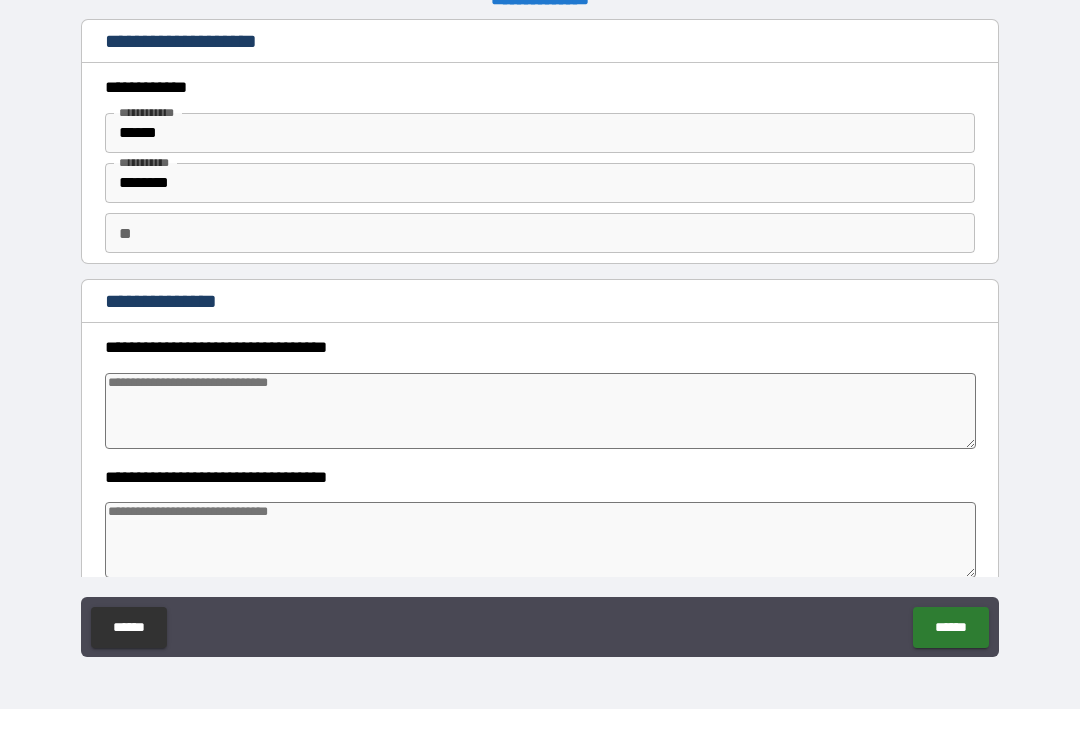 type on "*" 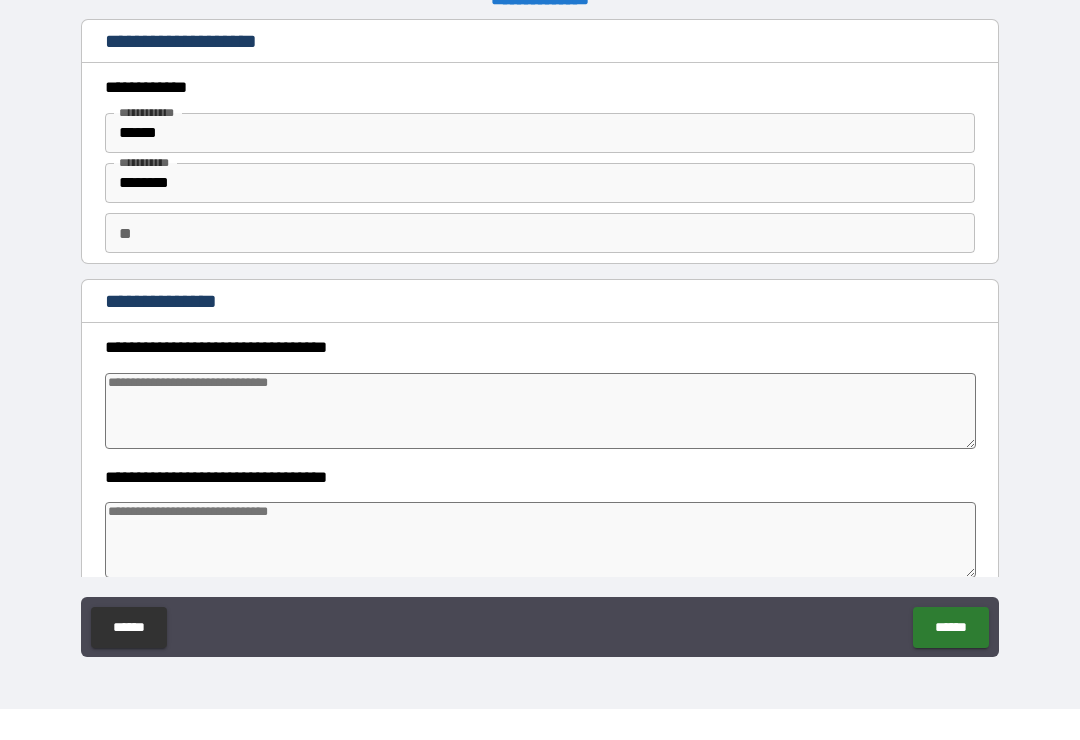 type on "*" 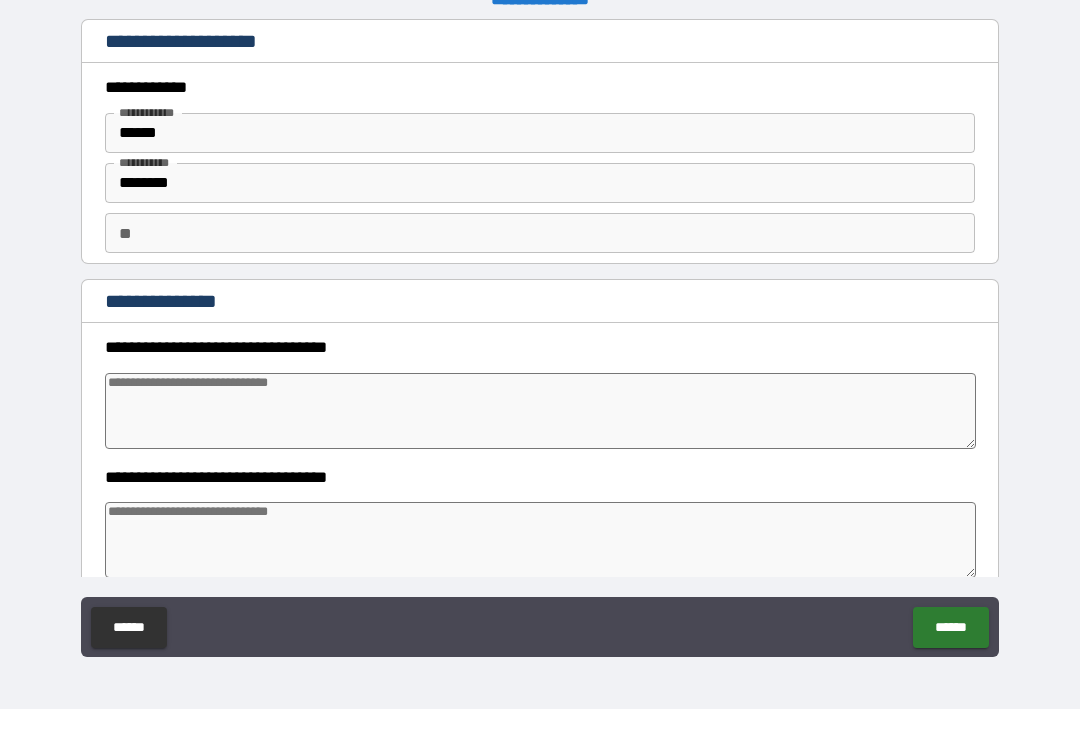 type on "*" 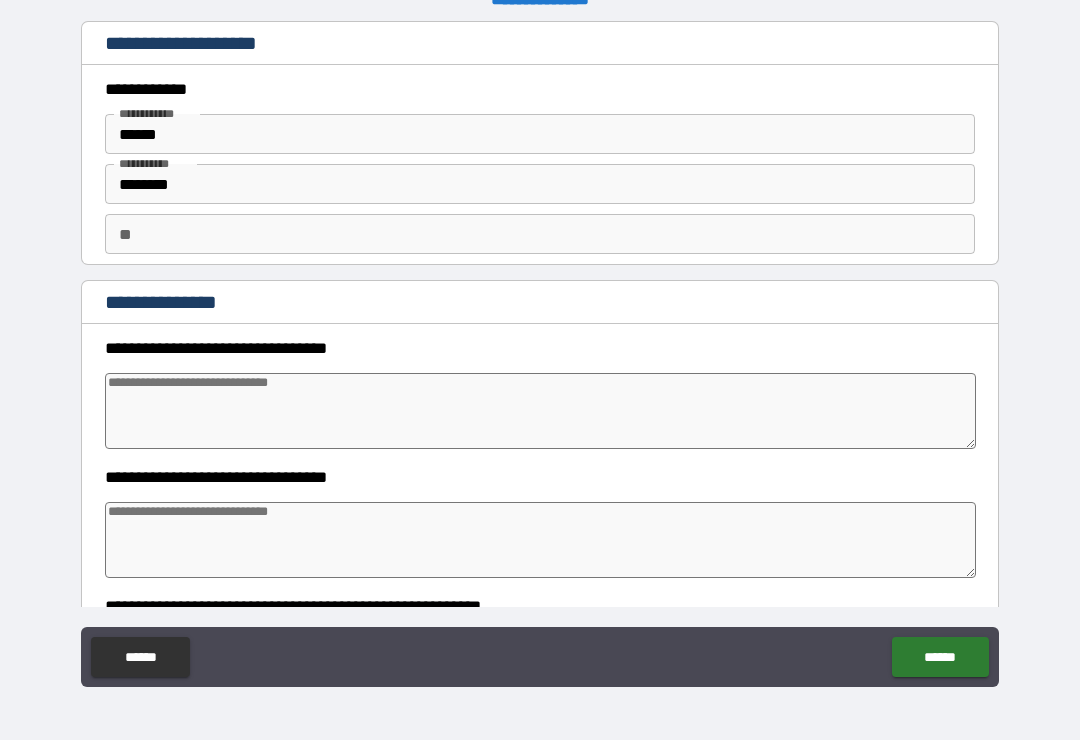 scroll, scrollTop: 20, scrollLeft: 0, axis: vertical 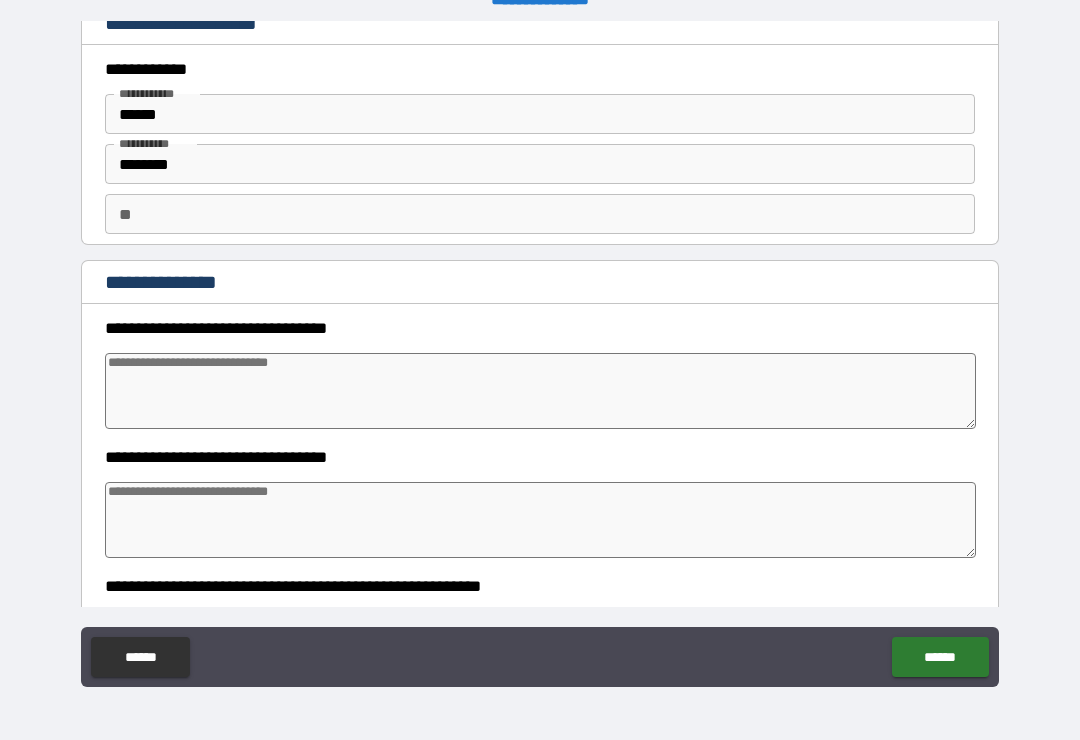 click at bounding box center [540, 391] 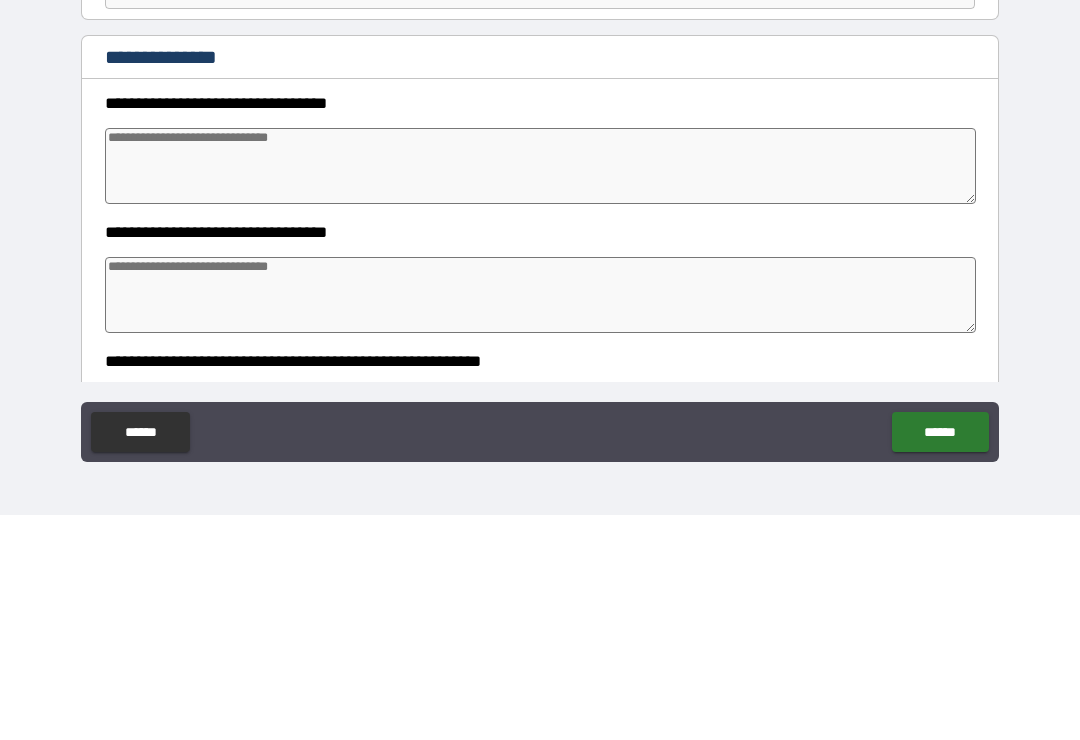 type on "*" 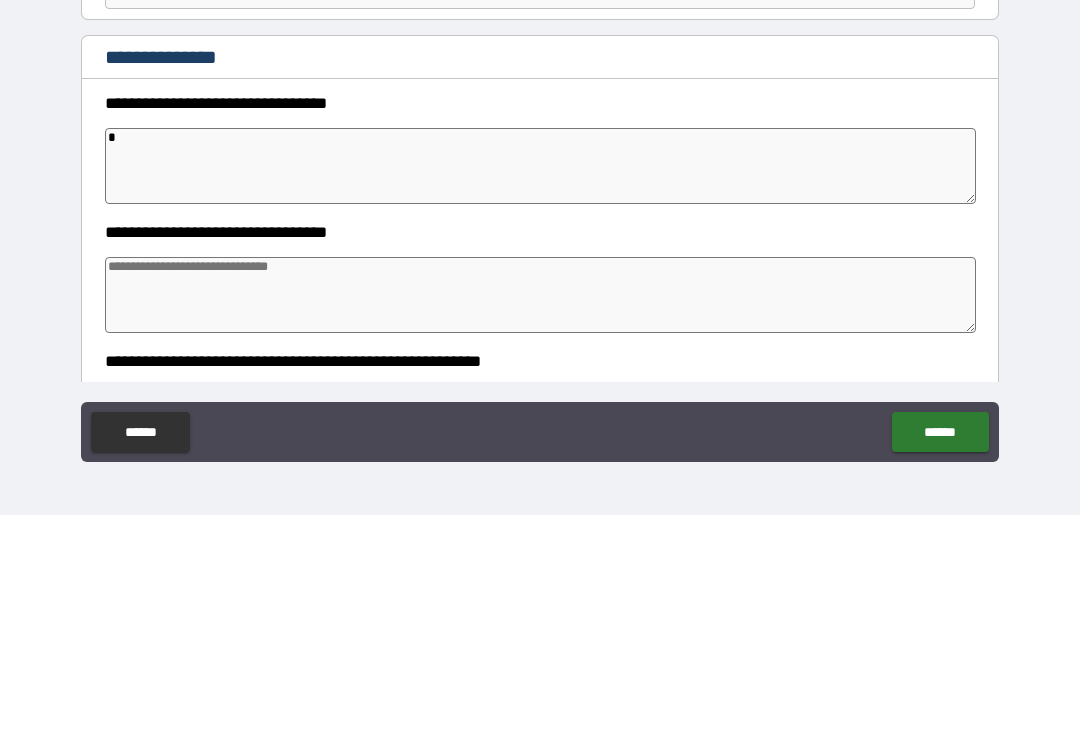 type on "*" 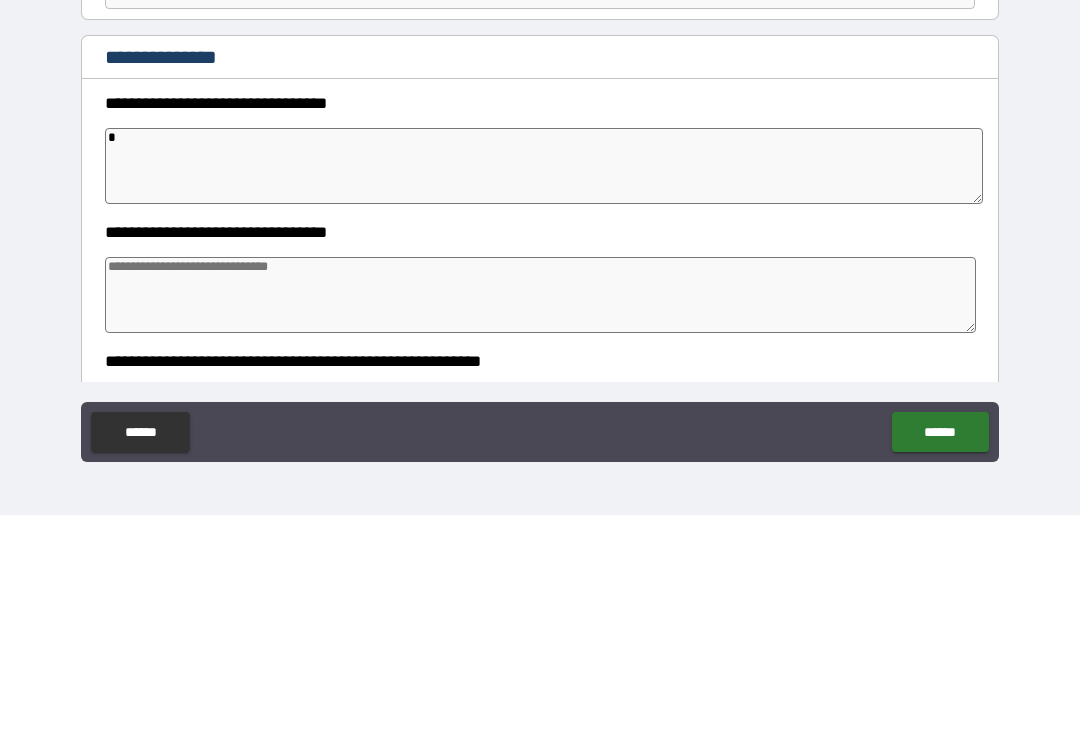 type on "*" 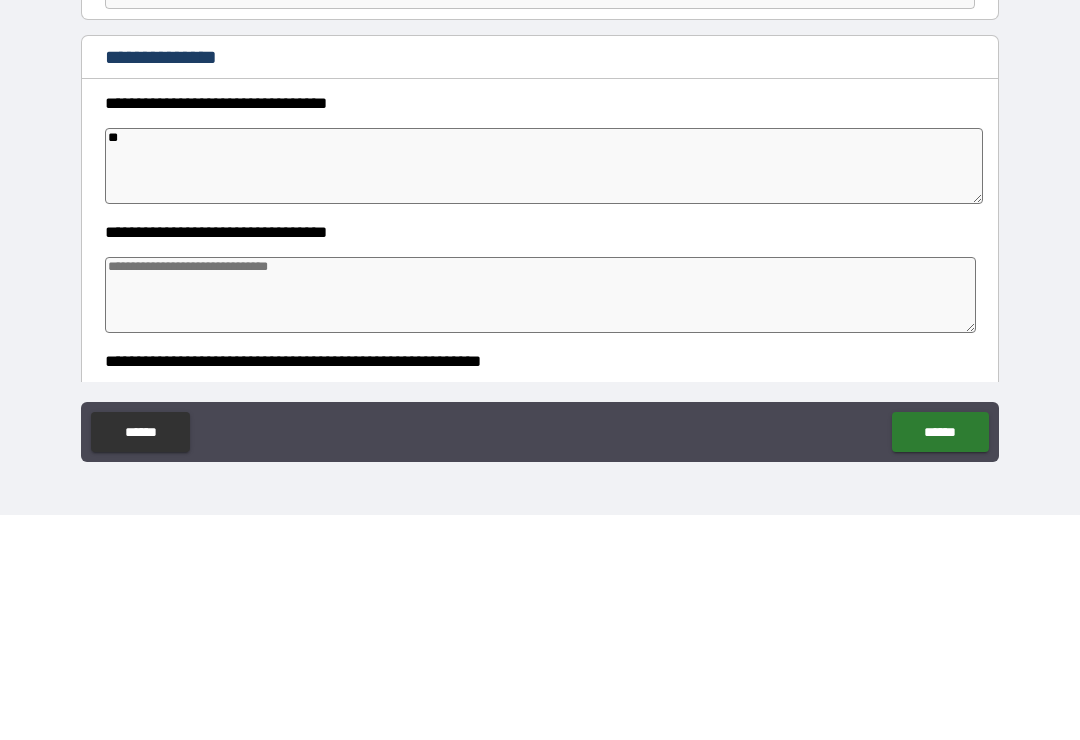 type on "*" 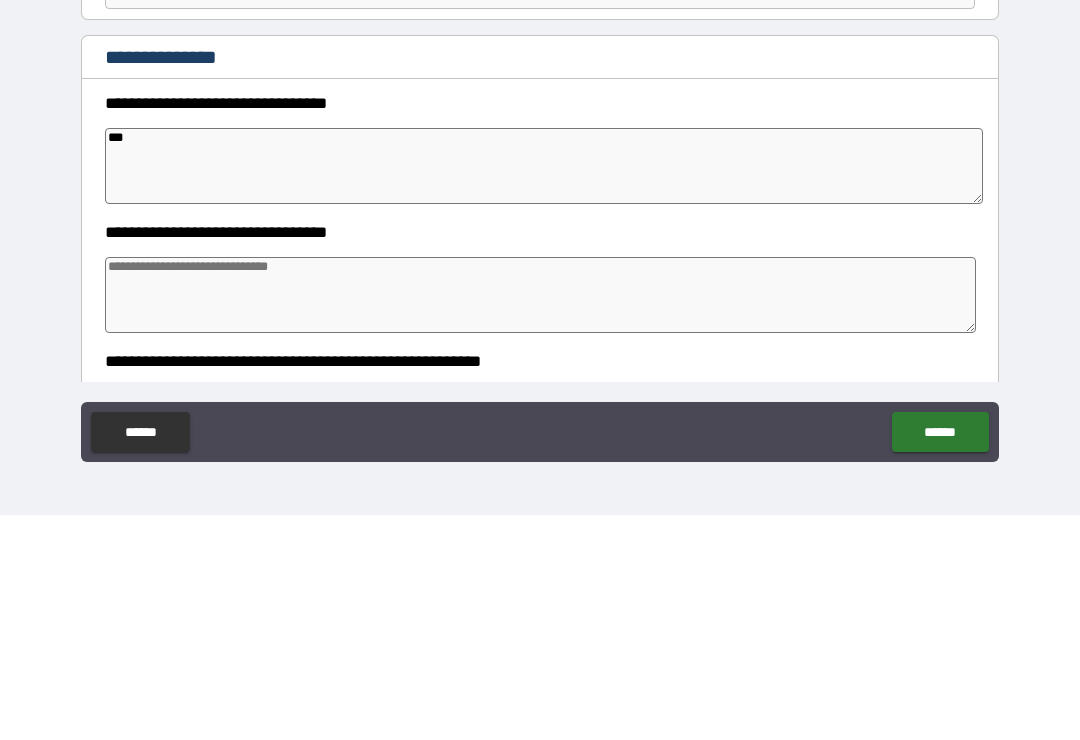 type on "****" 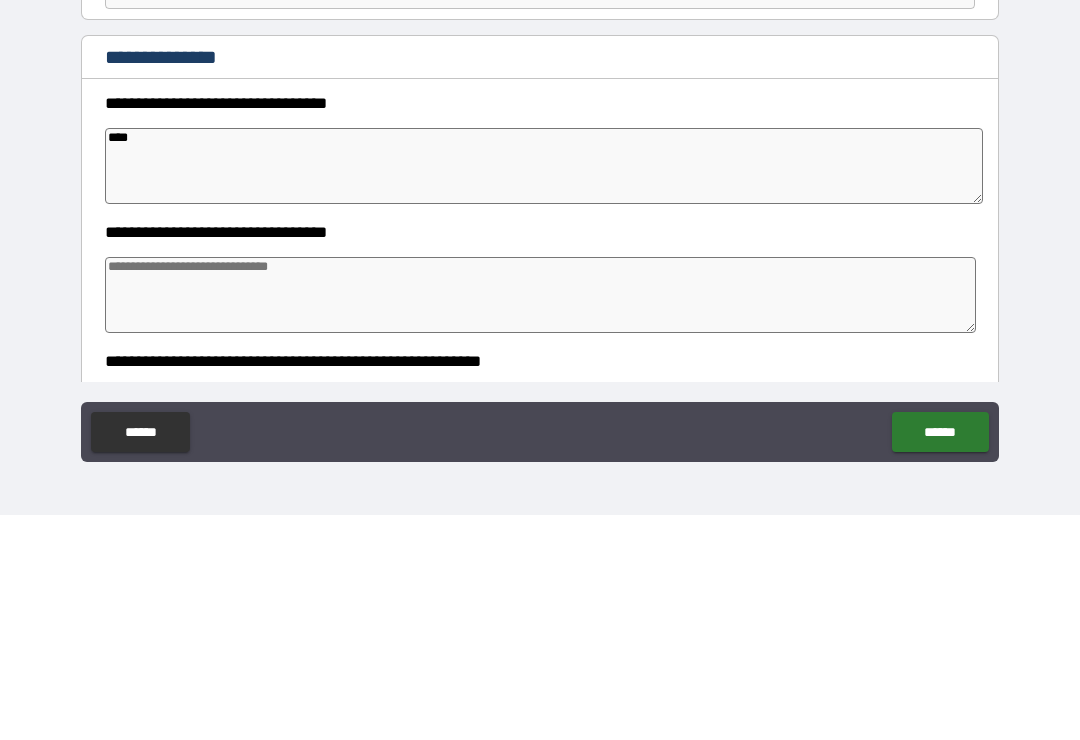 type on "*" 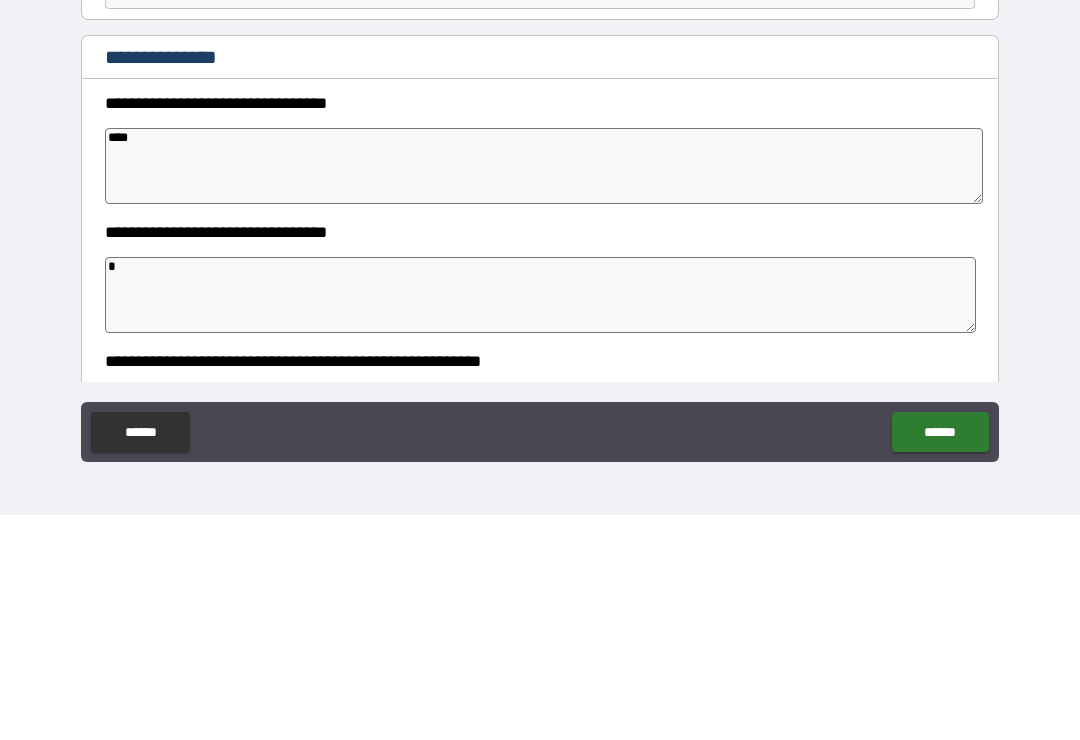 type on "*" 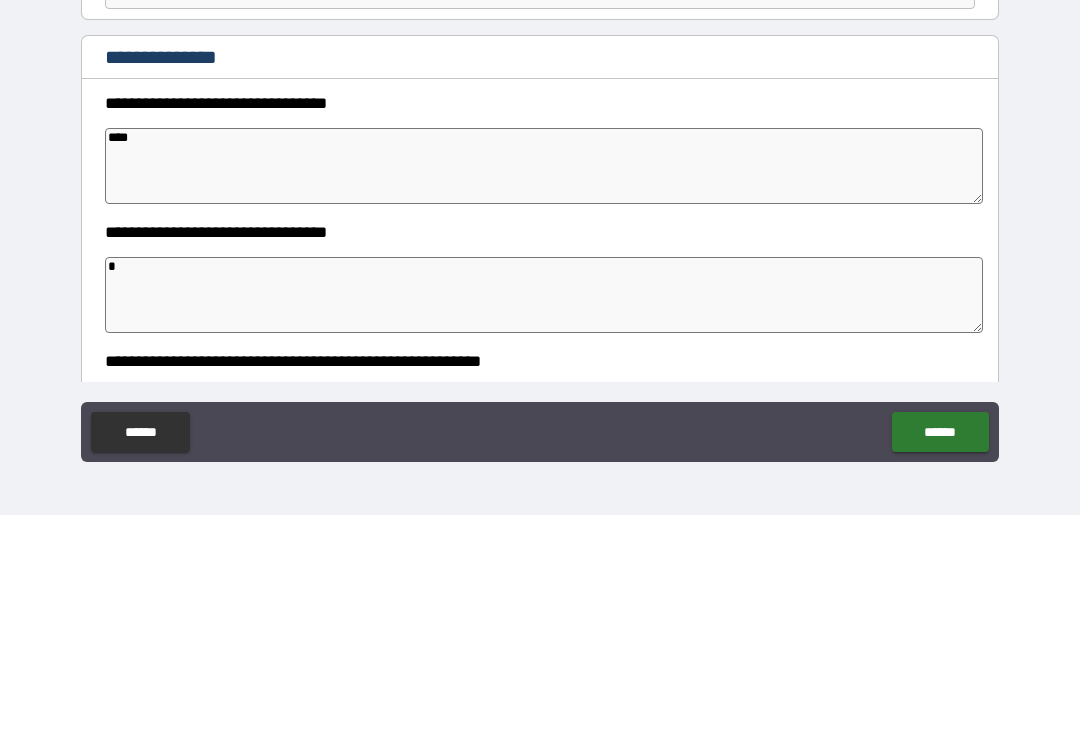 type on "**" 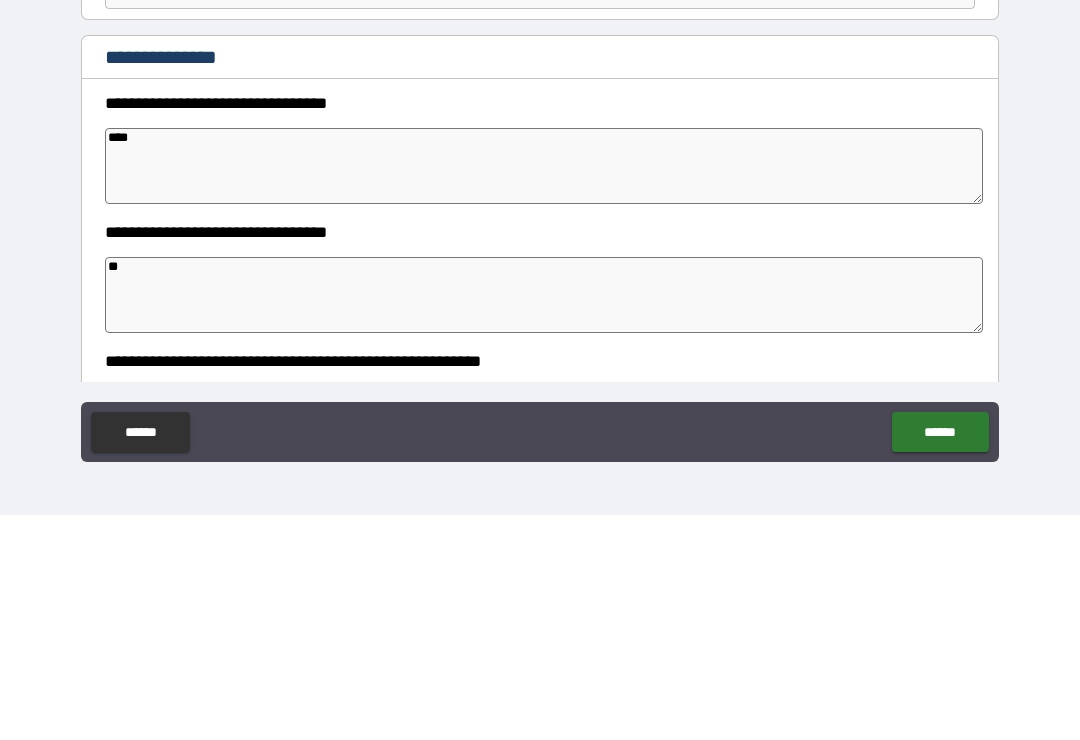 type on "*" 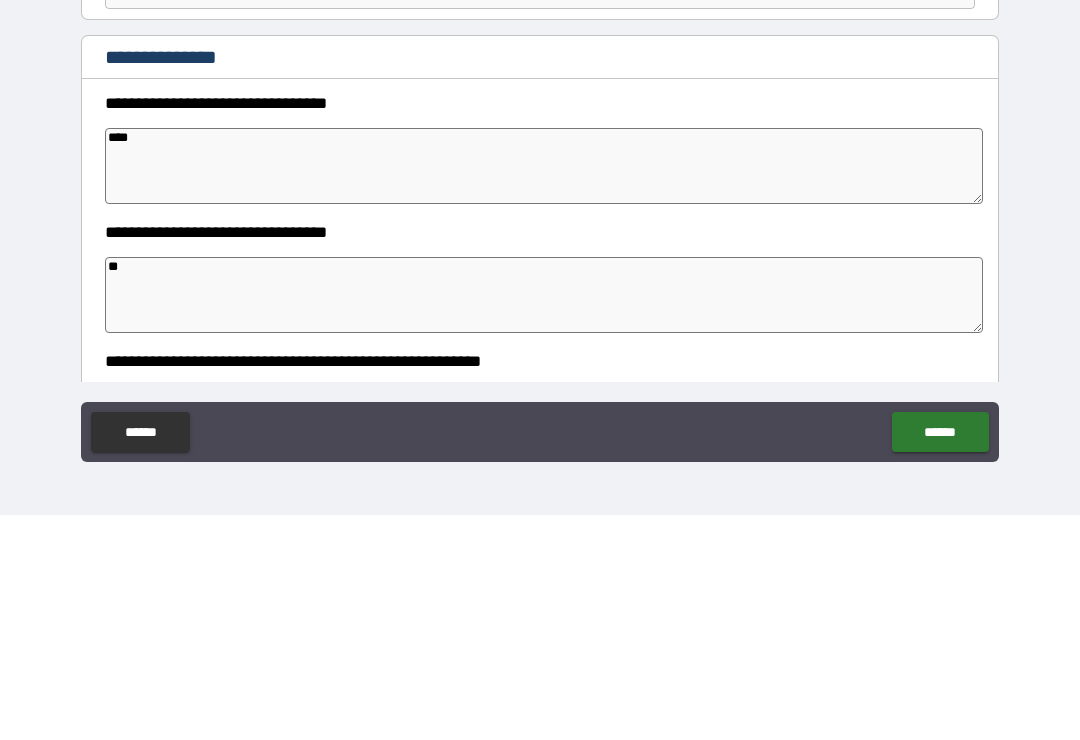 type on "*" 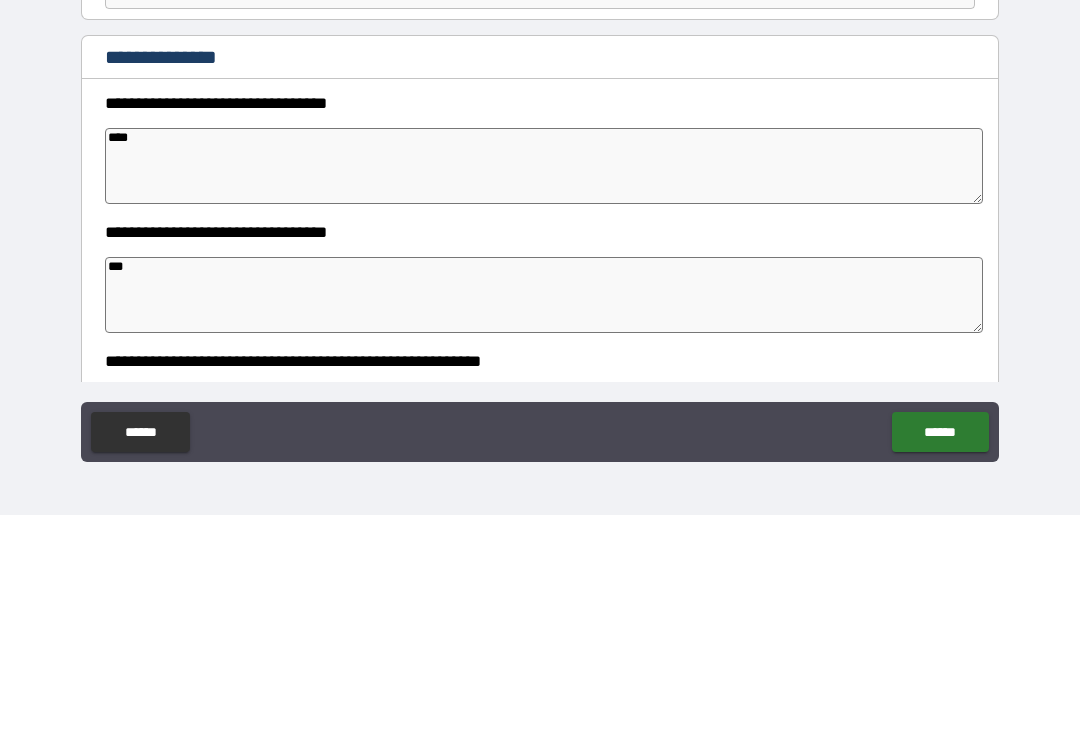 type on "*" 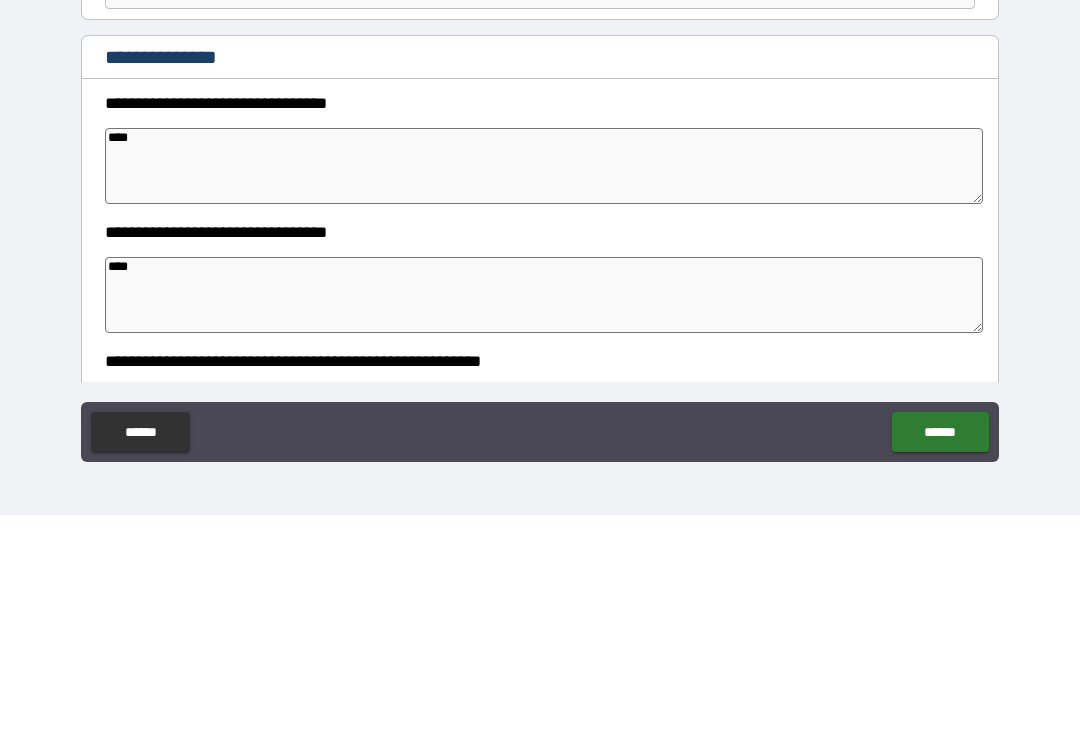 type on "*" 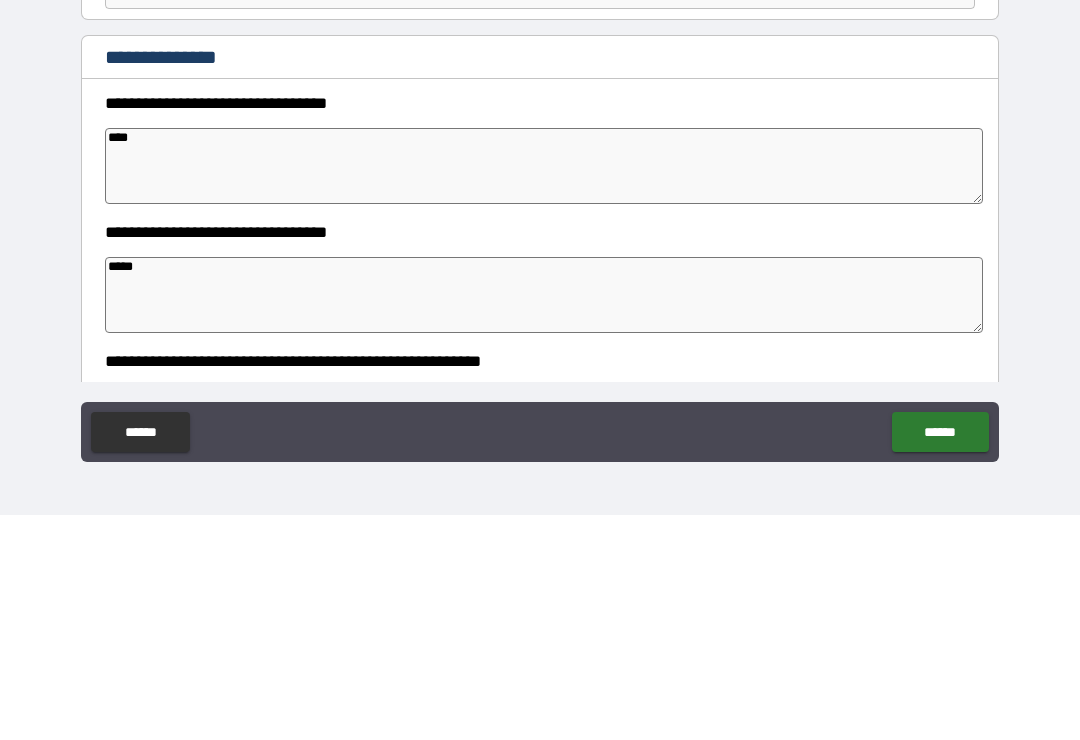type on "*" 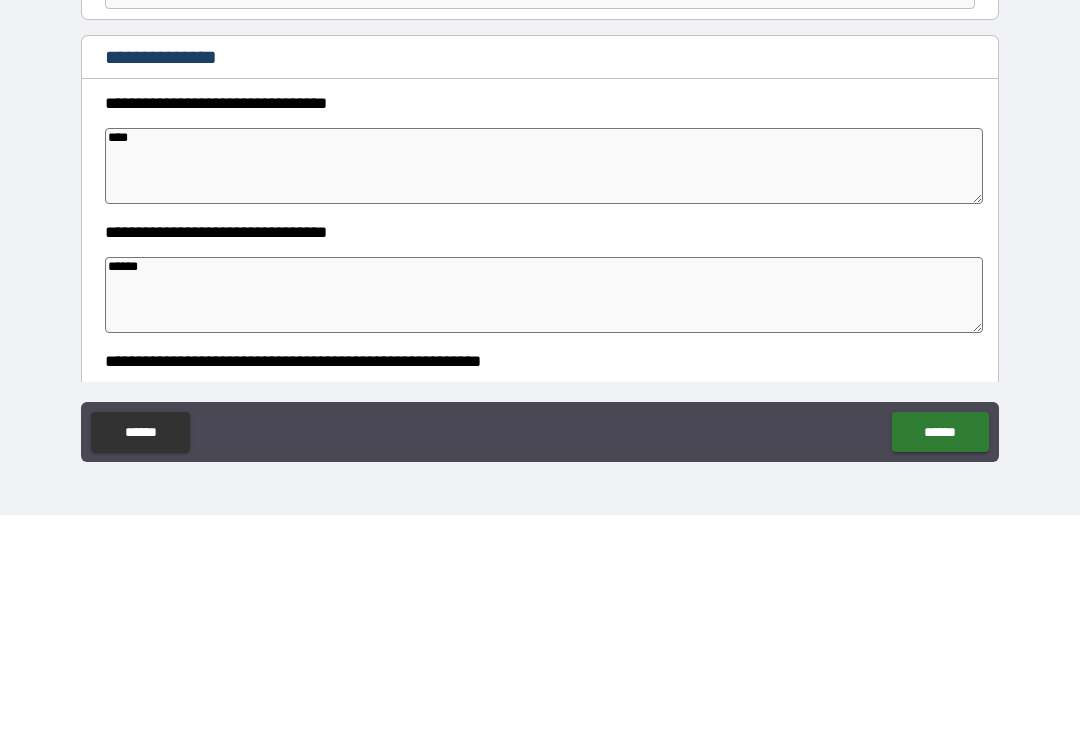 type on "*" 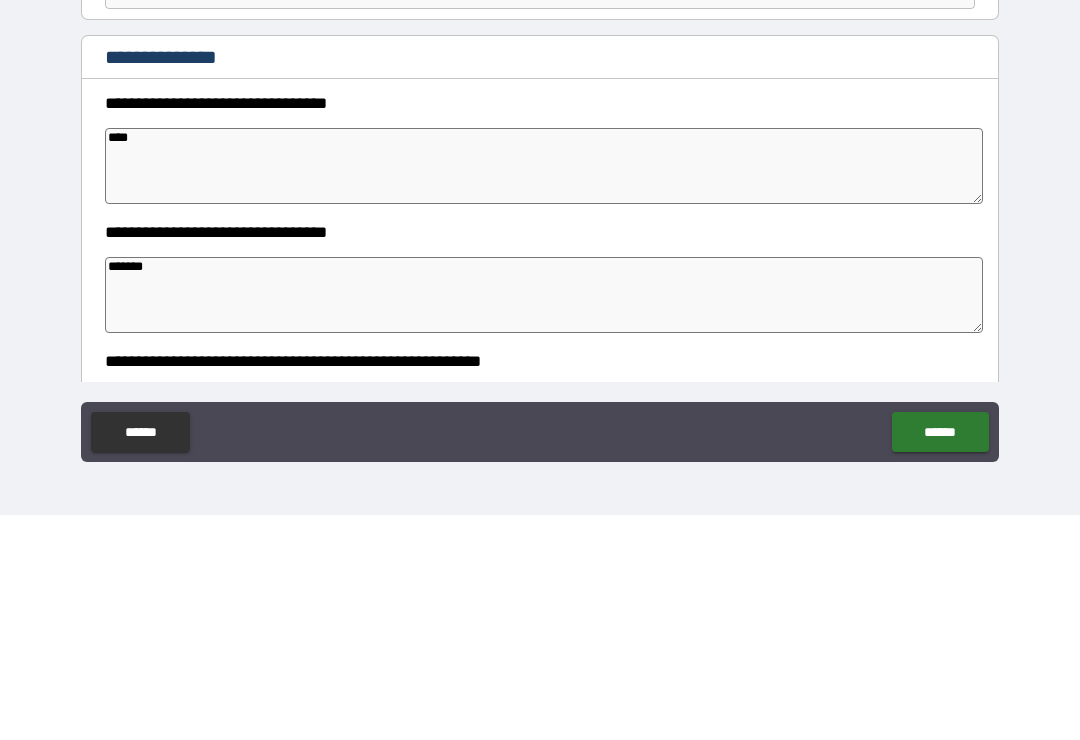 type on "*" 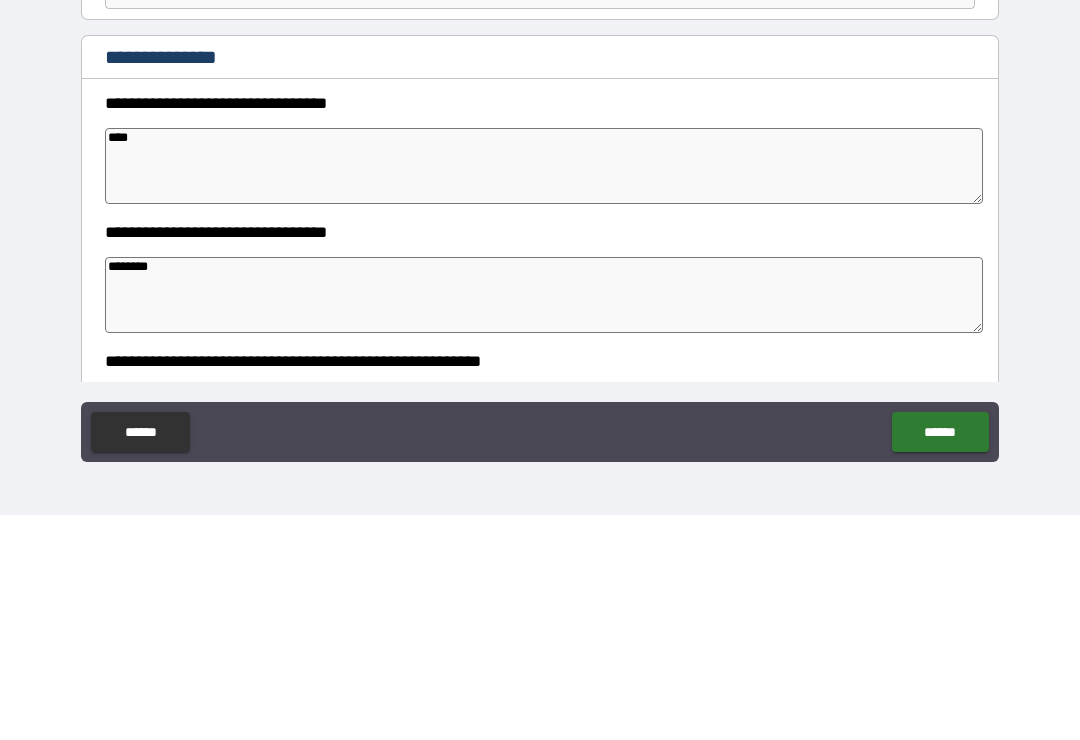 type on "*" 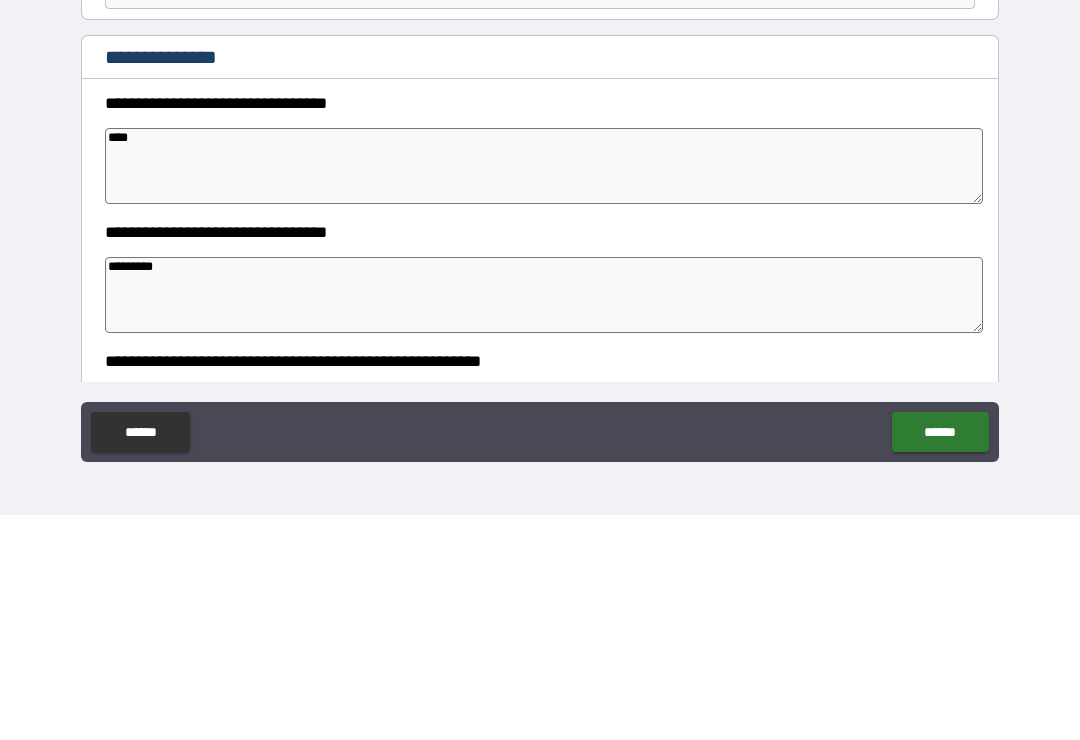 type on "*" 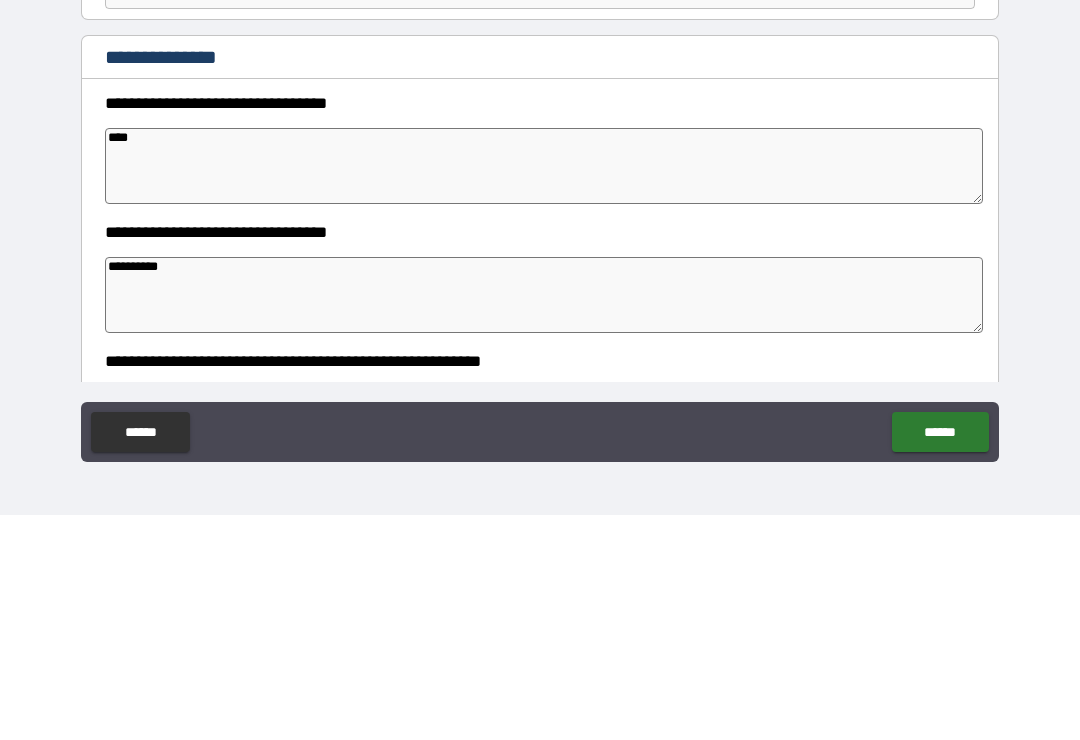 type on "*" 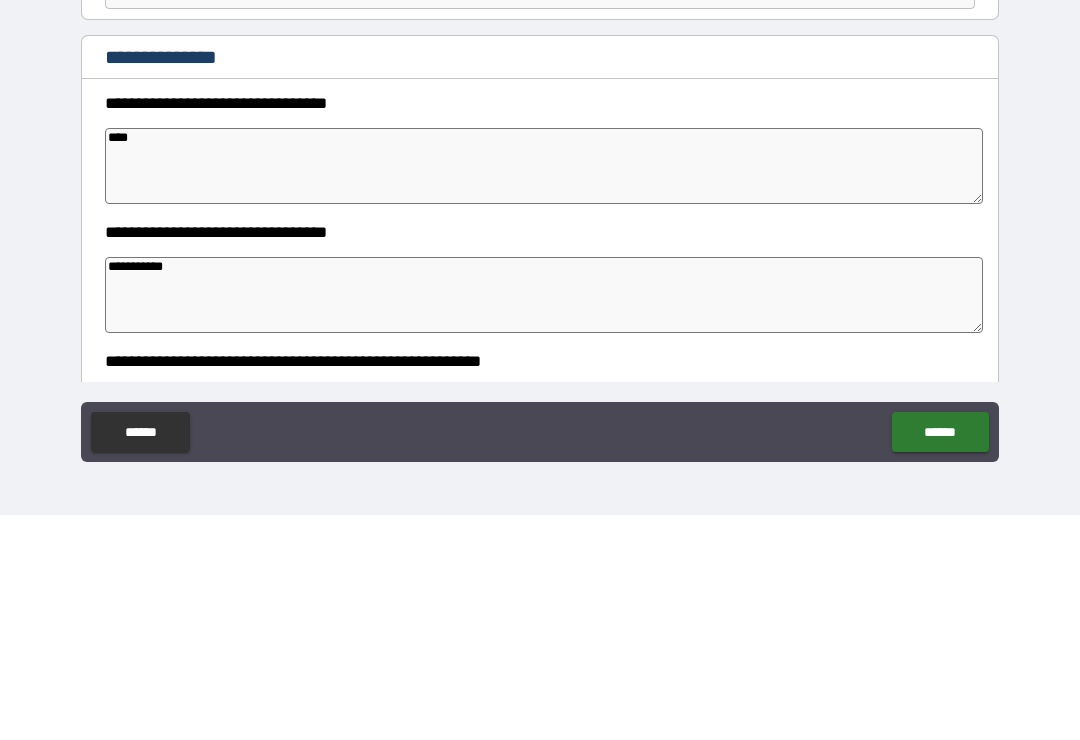 type on "*" 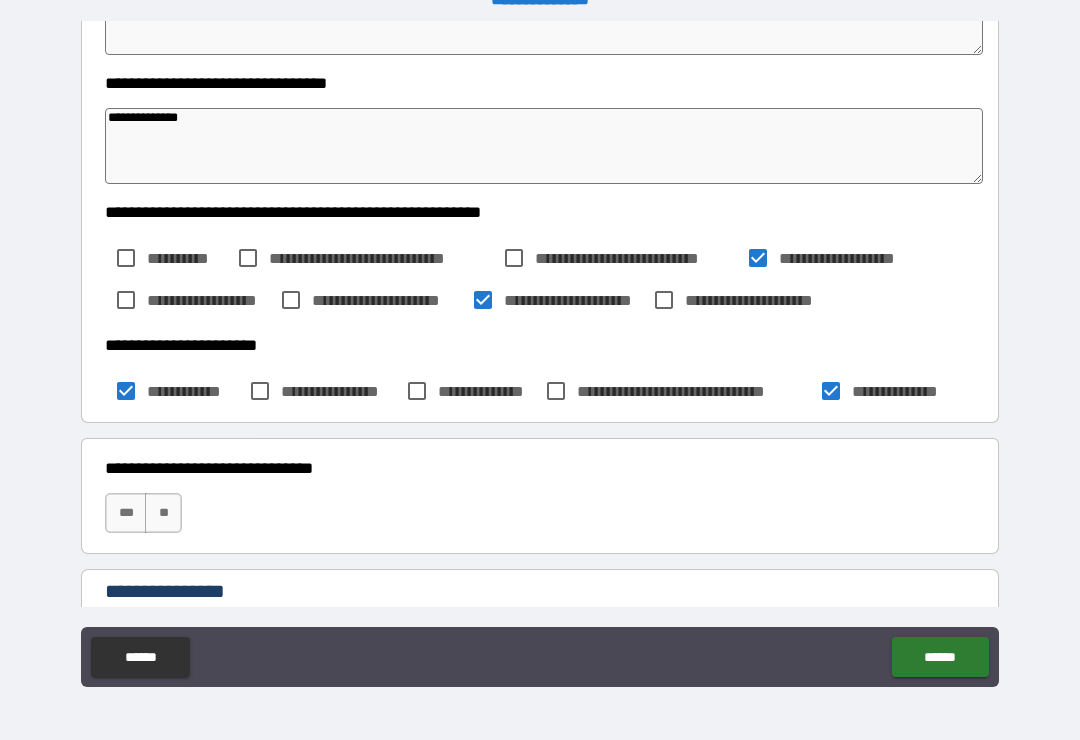 scroll, scrollTop: 398, scrollLeft: 0, axis: vertical 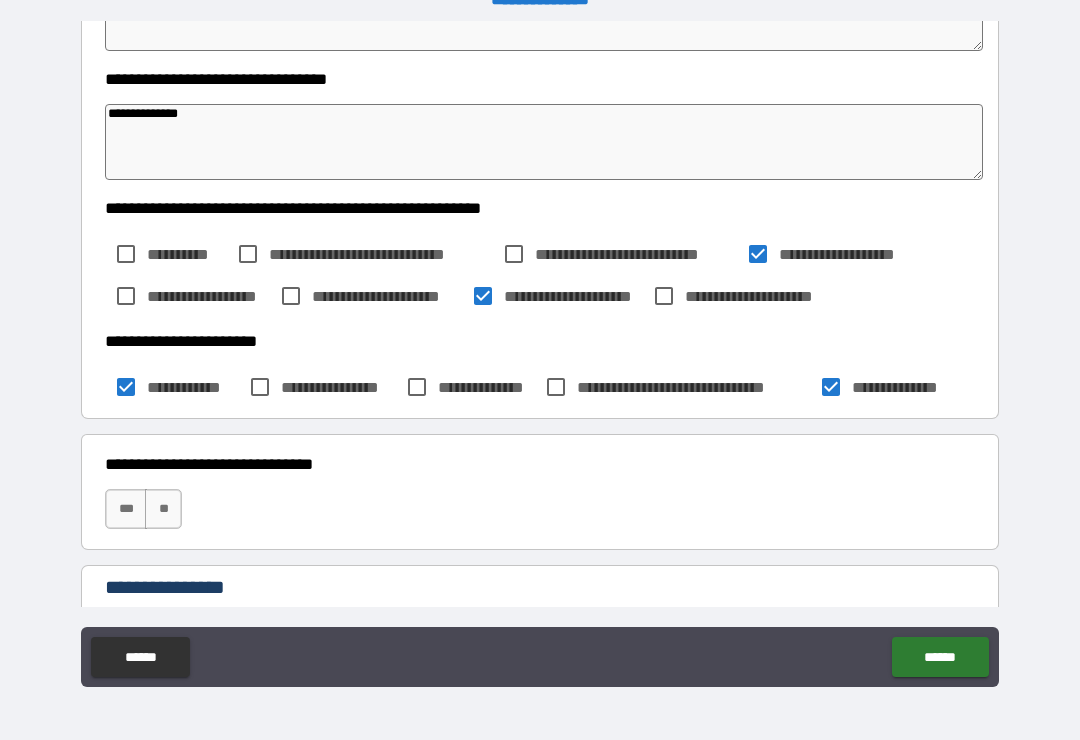 click on "***" at bounding box center [126, 509] 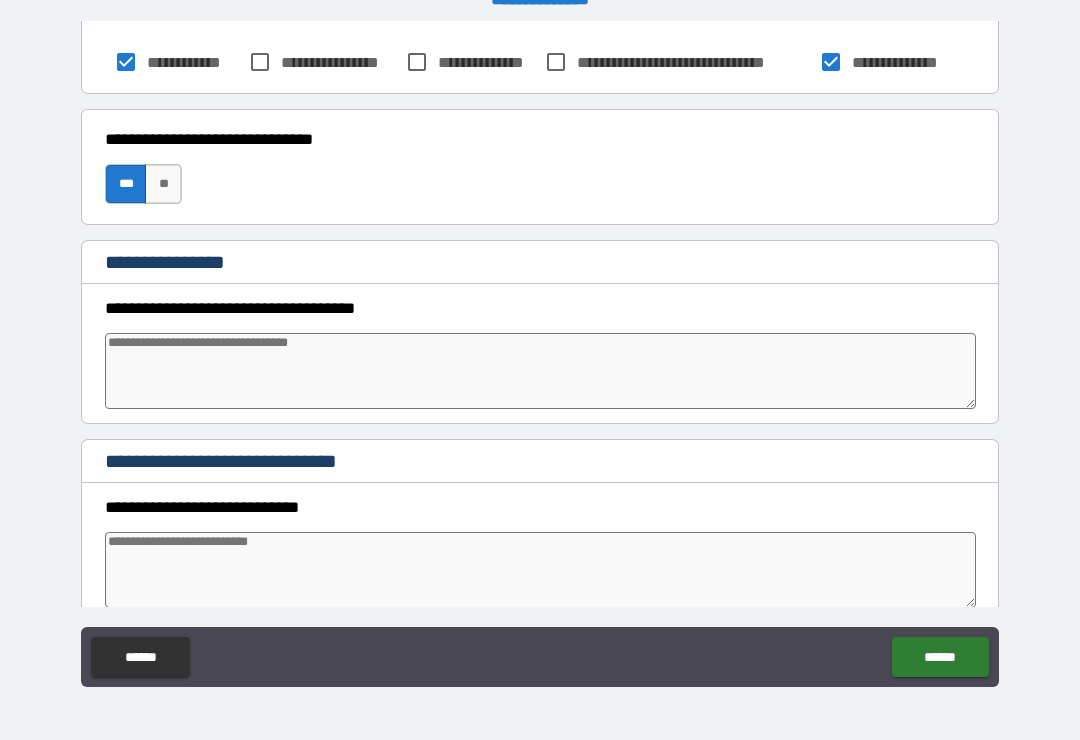 scroll, scrollTop: 725, scrollLeft: 0, axis: vertical 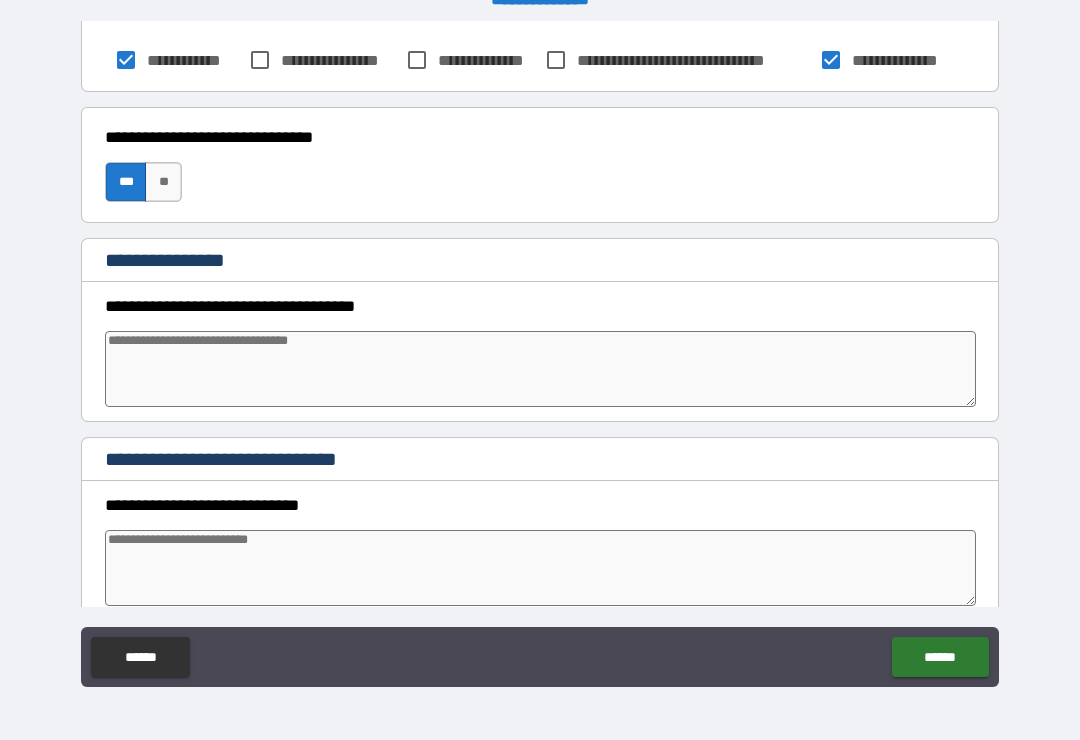 click at bounding box center (540, 369) 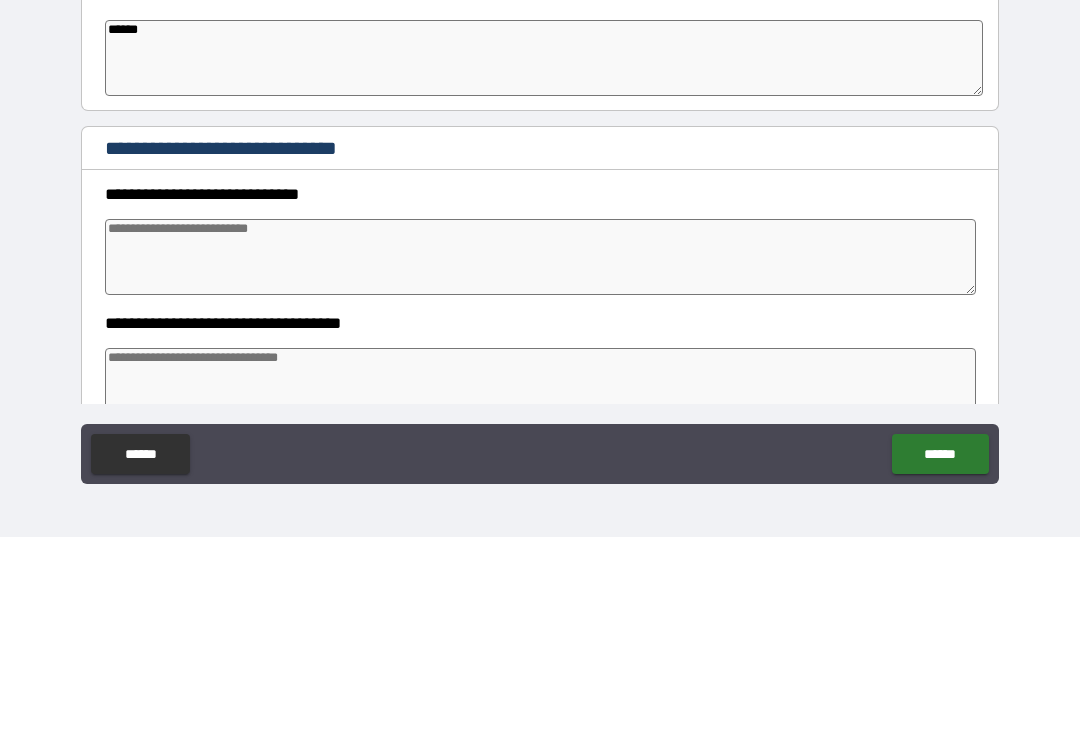 scroll, scrollTop: 858, scrollLeft: 0, axis: vertical 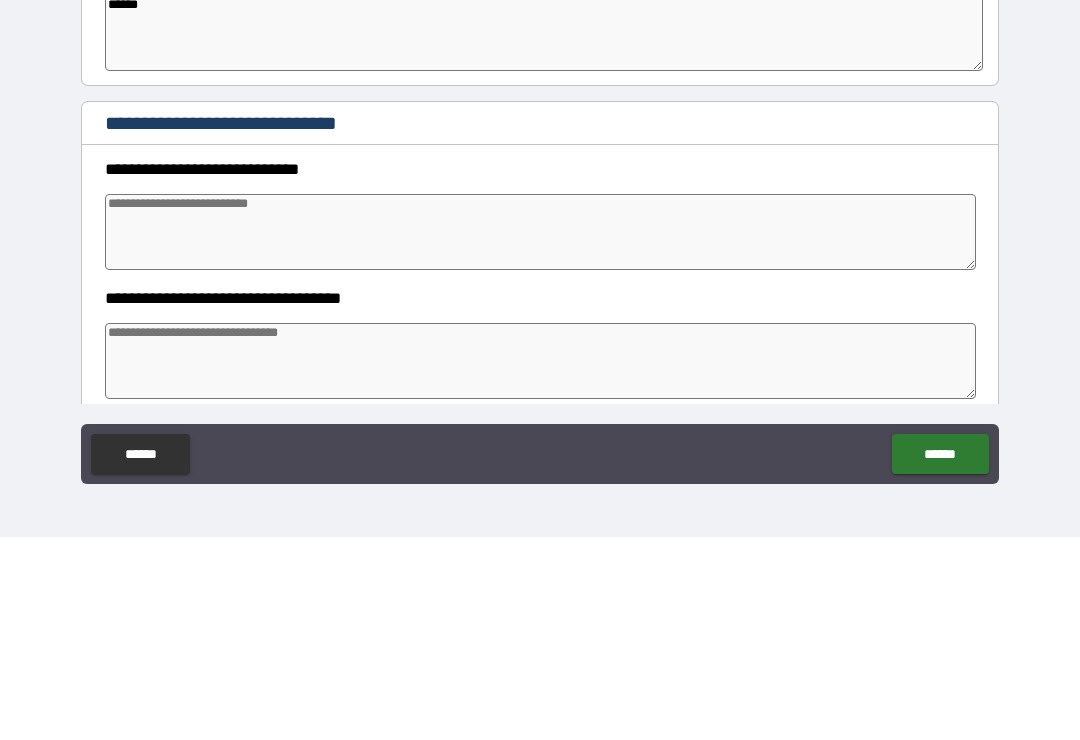 click at bounding box center (540, 435) 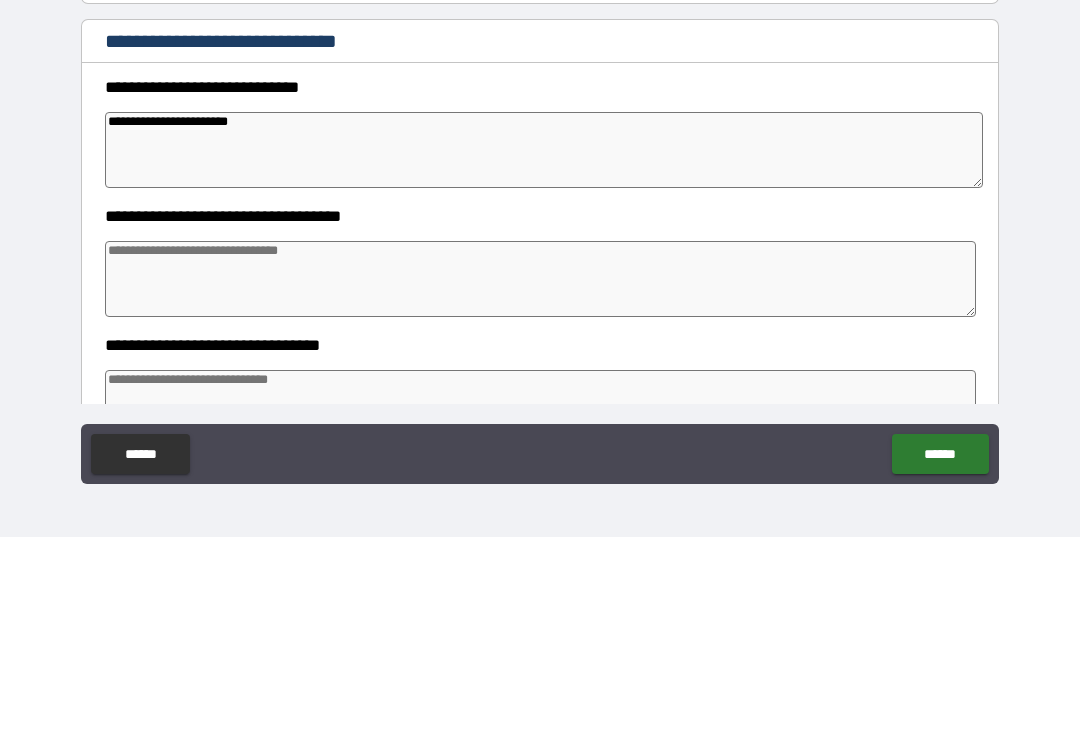 scroll, scrollTop: 944, scrollLeft: 0, axis: vertical 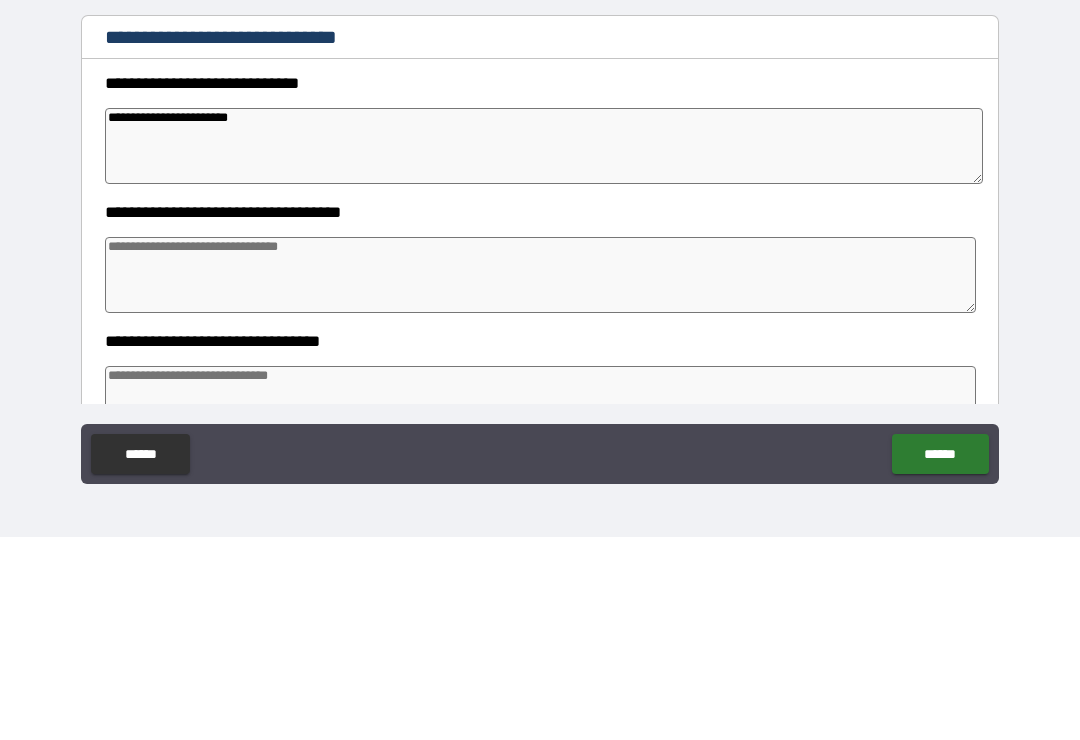 click at bounding box center [540, 478] 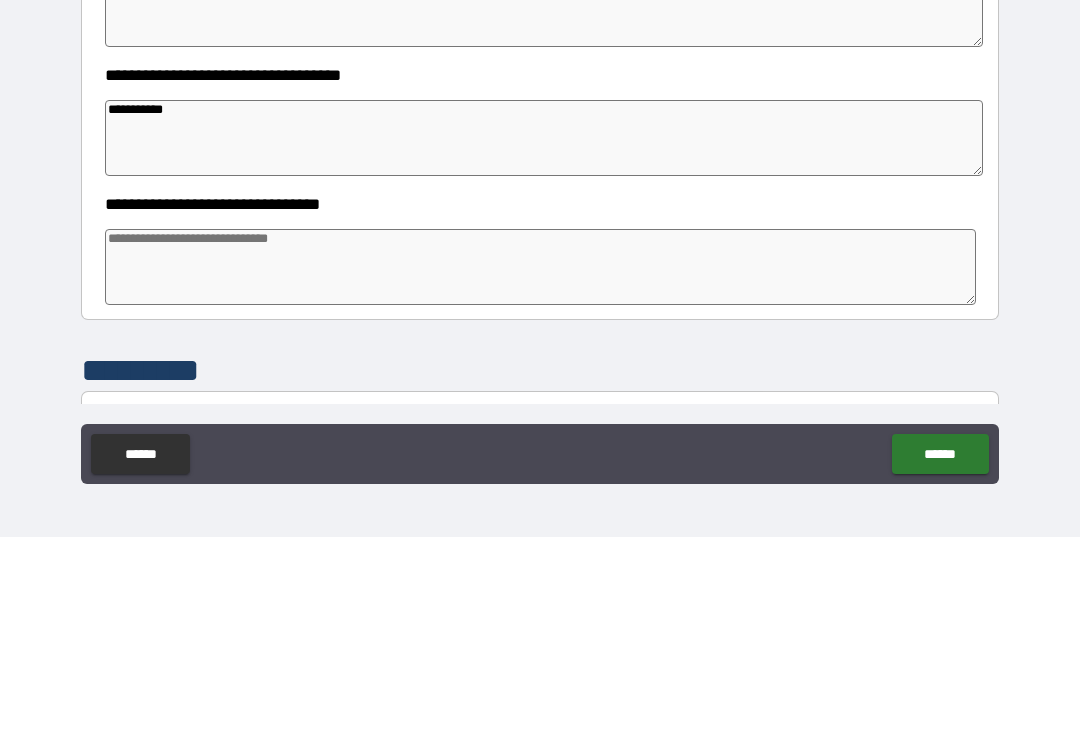 scroll, scrollTop: 1090, scrollLeft: 0, axis: vertical 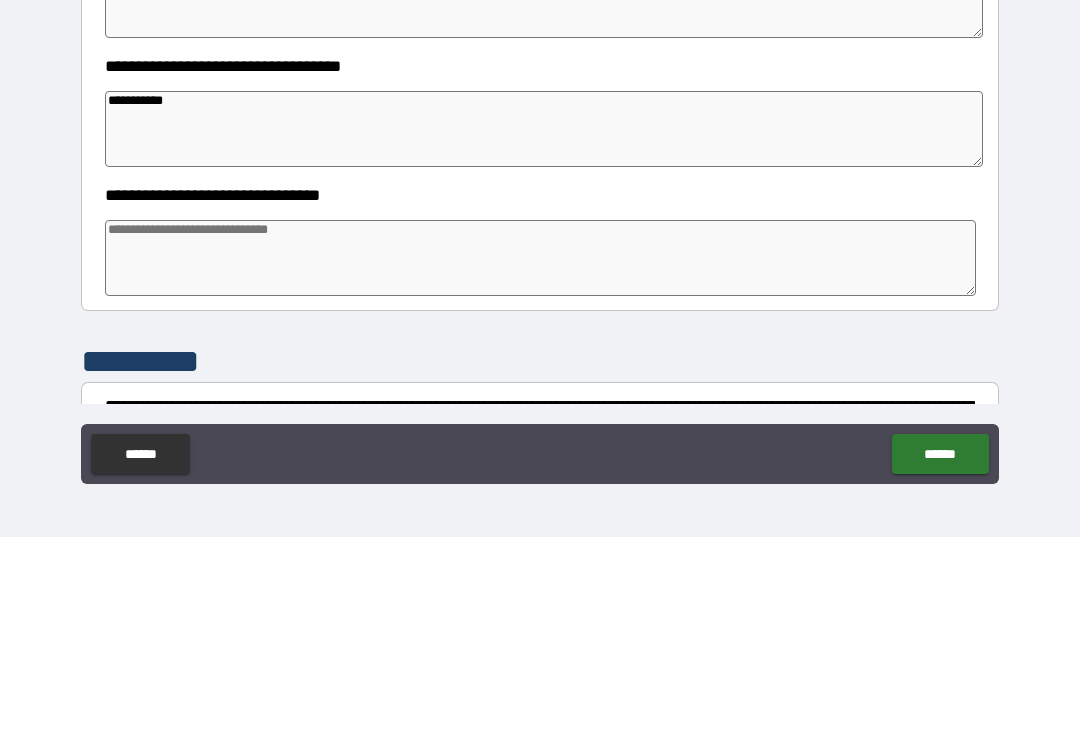 click at bounding box center (540, 461) 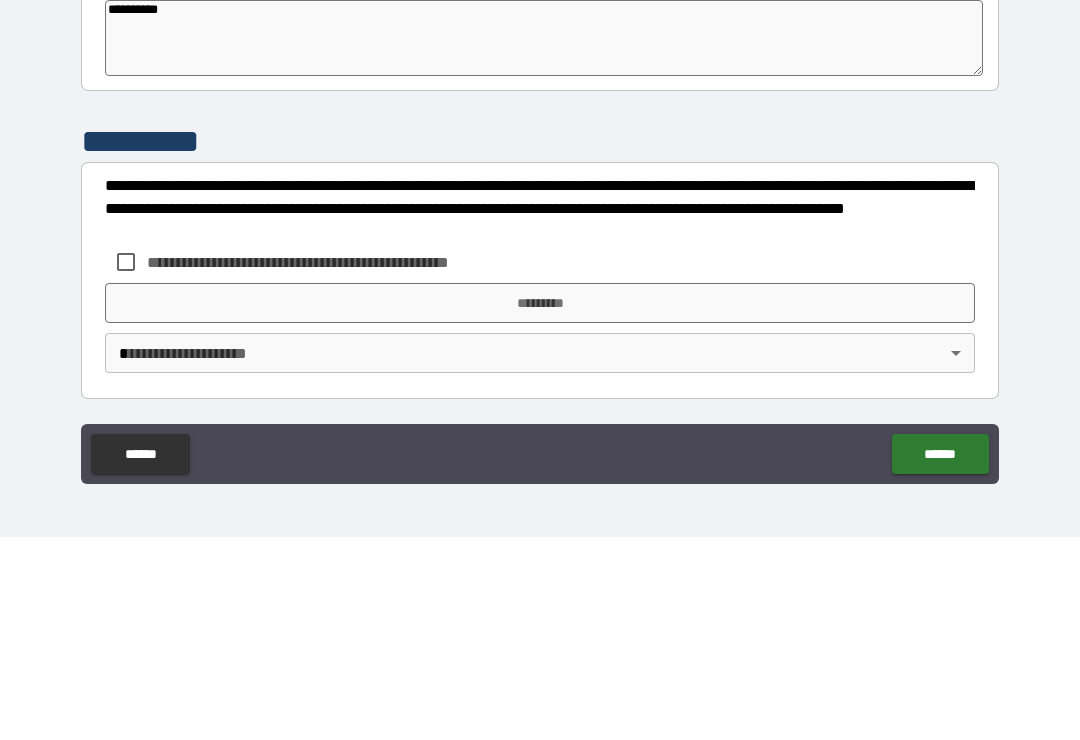 scroll, scrollTop: 1310, scrollLeft: 0, axis: vertical 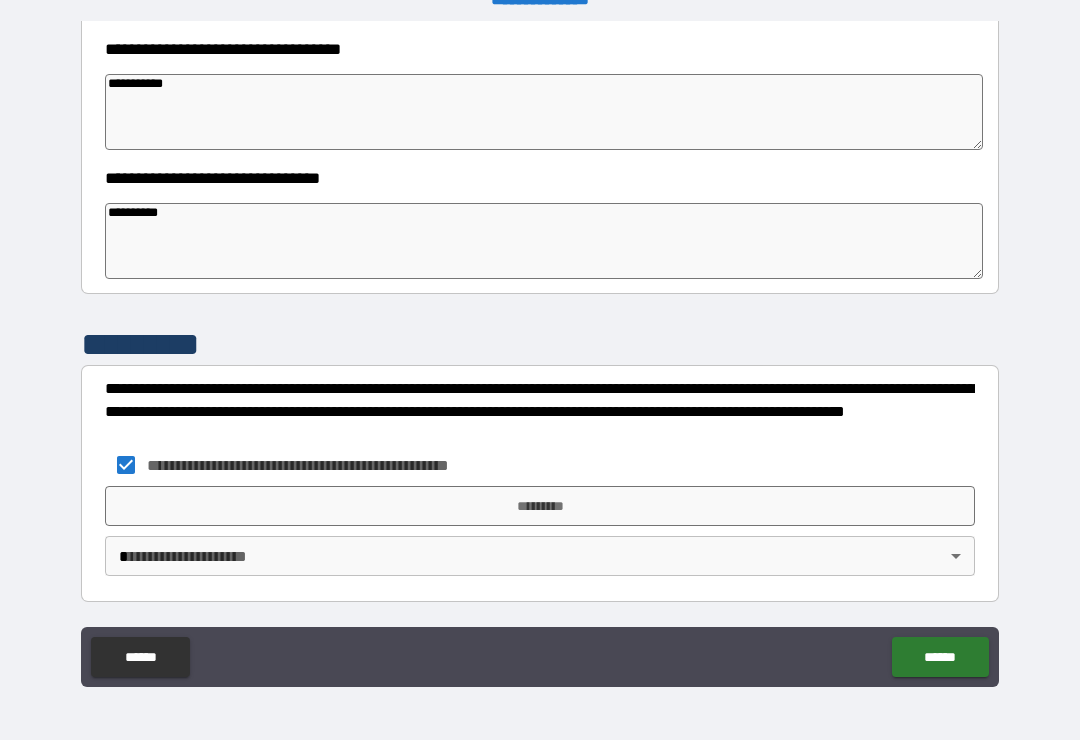 click on "*********" at bounding box center [540, 506] 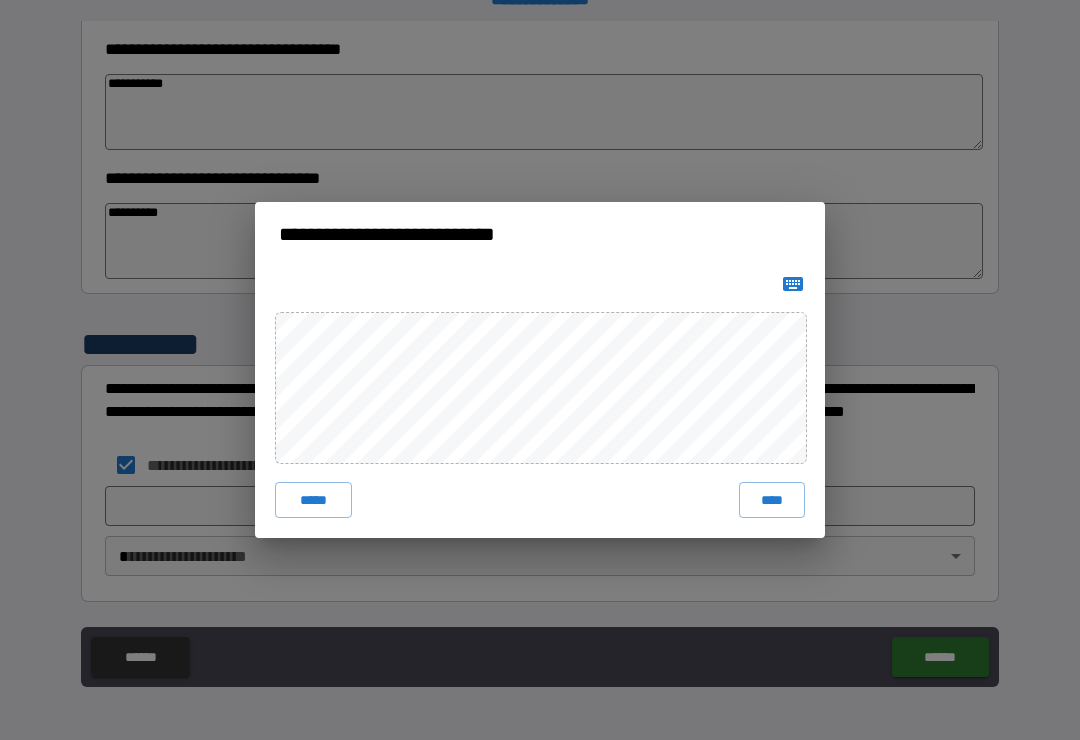 click on "****" at bounding box center (772, 500) 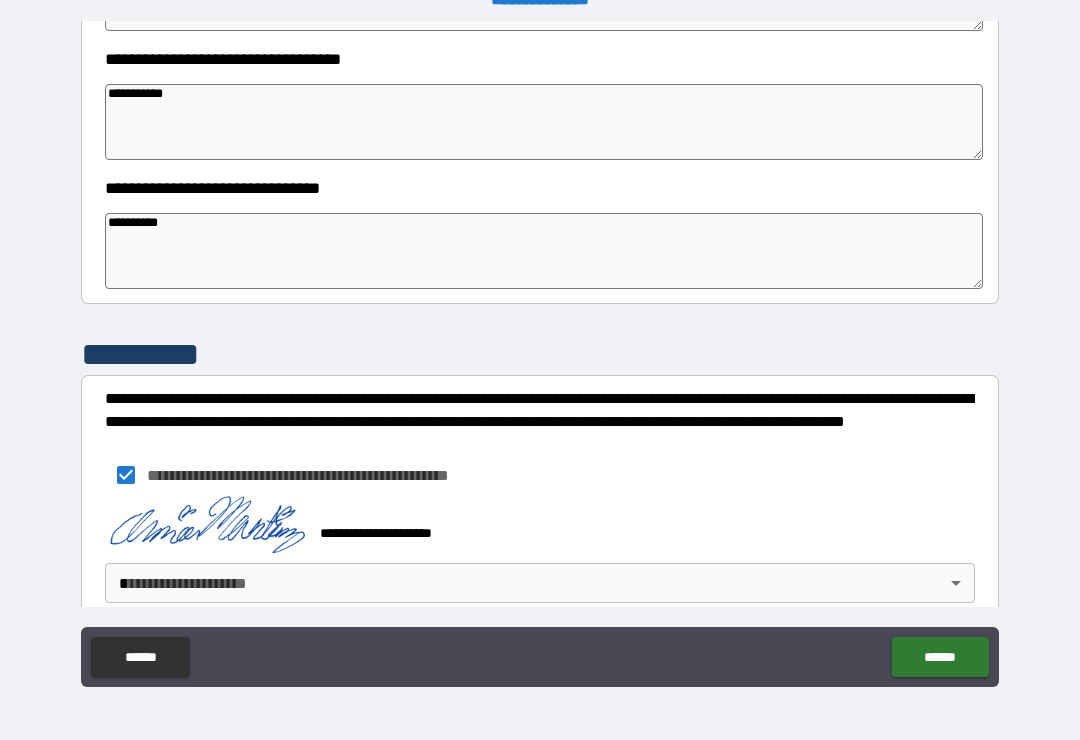 click on "**********" at bounding box center (540, 354) 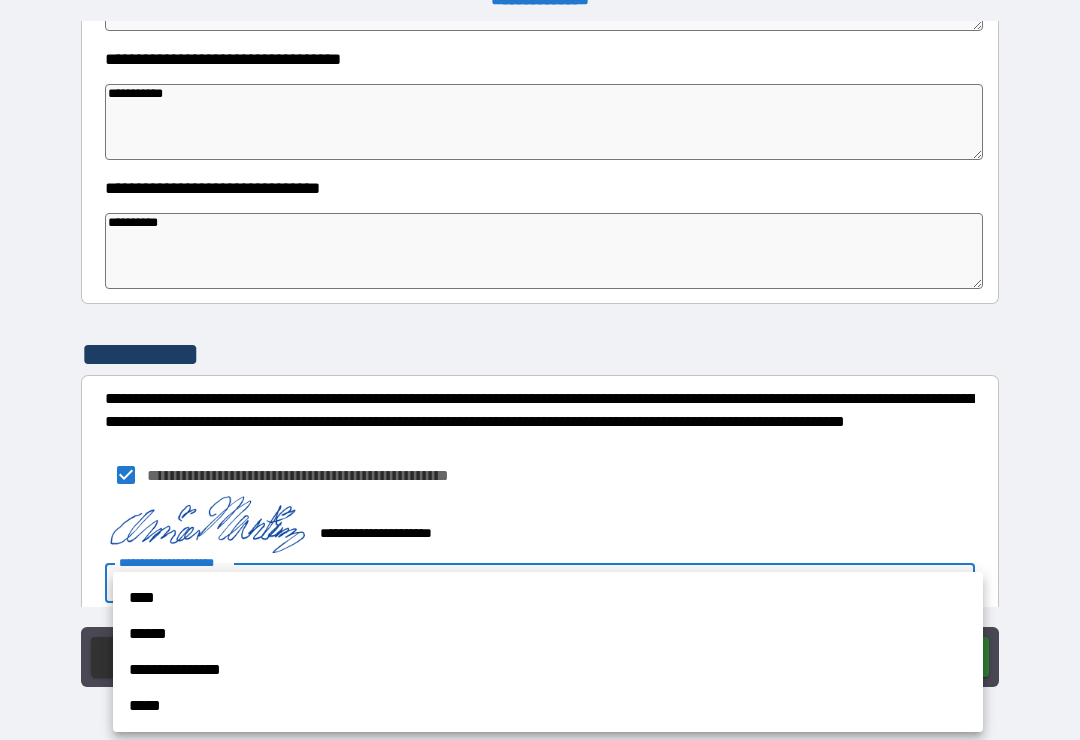 click on "****" at bounding box center (548, 598) 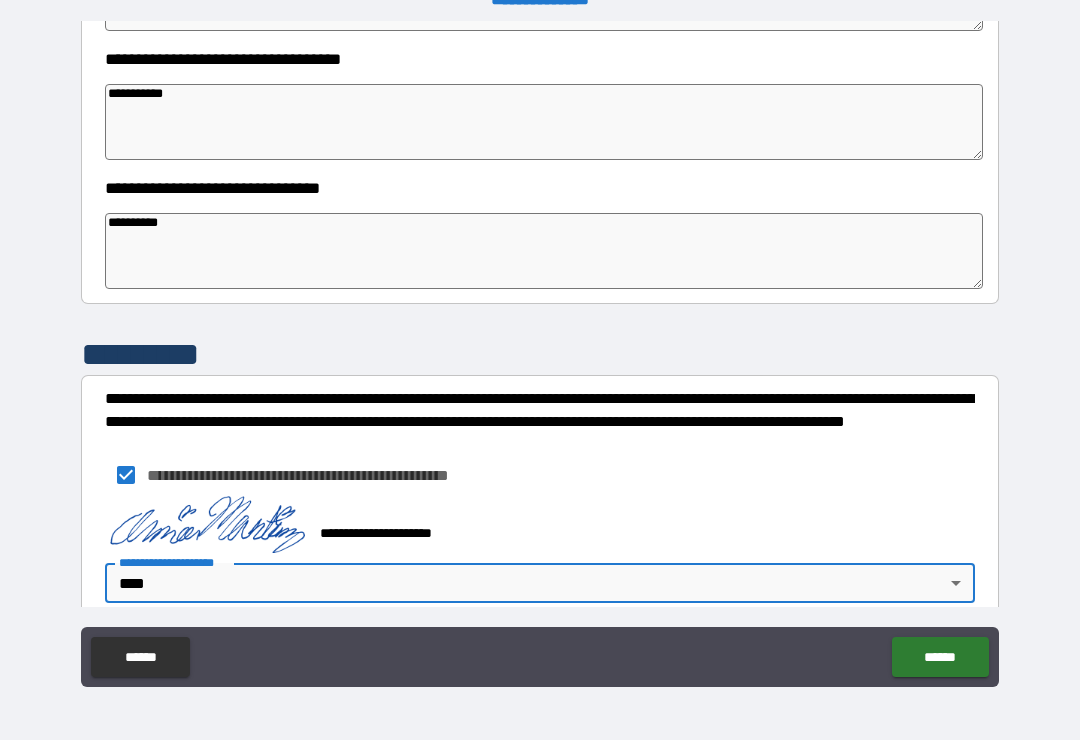 click on "******" at bounding box center [940, 657] 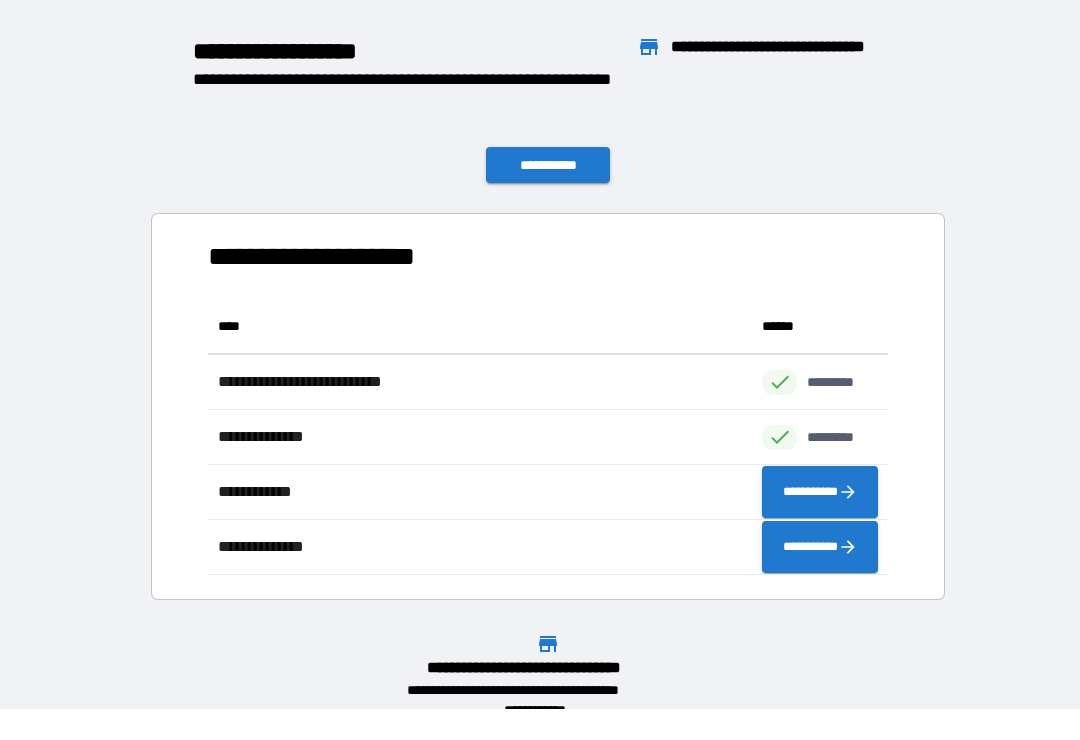 scroll, scrollTop: 276, scrollLeft: 680, axis: both 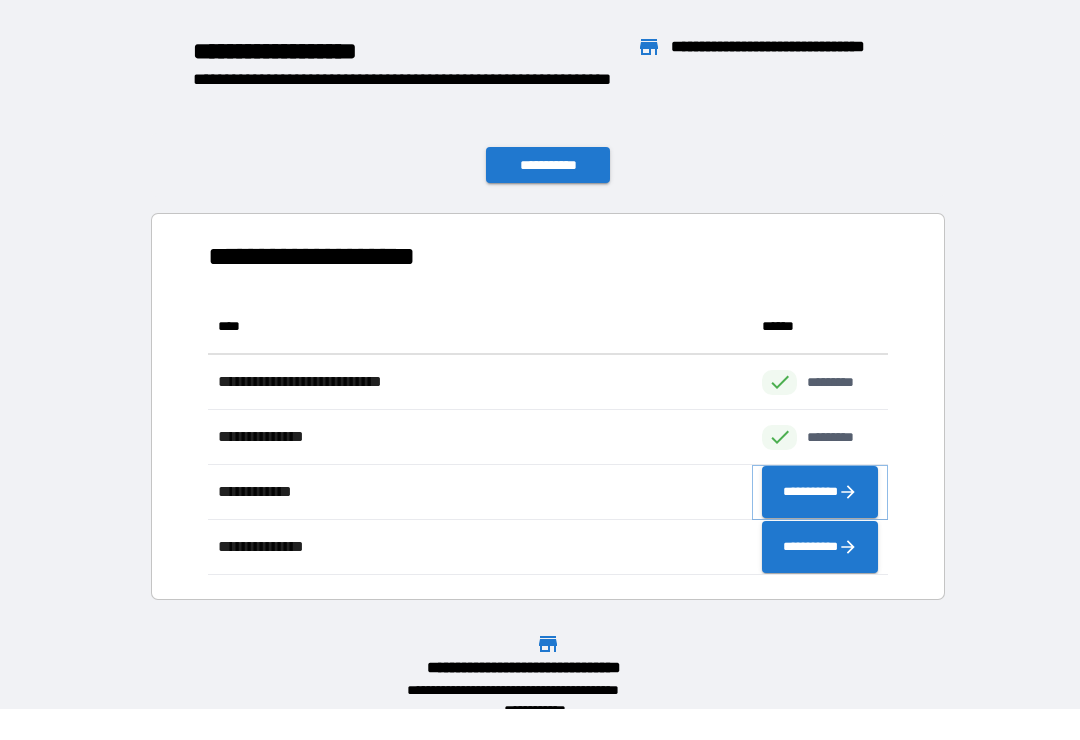 click 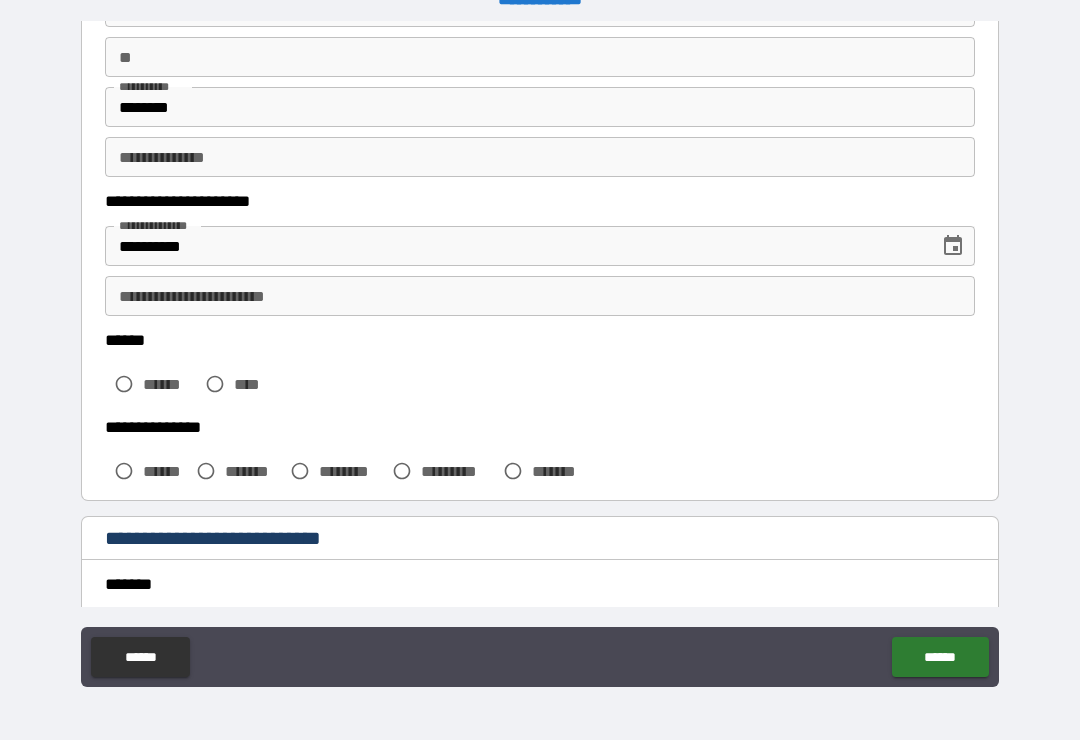scroll, scrollTop: 187, scrollLeft: 0, axis: vertical 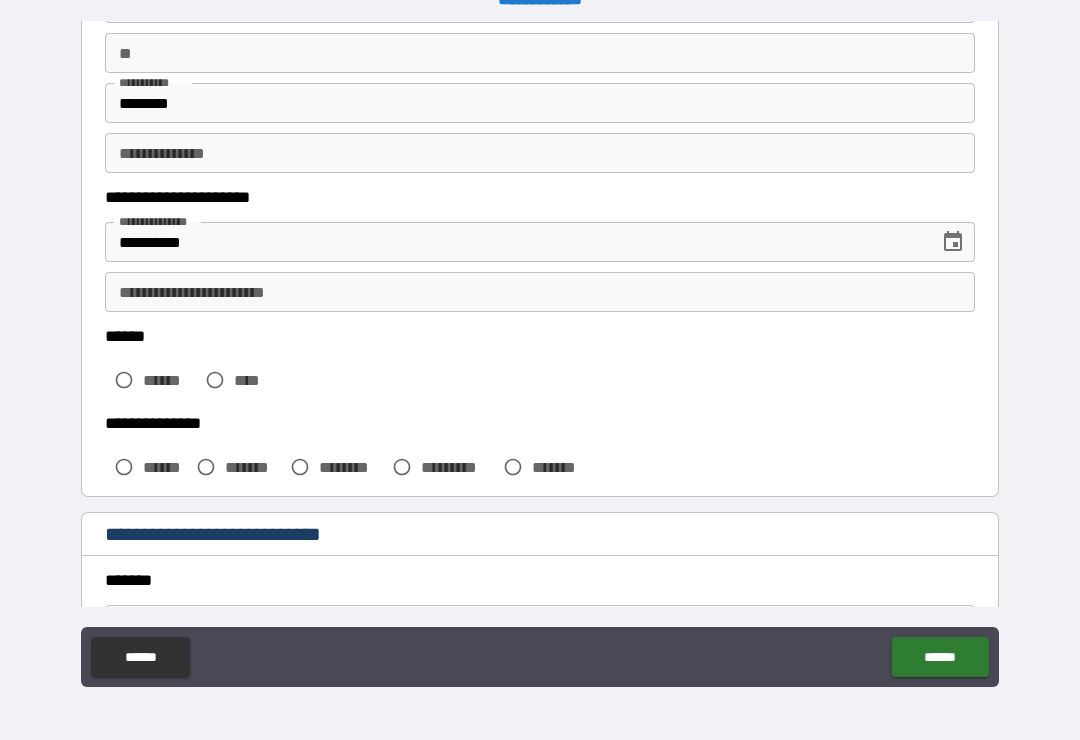 click on "**********" at bounding box center [540, 153] 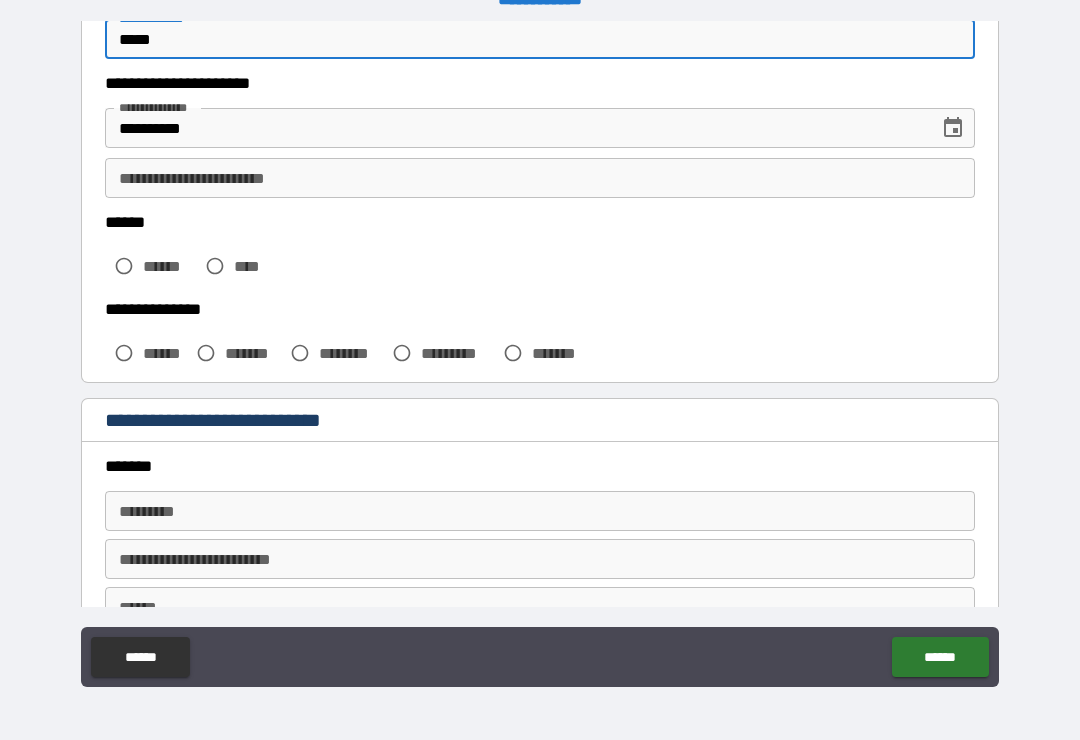 scroll, scrollTop: 313, scrollLeft: 0, axis: vertical 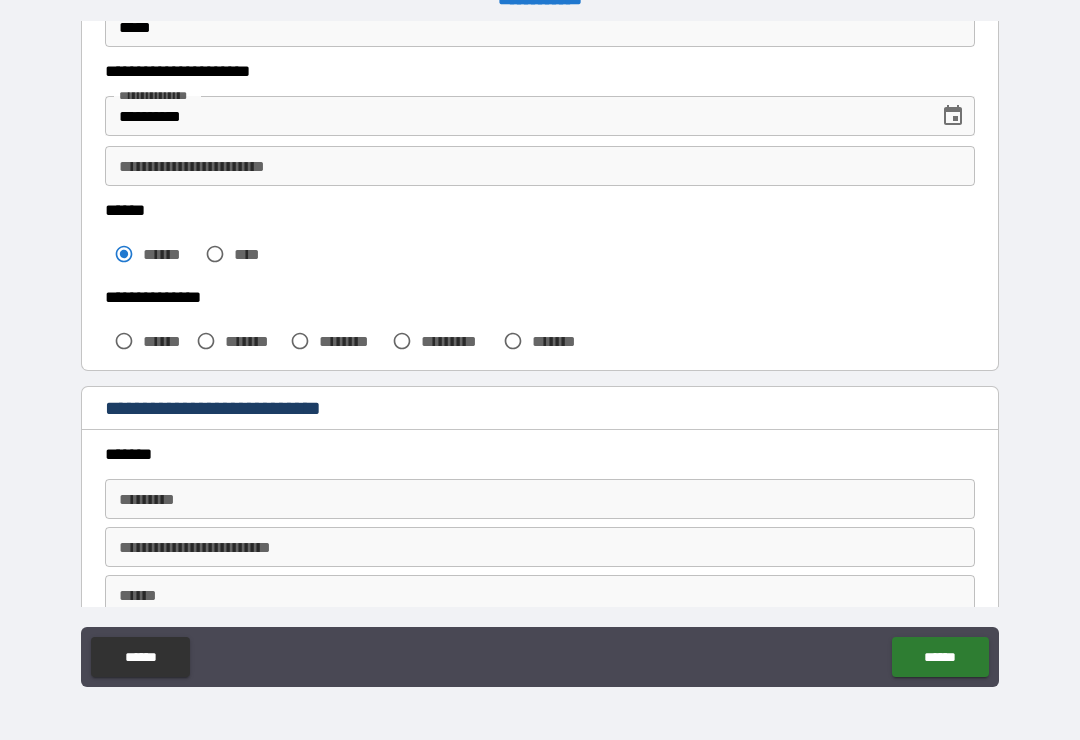 click on "**********" at bounding box center [540, 166] 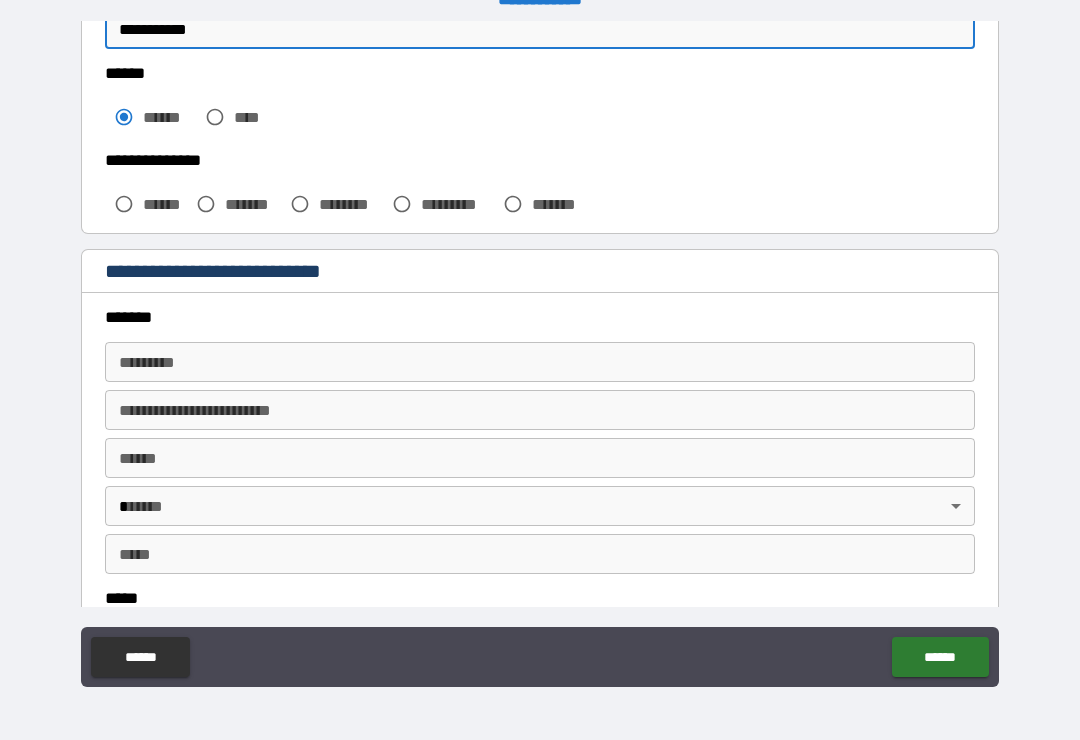 scroll, scrollTop: 452, scrollLeft: 0, axis: vertical 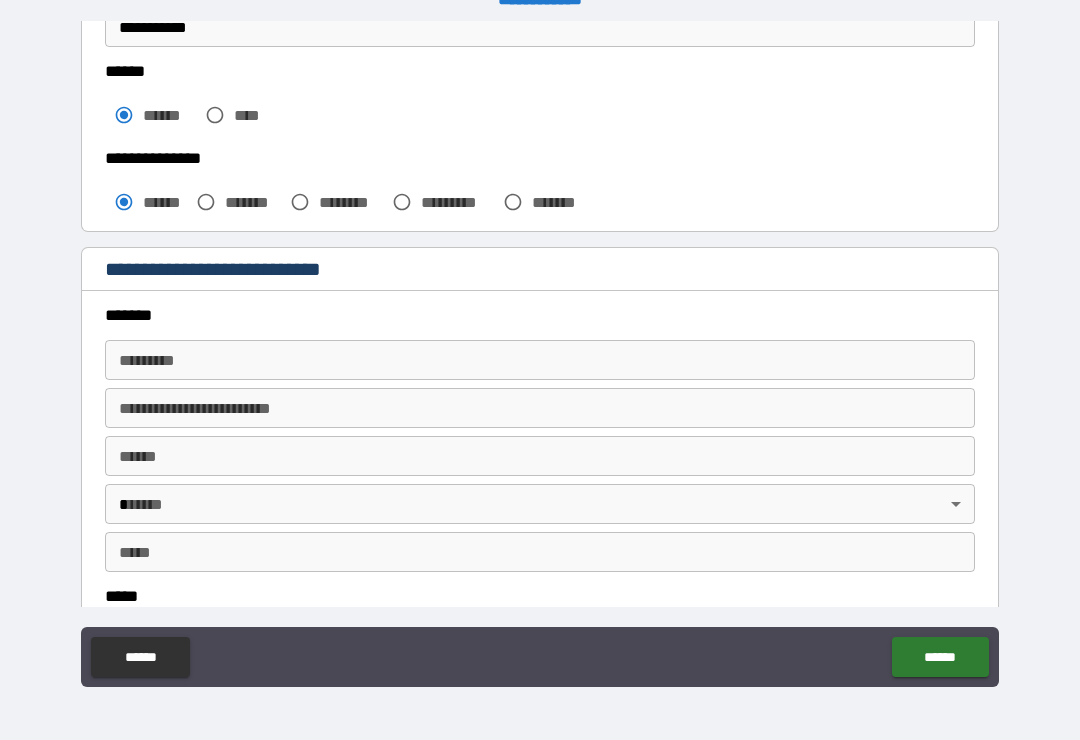 click on "*******   *" at bounding box center [540, 360] 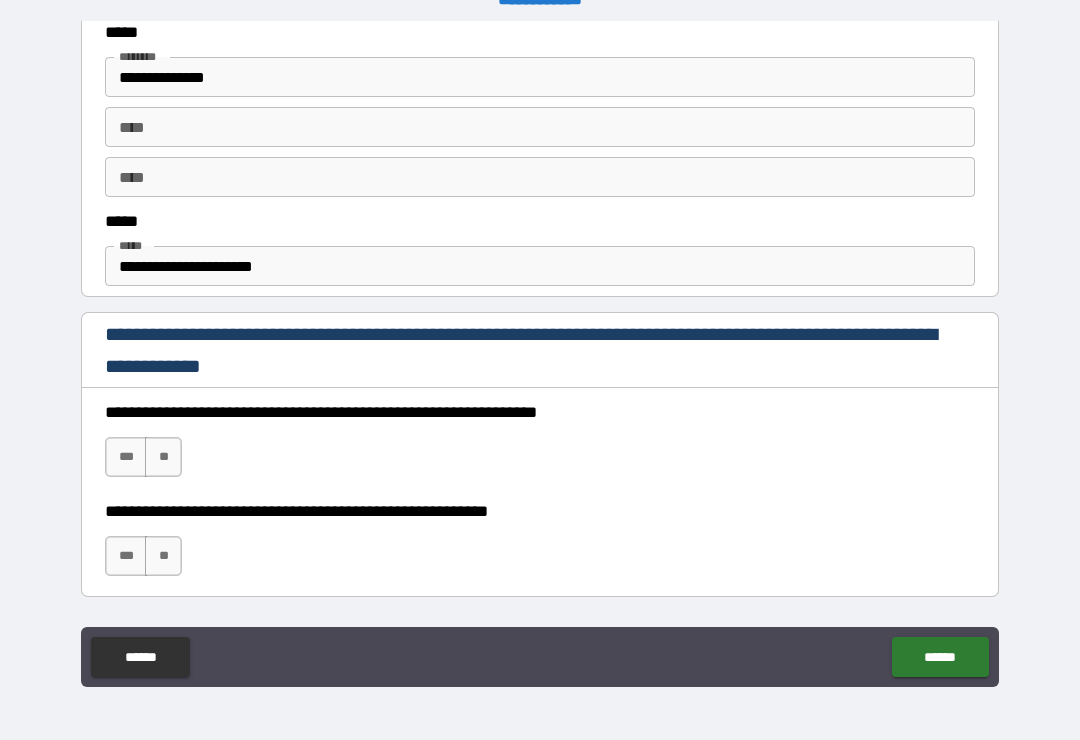 scroll, scrollTop: 1018, scrollLeft: 0, axis: vertical 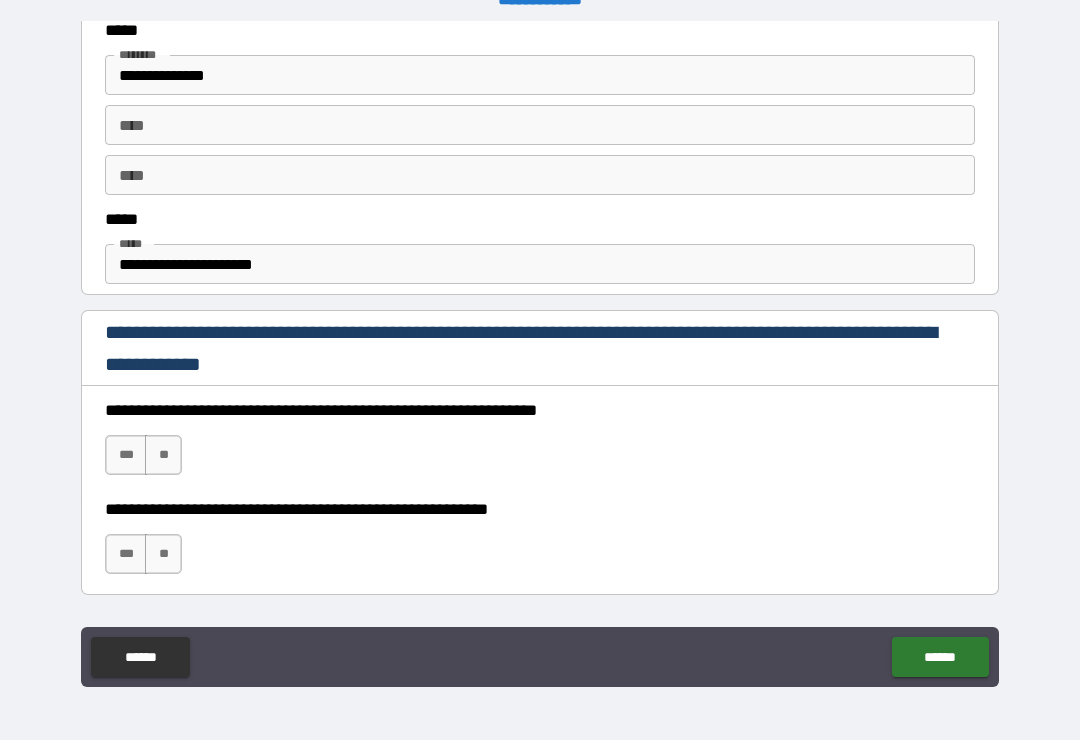 click on "***" at bounding box center [126, 455] 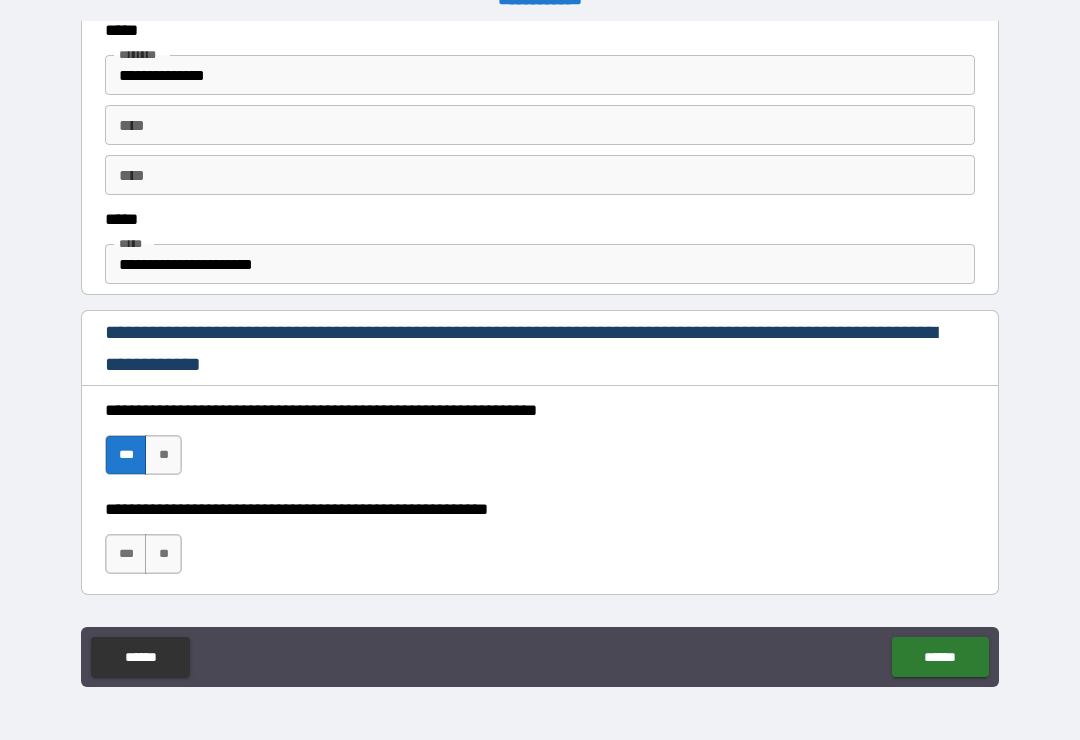 click on "***" at bounding box center (126, 554) 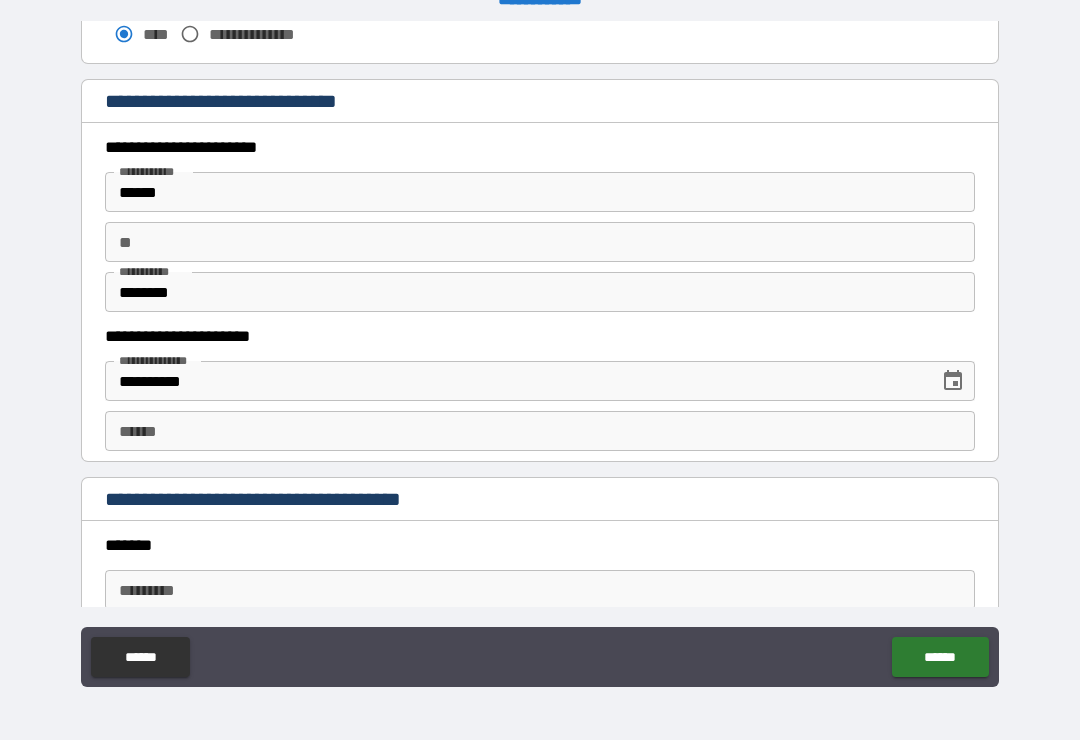 scroll, scrollTop: 1818, scrollLeft: 0, axis: vertical 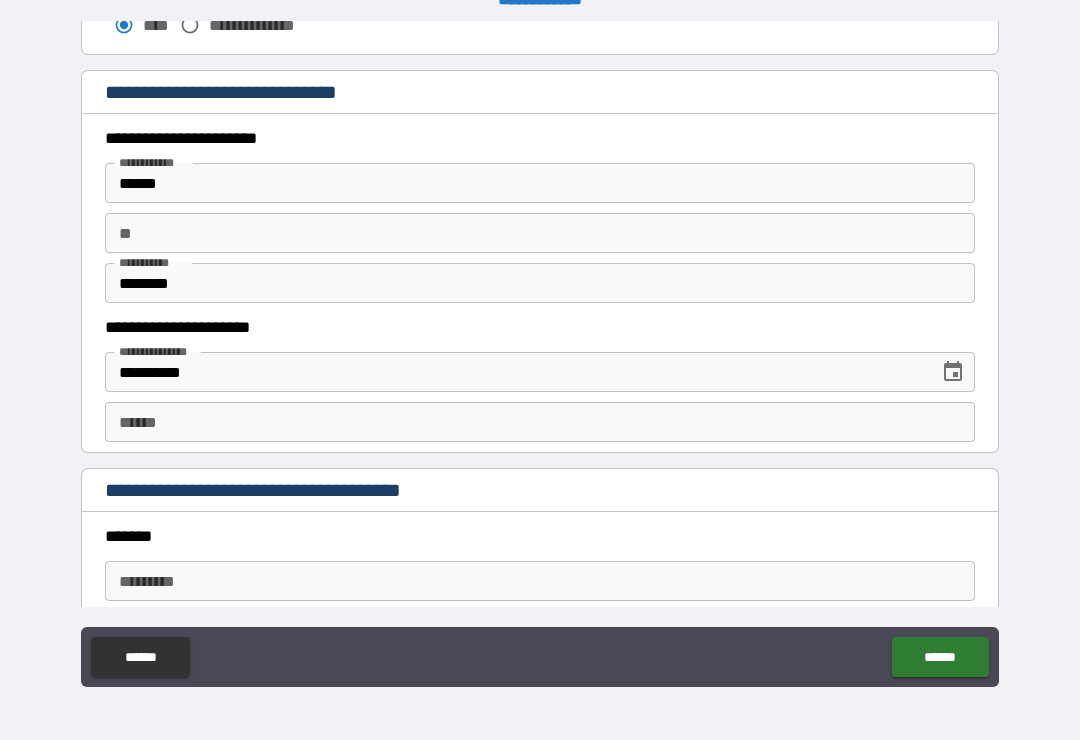 click on "****   *" at bounding box center [540, 422] 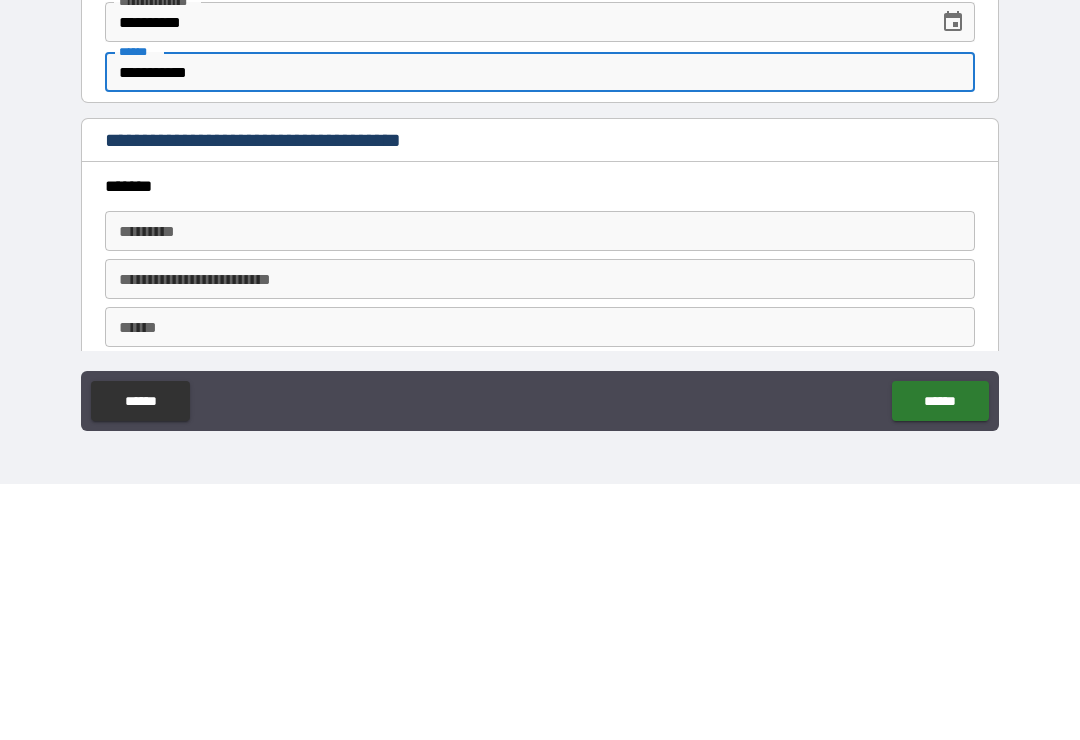 scroll, scrollTop: 1927, scrollLeft: 0, axis: vertical 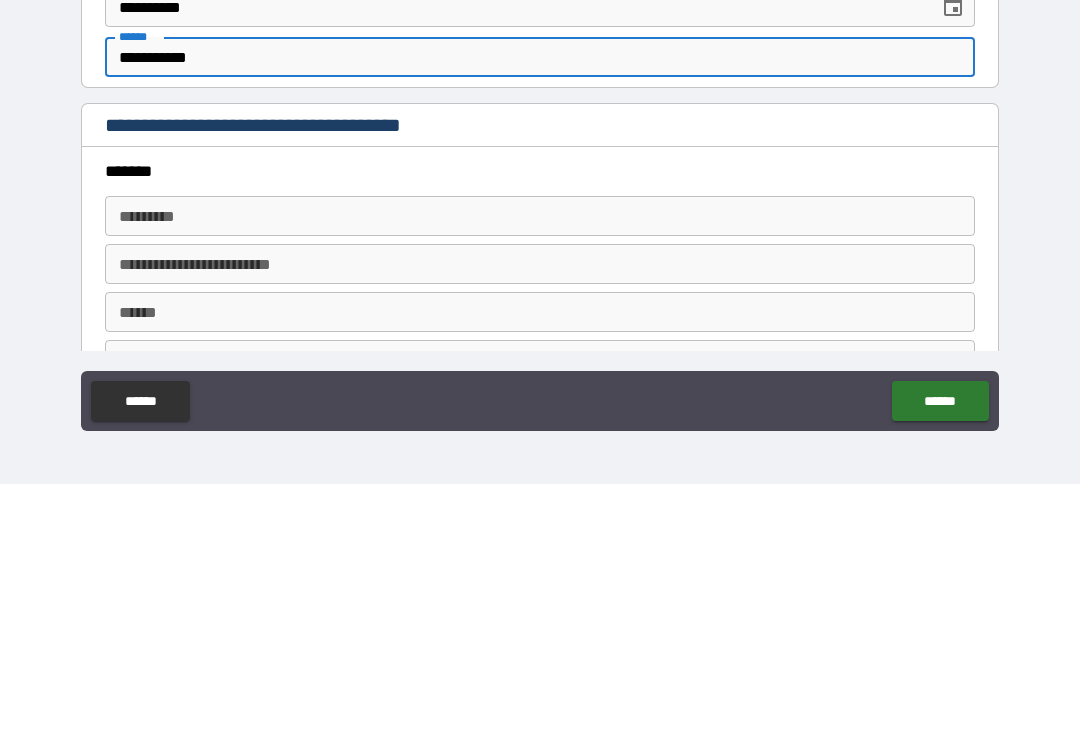 click on "*******   *" at bounding box center [540, 472] 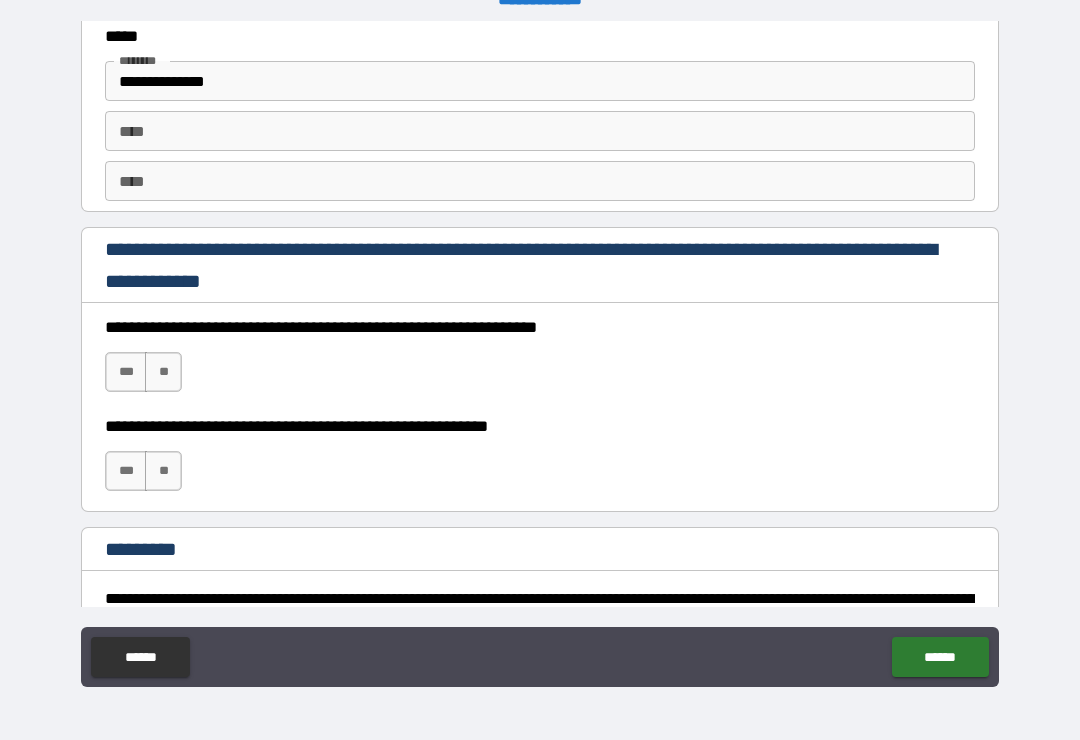 scroll, scrollTop: 2680, scrollLeft: 0, axis: vertical 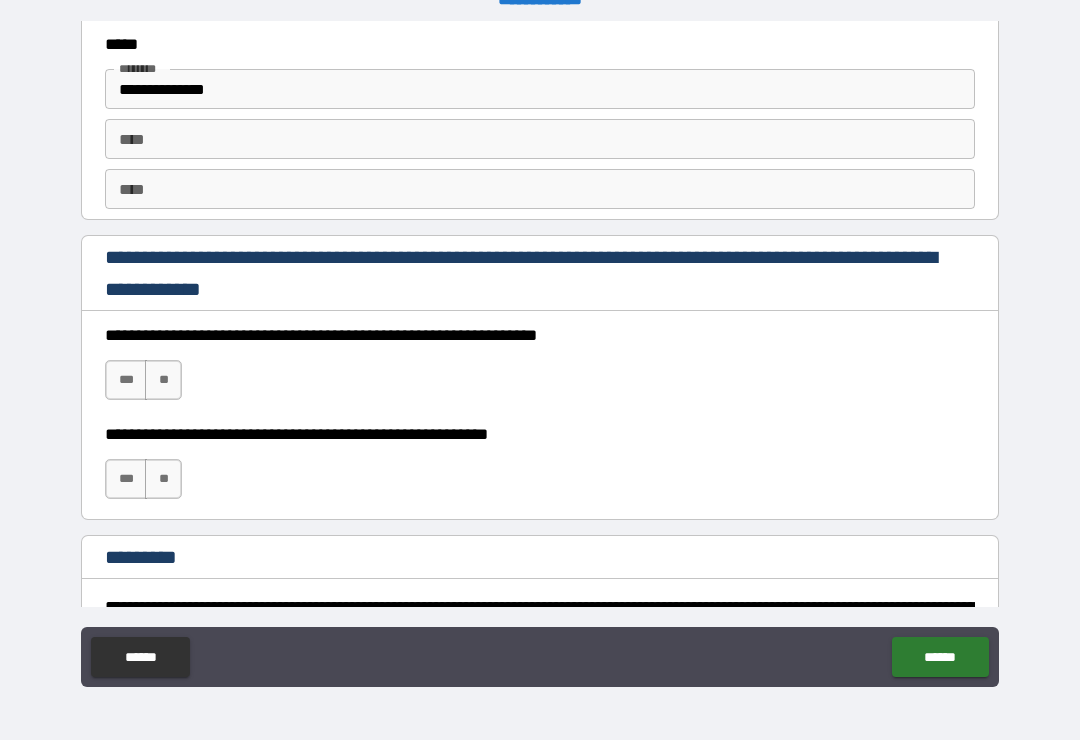 click on "***" at bounding box center [126, 380] 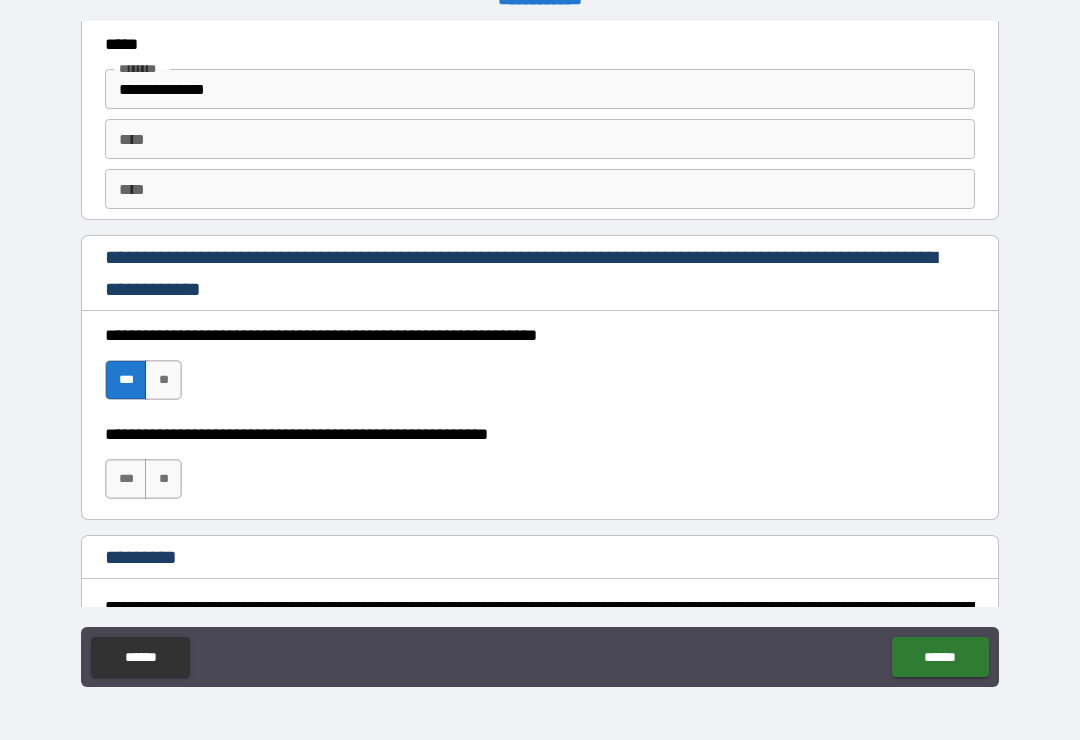 click on "***" at bounding box center [126, 479] 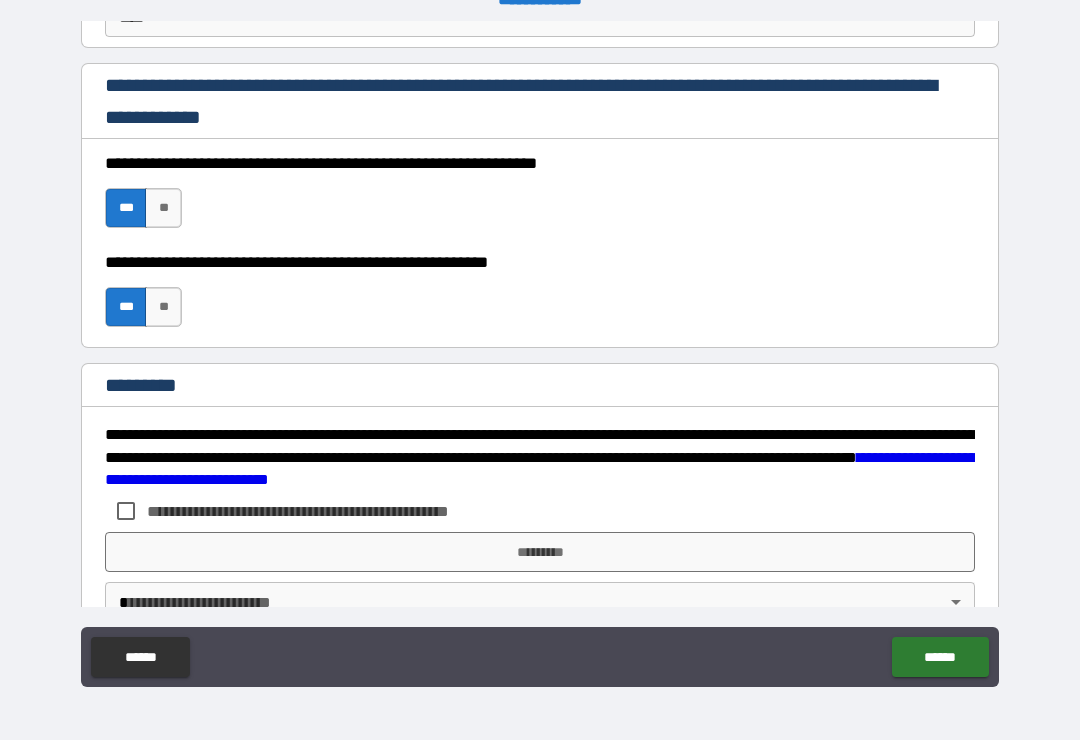 scroll, scrollTop: 2864, scrollLeft: 0, axis: vertical 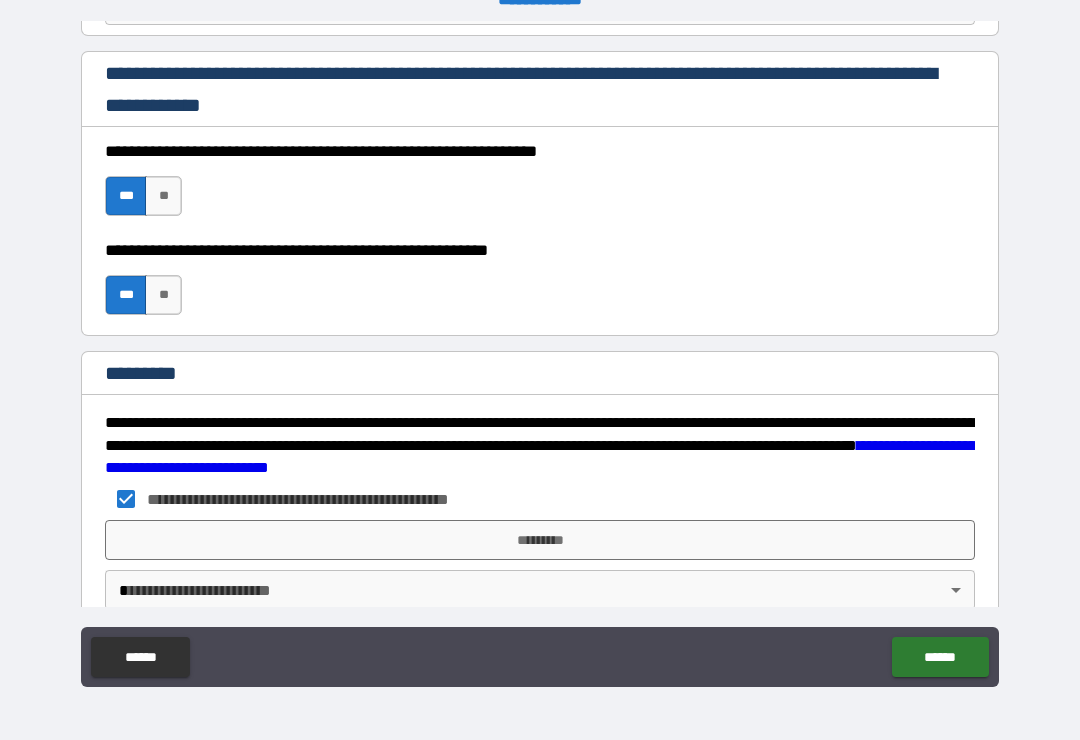 click on "*********" at bounding box center [540, 540] 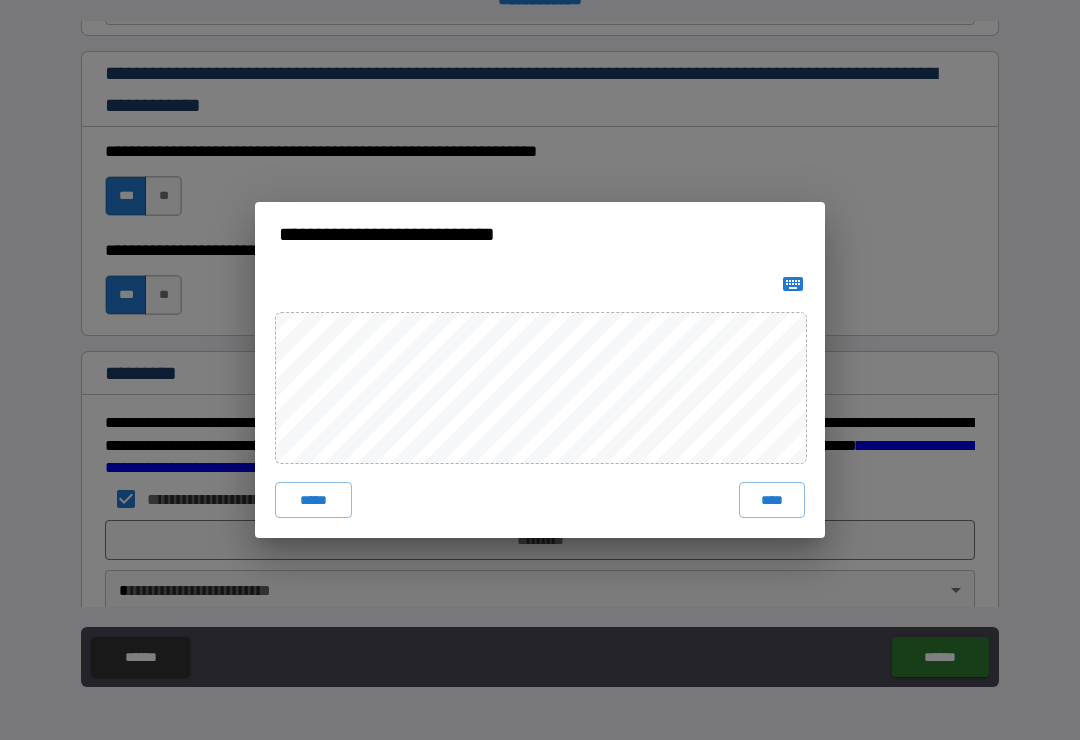 click on "****" at bounding box center (772, 500) 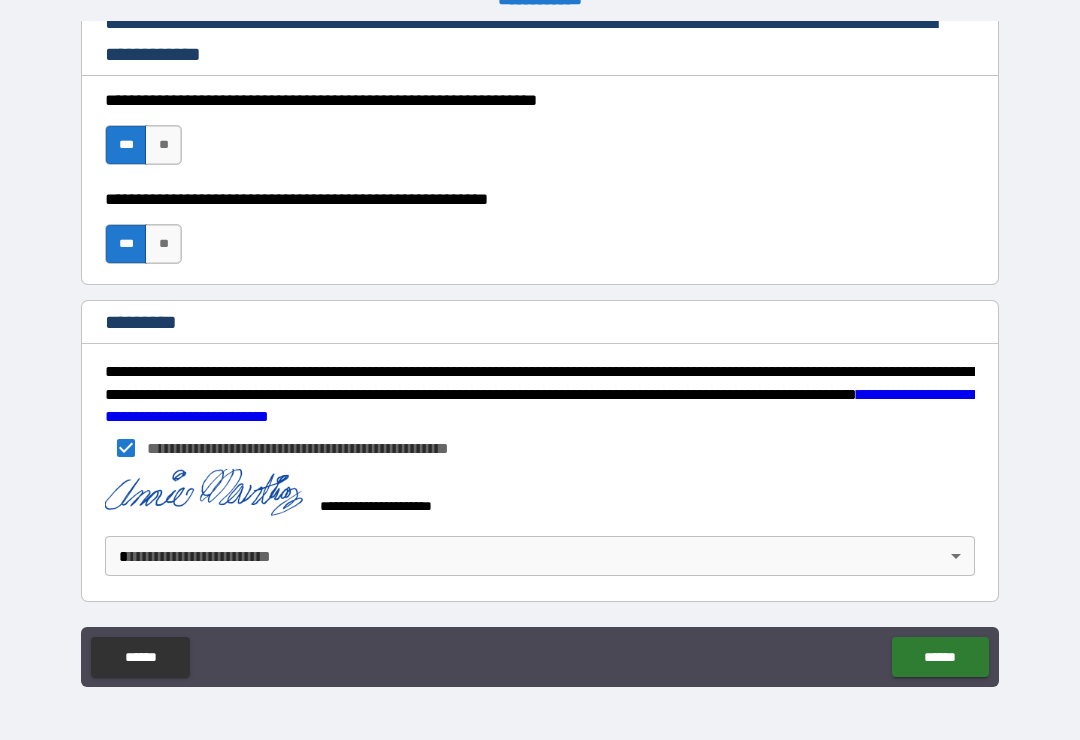 scroll, scrollTop: 2915, scrollLeft: 0, axis: vertical 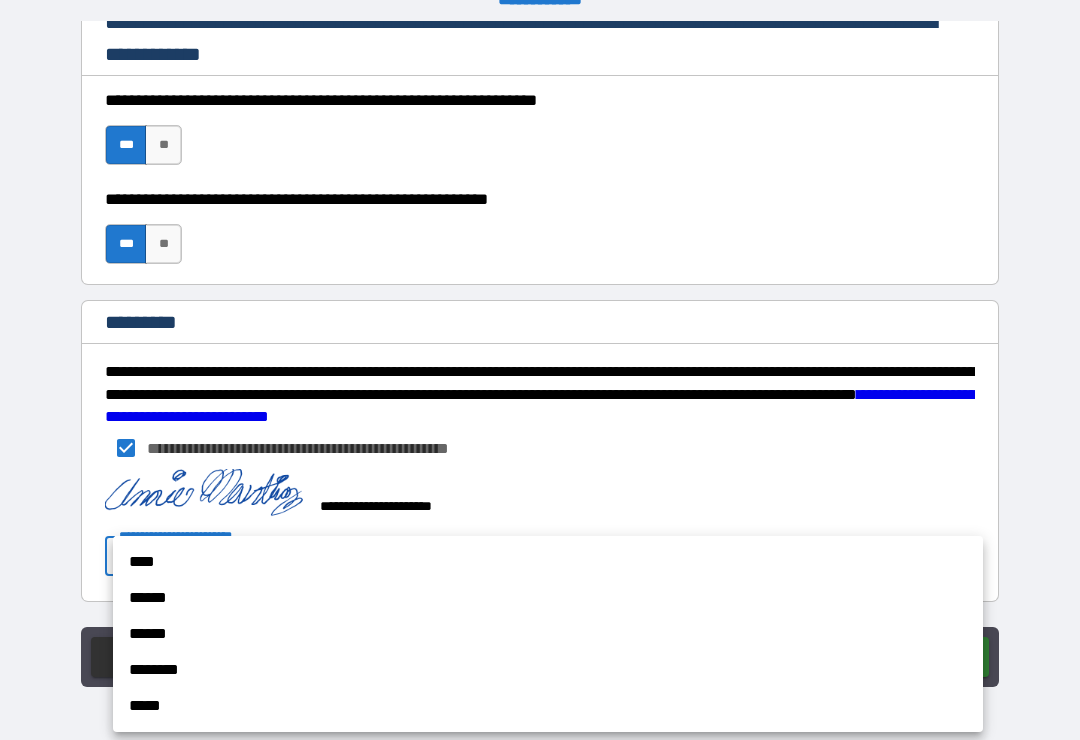 click on "****" at bounding box center [548, 562] 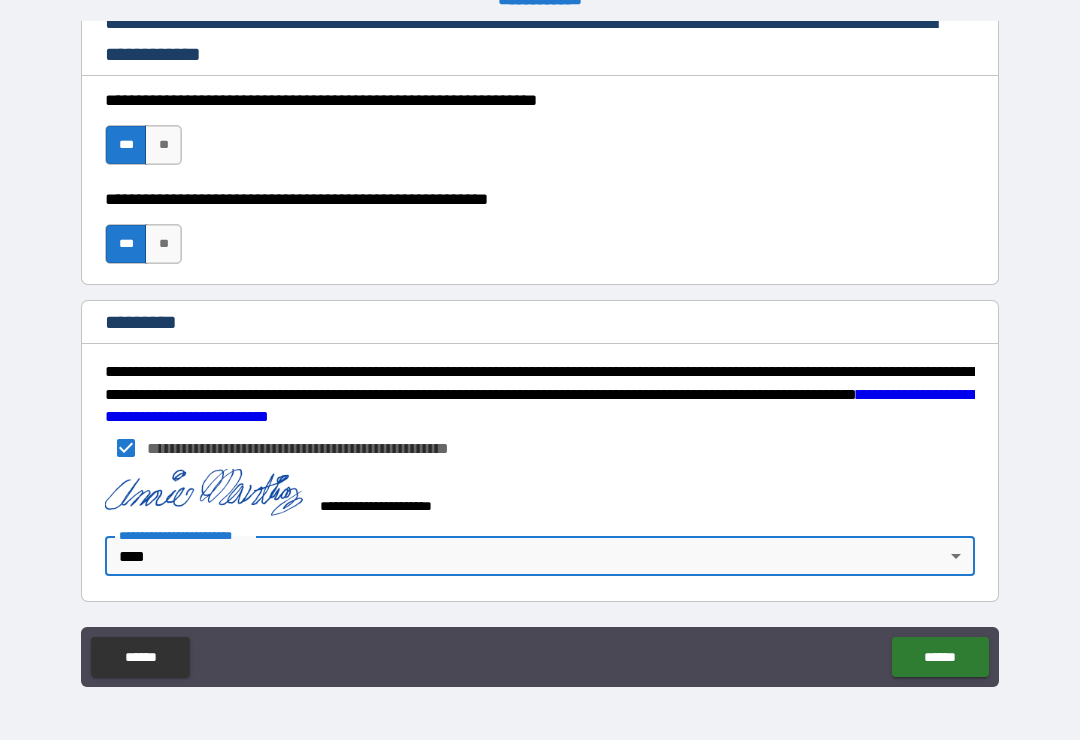 click on "******" at bounding box center (940, 657) 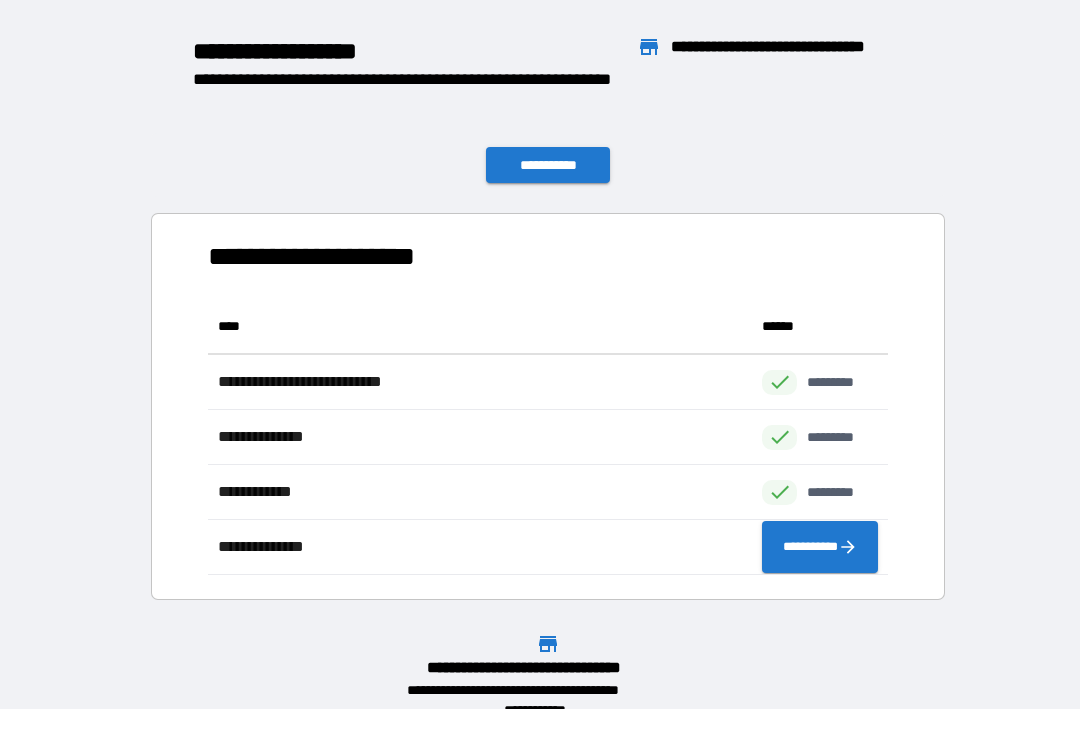 scroll, scrollTop: 1, scrollLeft: 1, axis: both 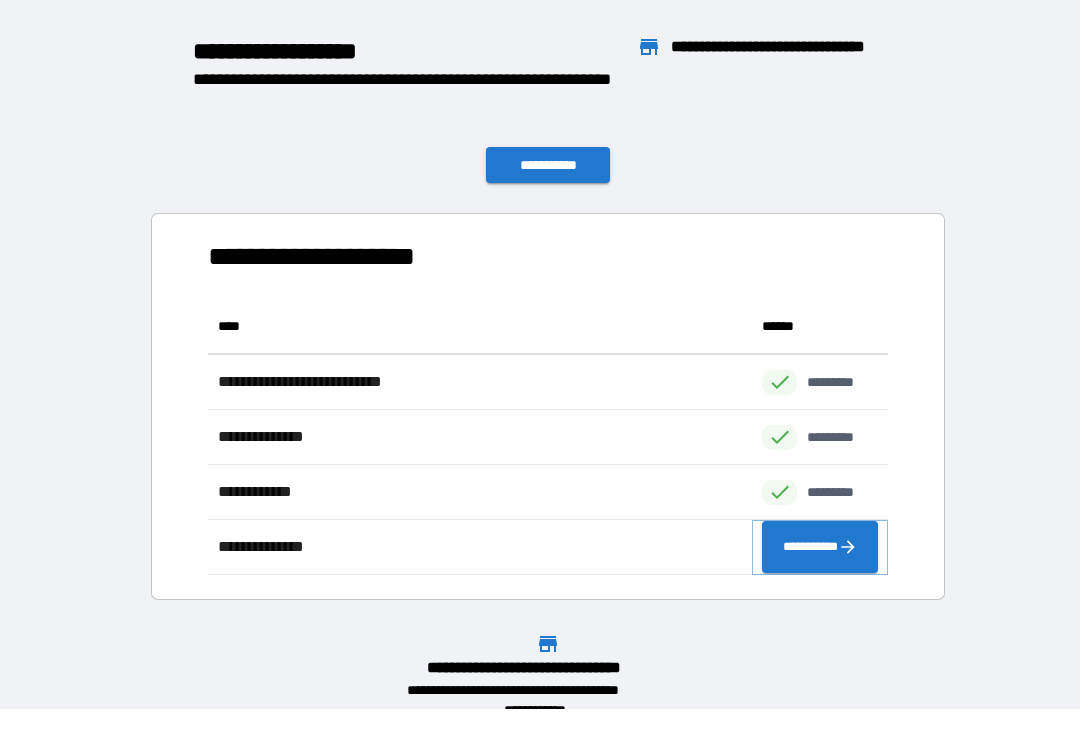 click on "**********" at bounding box center (820, 547) 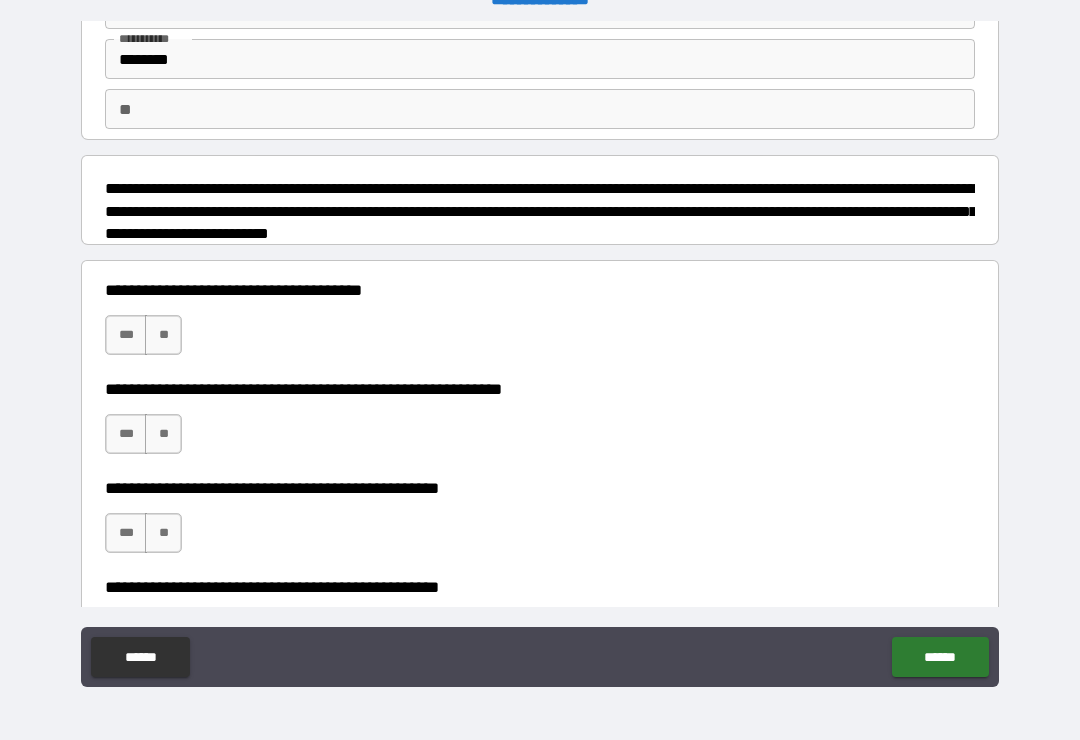scroll, scrollTop: 127, scrollLeft: 0, axis: vertical 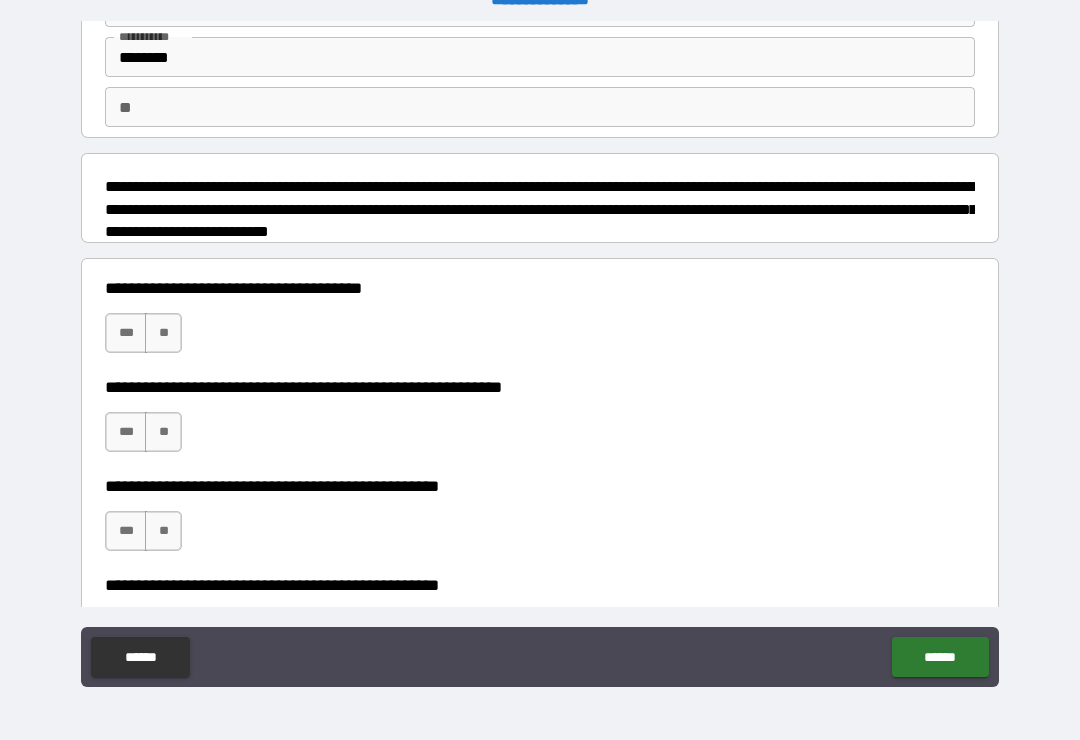 click on "**" at bounding box center [163, 333] 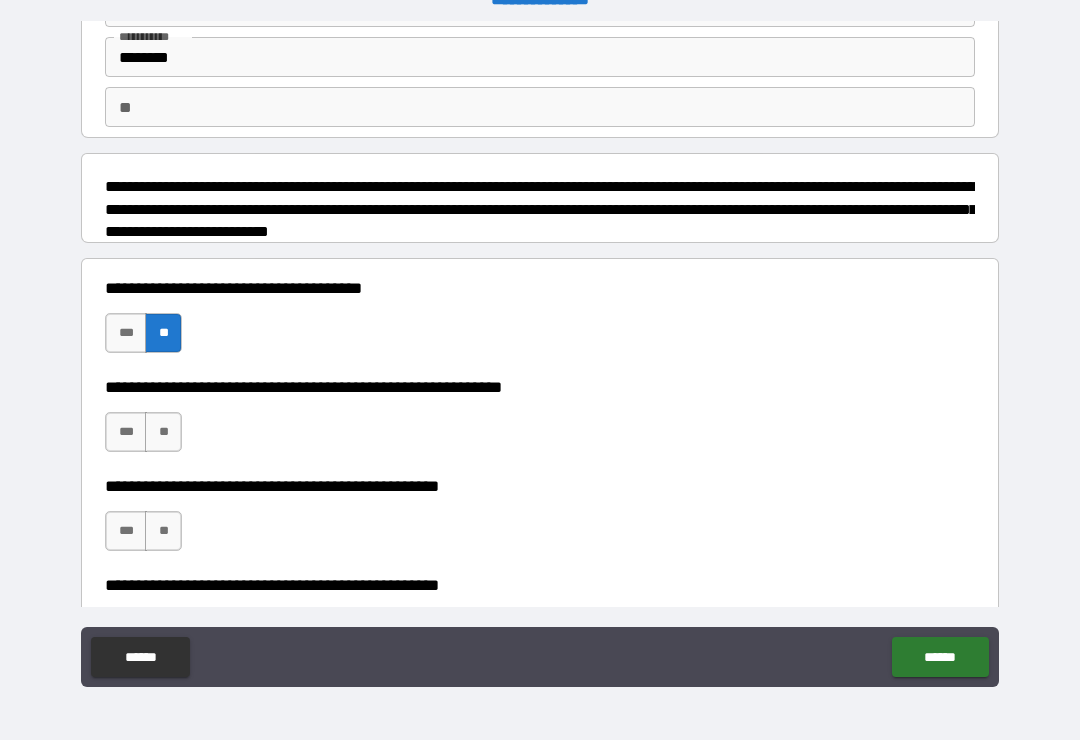 click on "**" at bounding box center [163, 432] 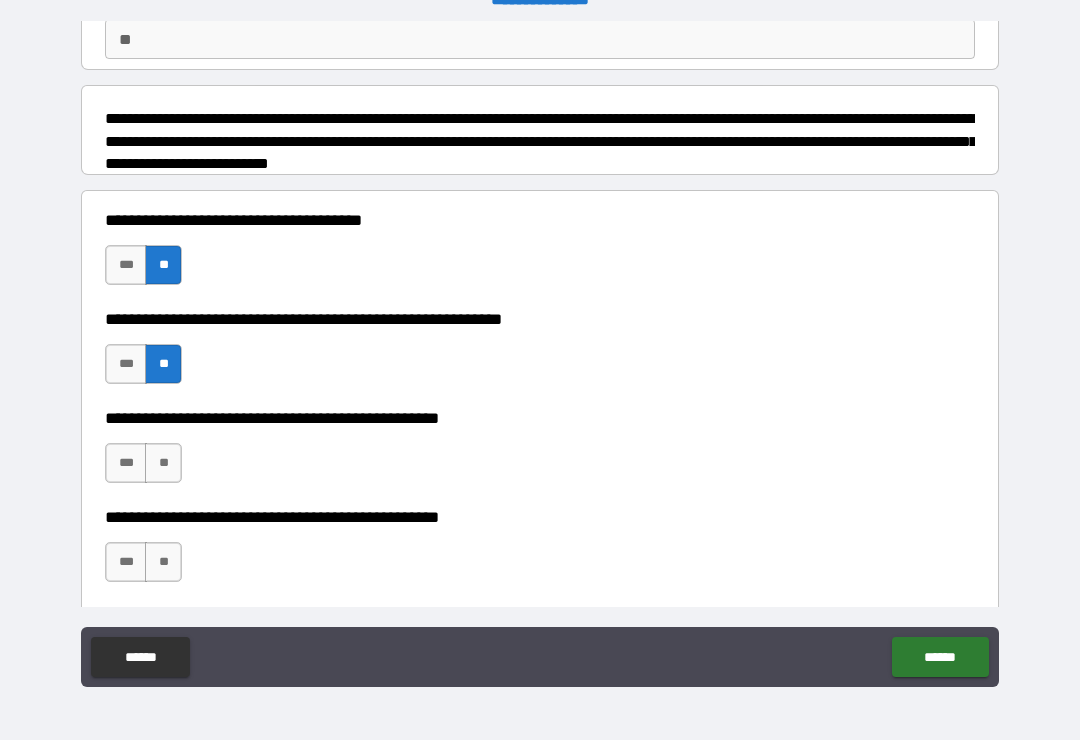 scroll, scrollTop: 216, scrollLeft: 0, axis: vertical 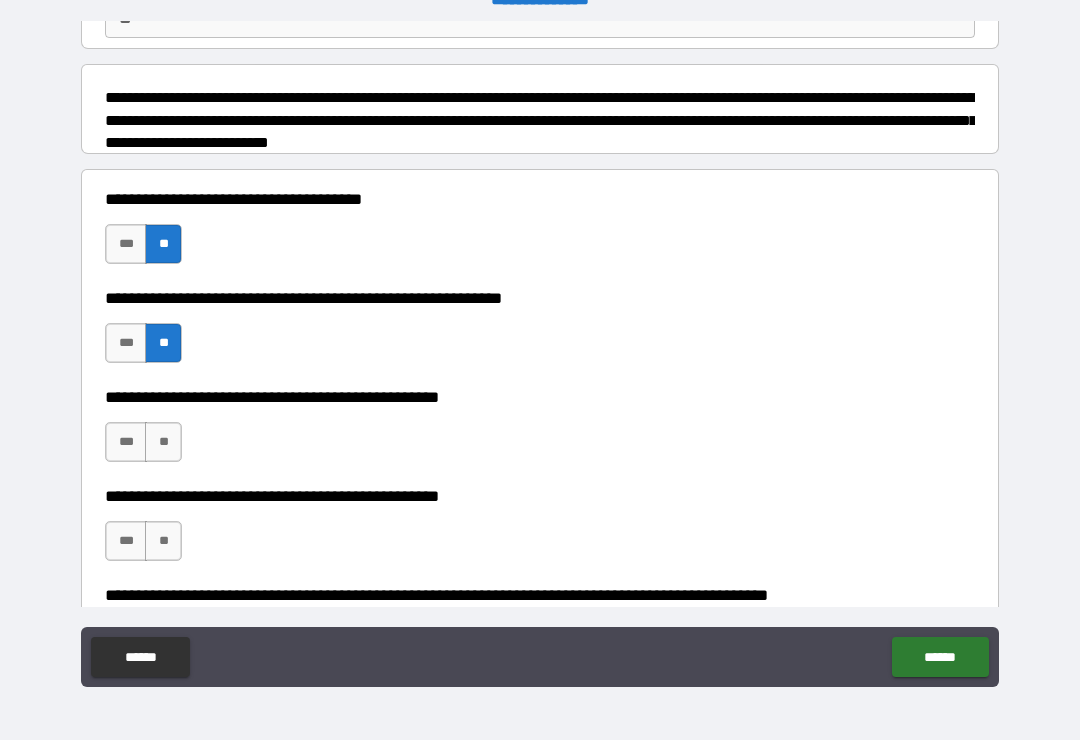 click on "**" at bounding box center [163, 541] 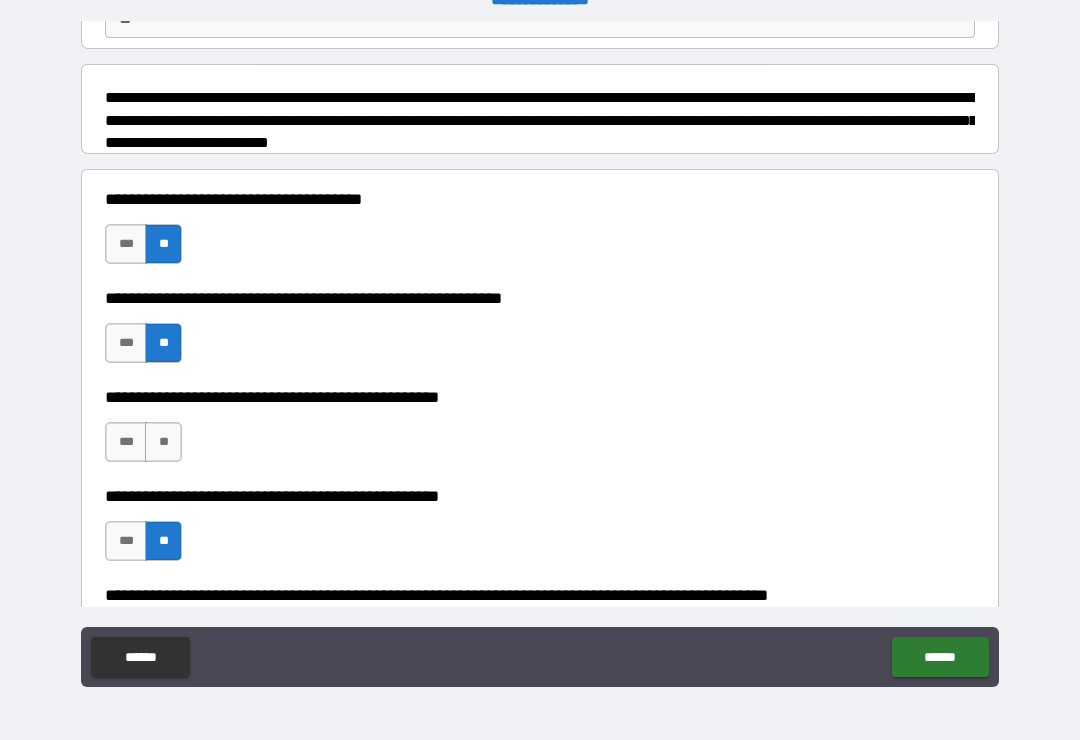 click on "***" at bounding box center (126, 442) 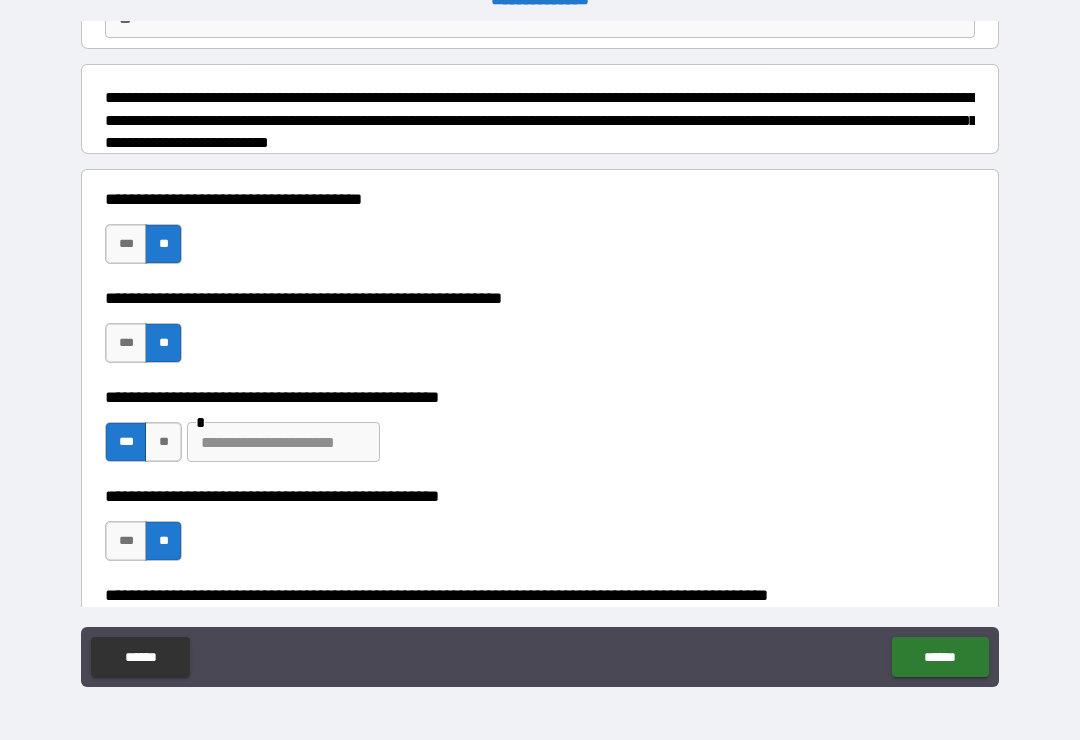 click at bounding box center (283, 442) 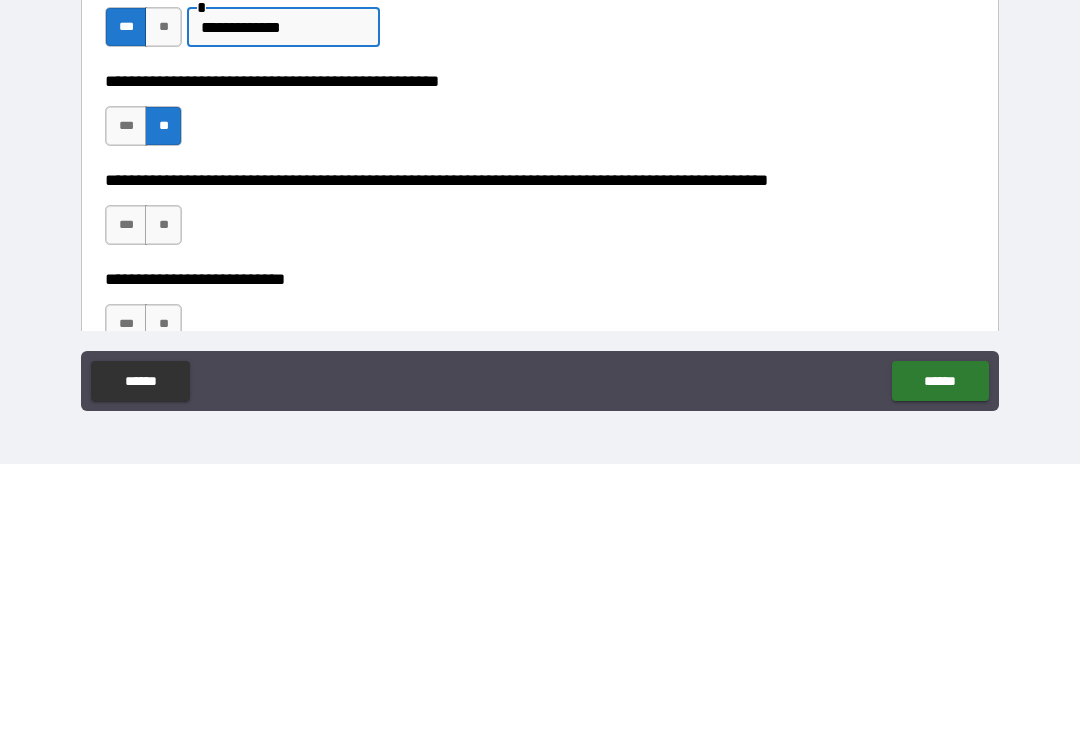 scroll, scrollTop: 357, scrollLeft: 0, axis: vertical 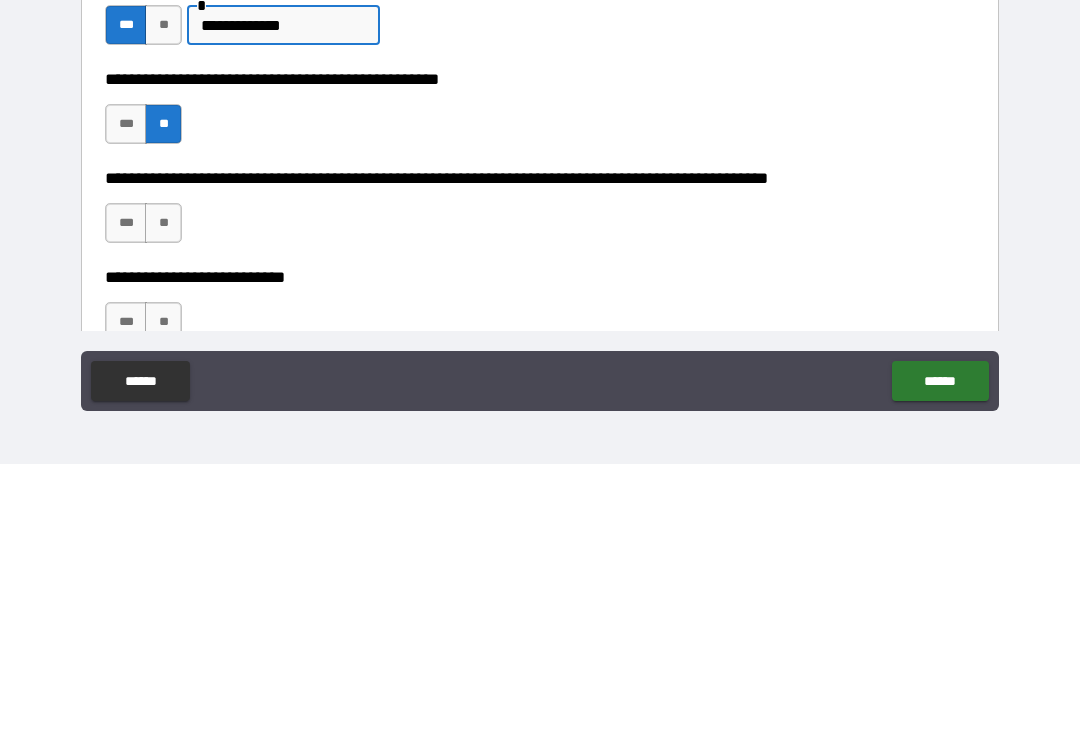 click on "**" at bounding box center [163, 499] 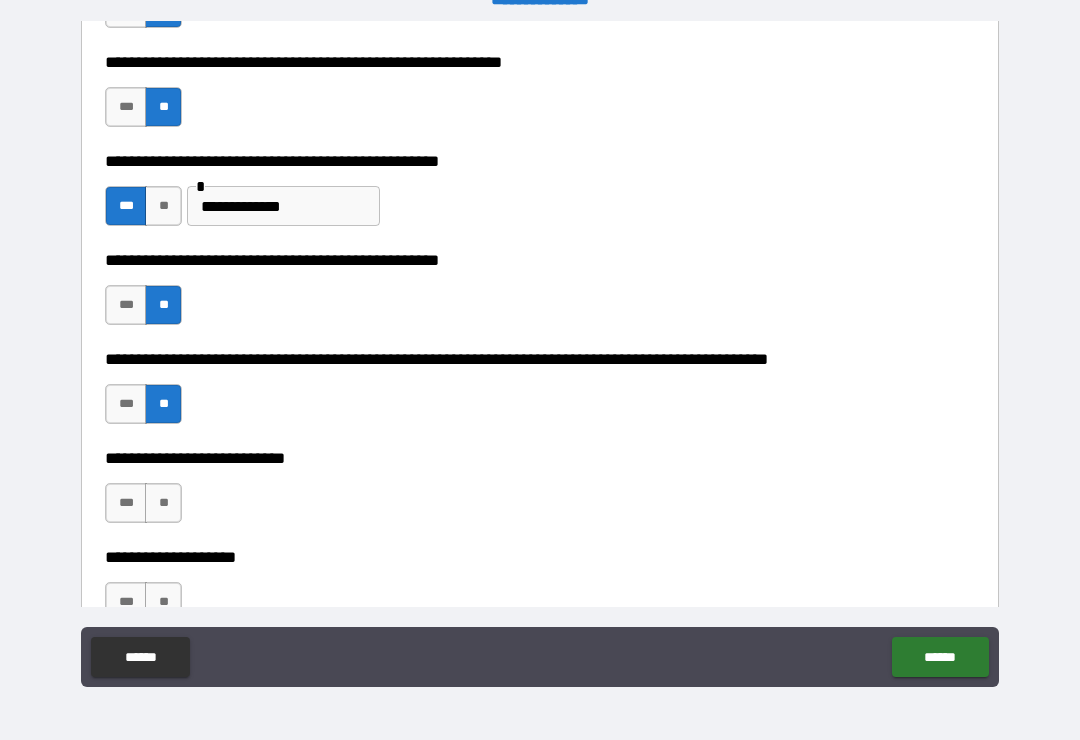 scroll, scrollTop: 476, scrollLeft: 0, axis: vertical 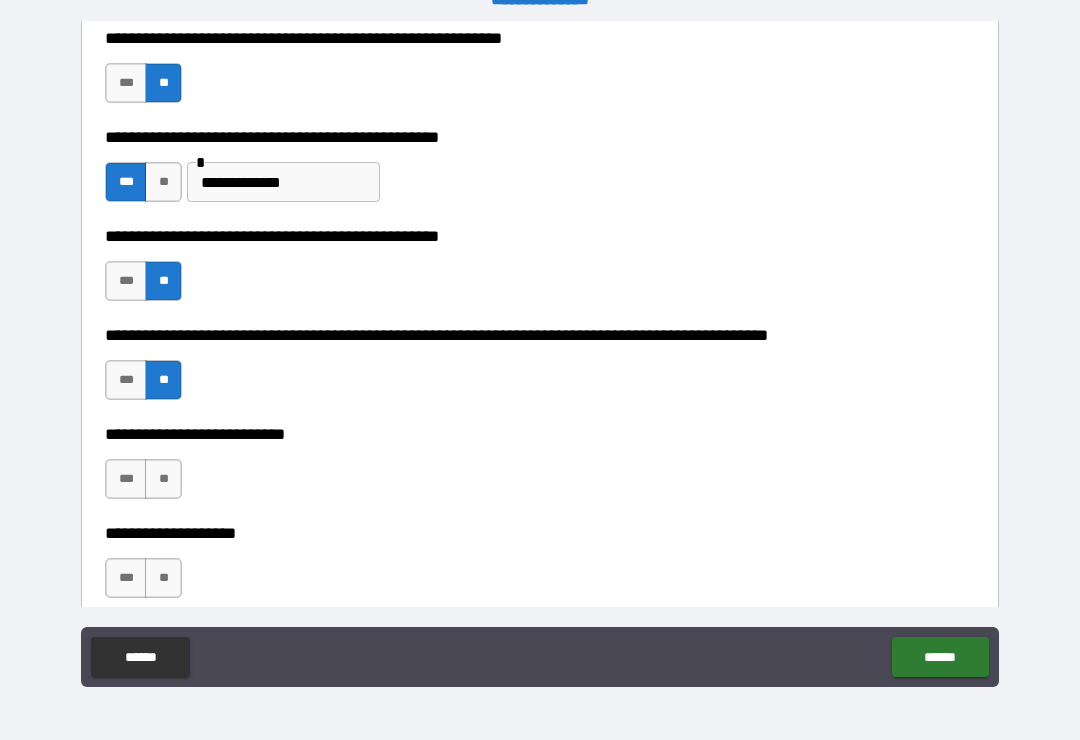 click on "**" at bounding box center [163, 479] 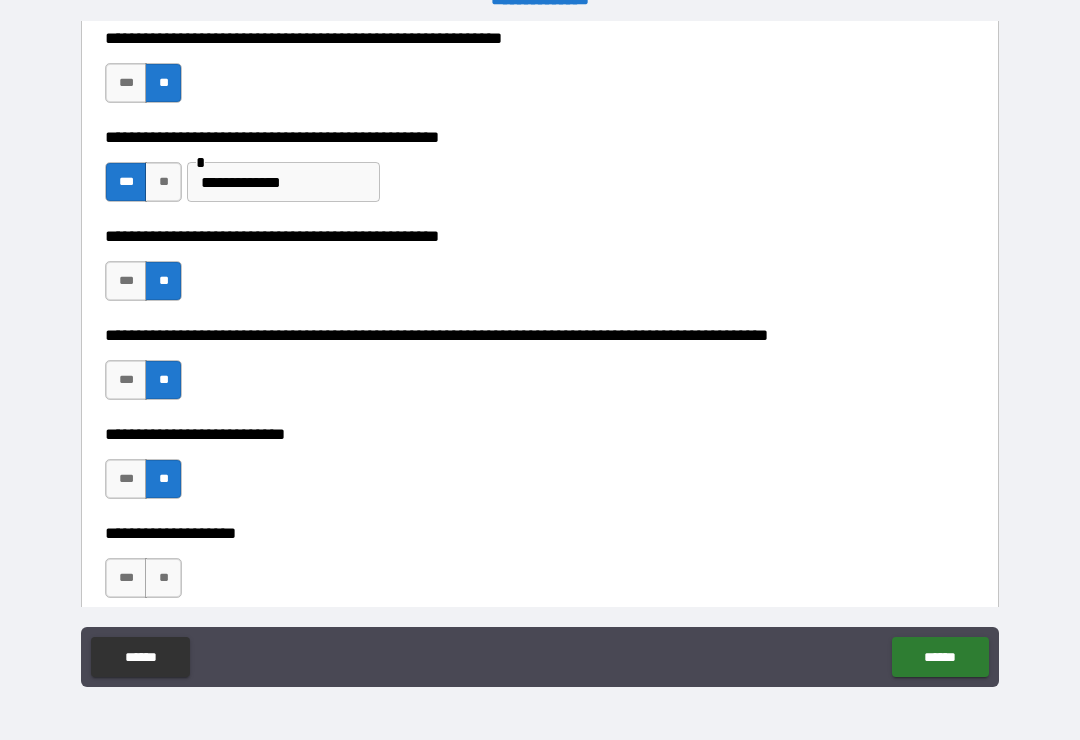 click on "**" at bounding box center [163, 578] 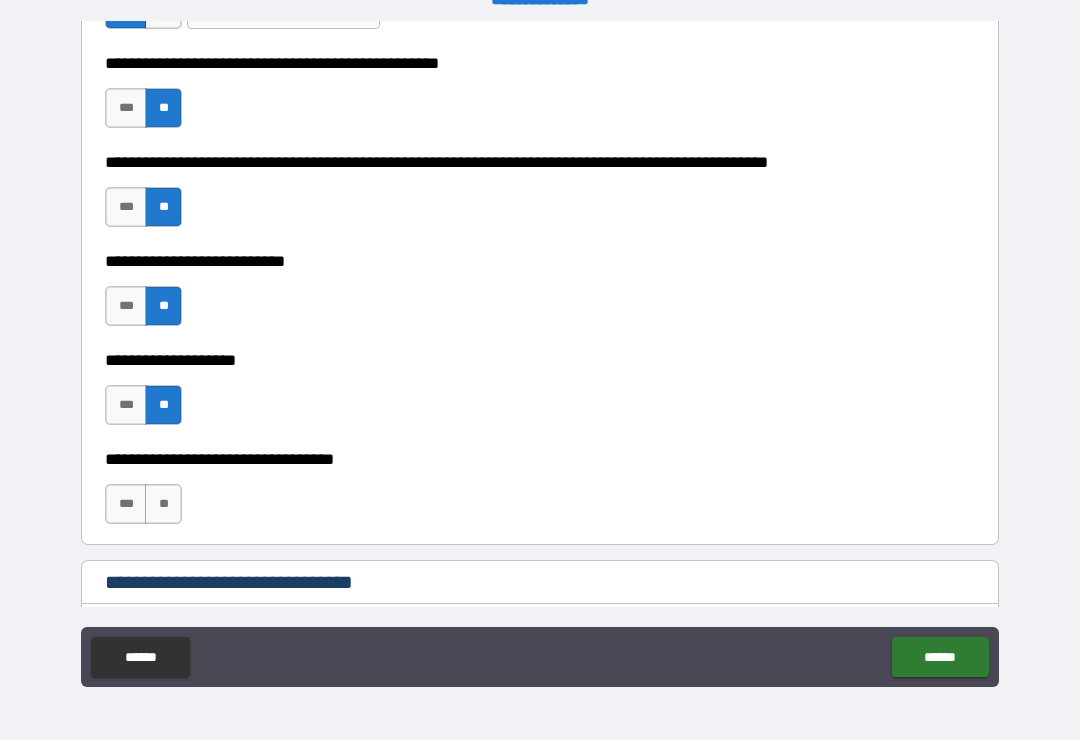 scroll, scrollTop: 654, scrollLeft: 0, axis: vertical 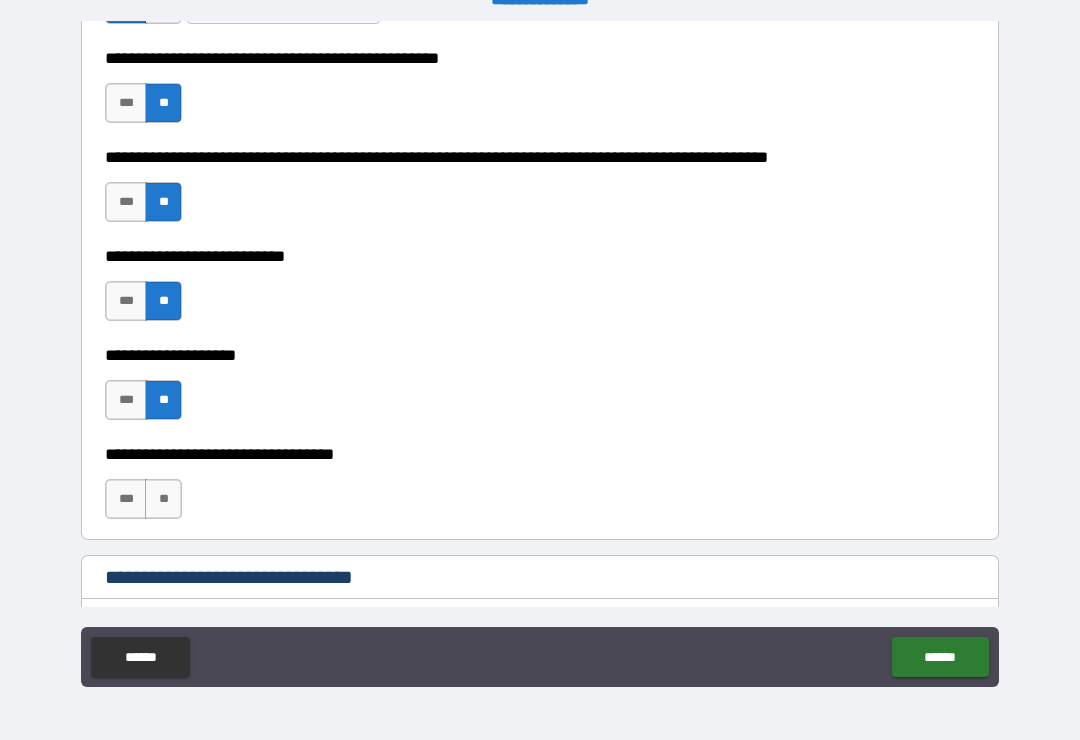 click on "***" at bounding box center (126, 499) 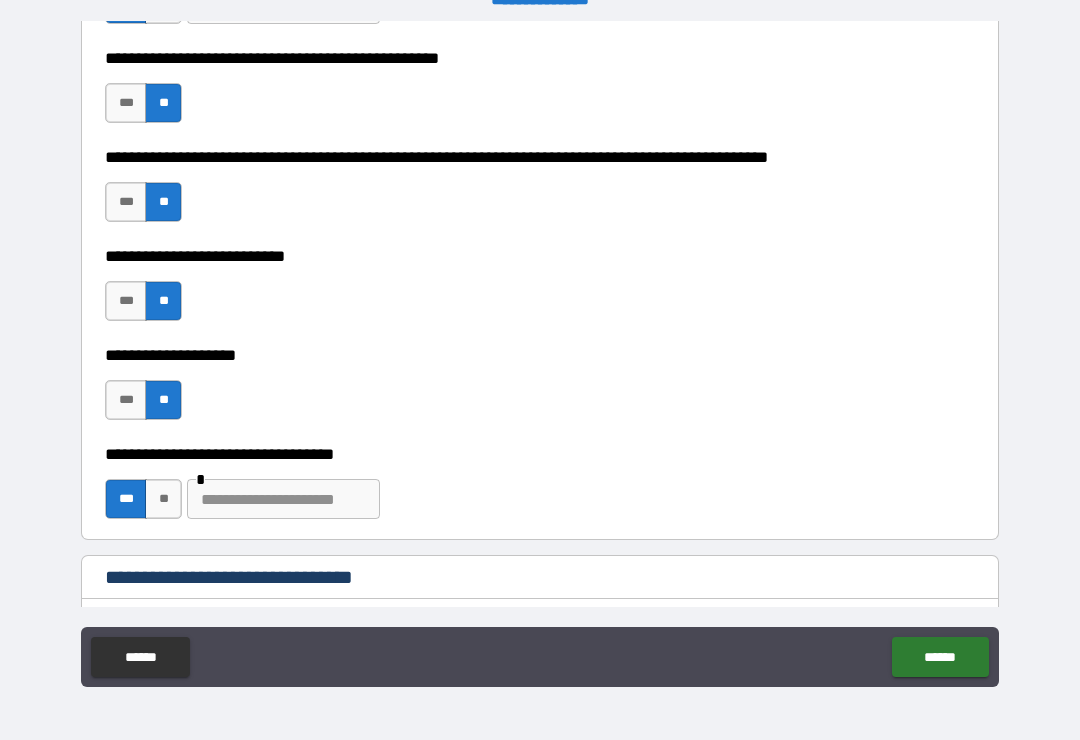 click at bounding box center (283, 499) 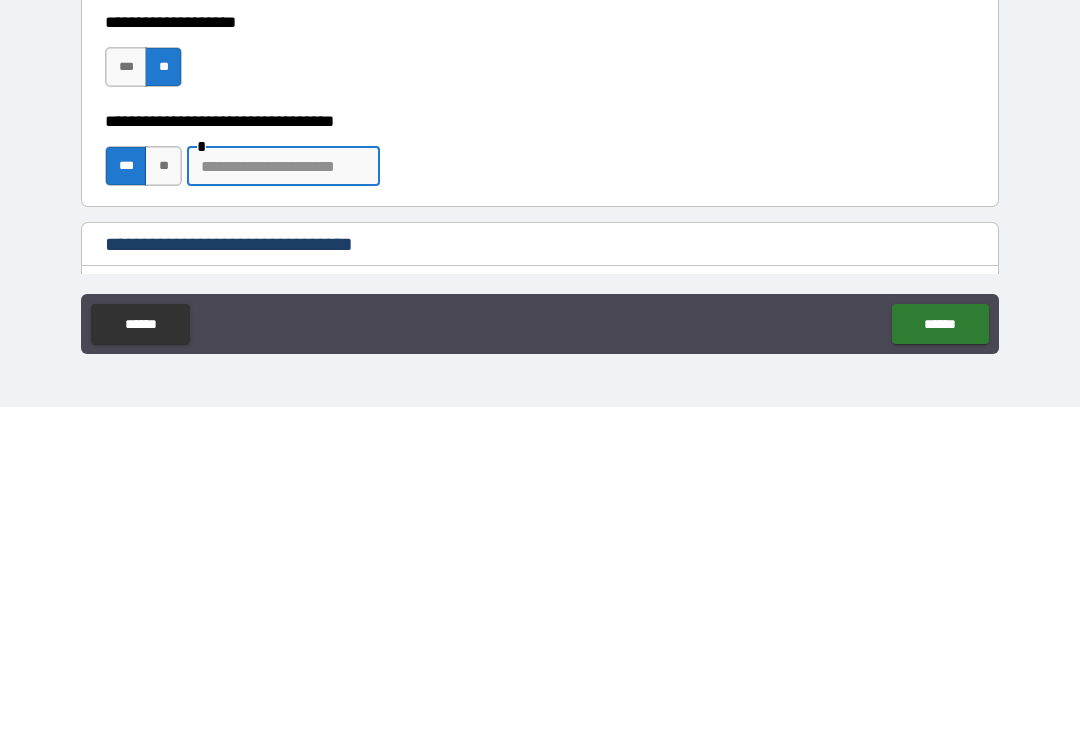 click on "**" at bounding box center (163, 499) 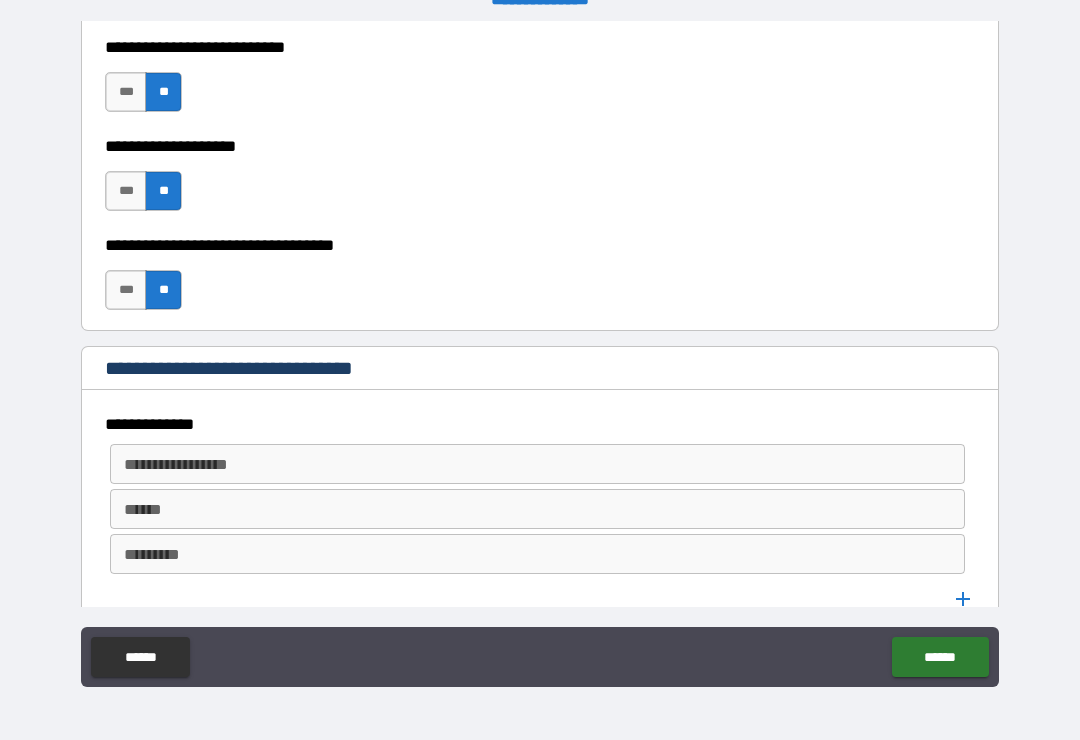 scroll, scrollTop: 921, scrollLeft: 0, axis: vertical 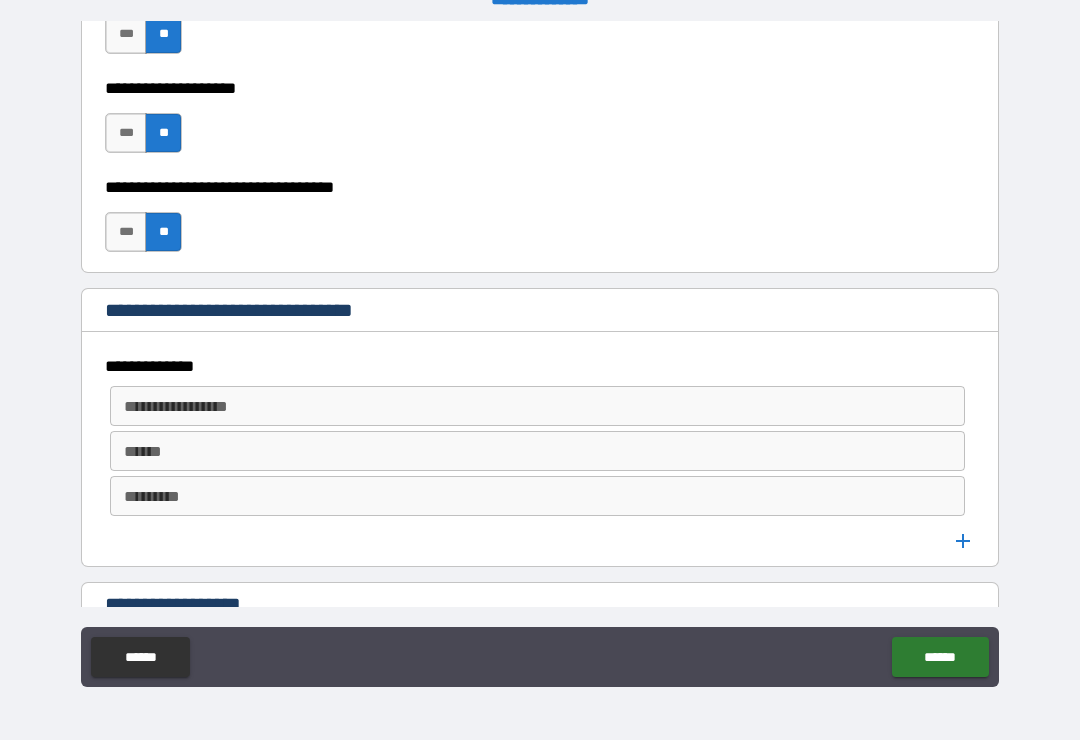 click on "**********" at bounding box center [536, 406] 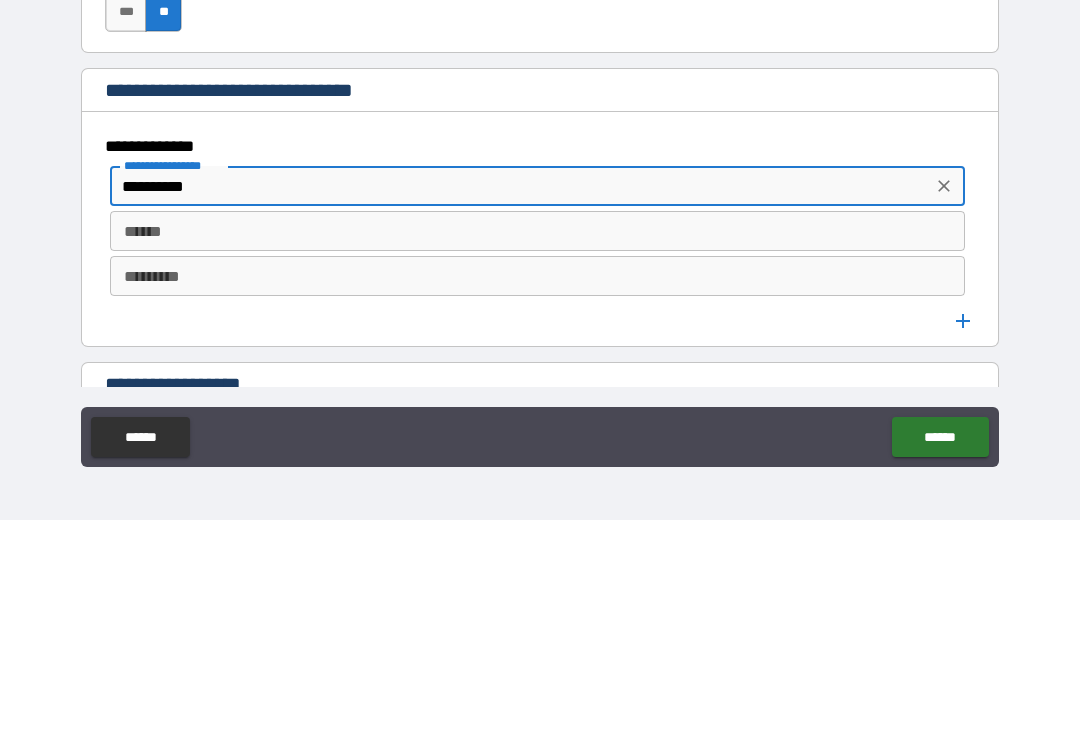 click on "******" at bounding box center [537, 451] 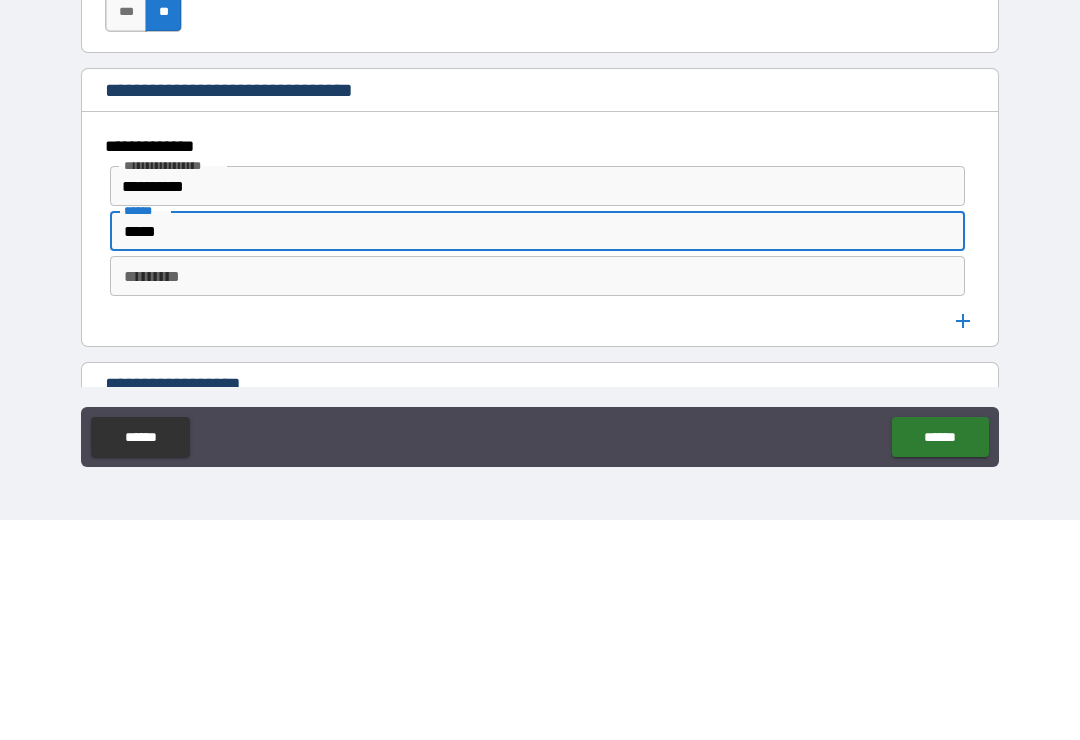 click on "*********" at bounding box center (537, 496) 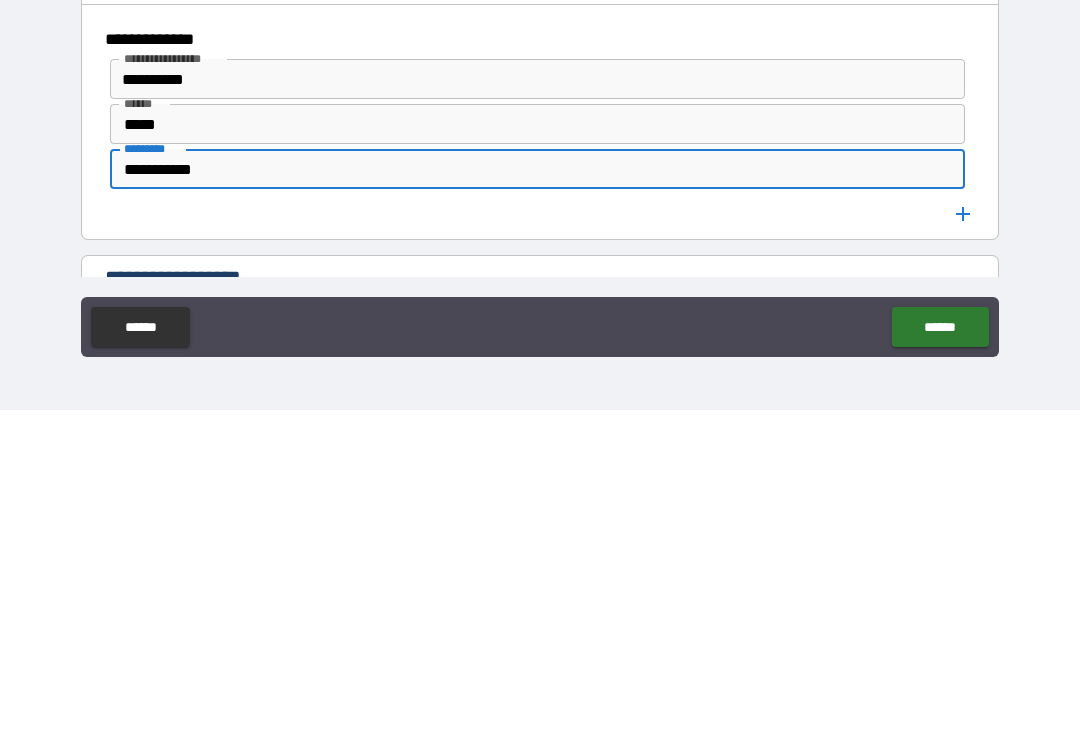 scroll, scrollTop: 925, scrollLeft: 0, axis: vertical 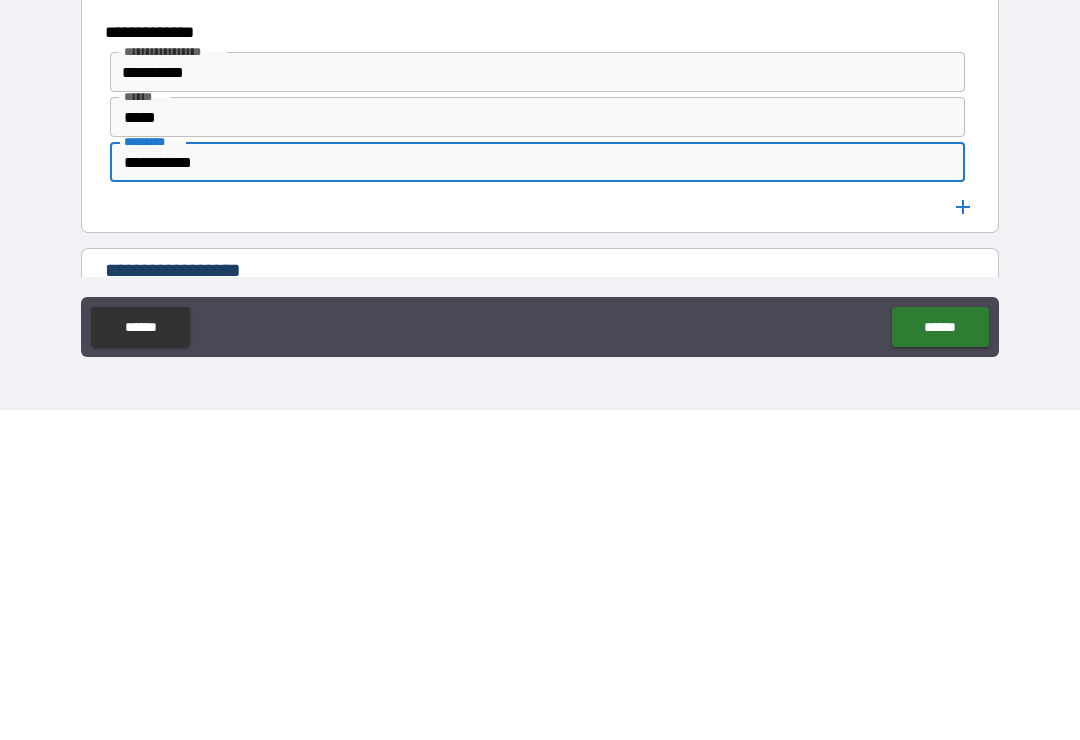 click 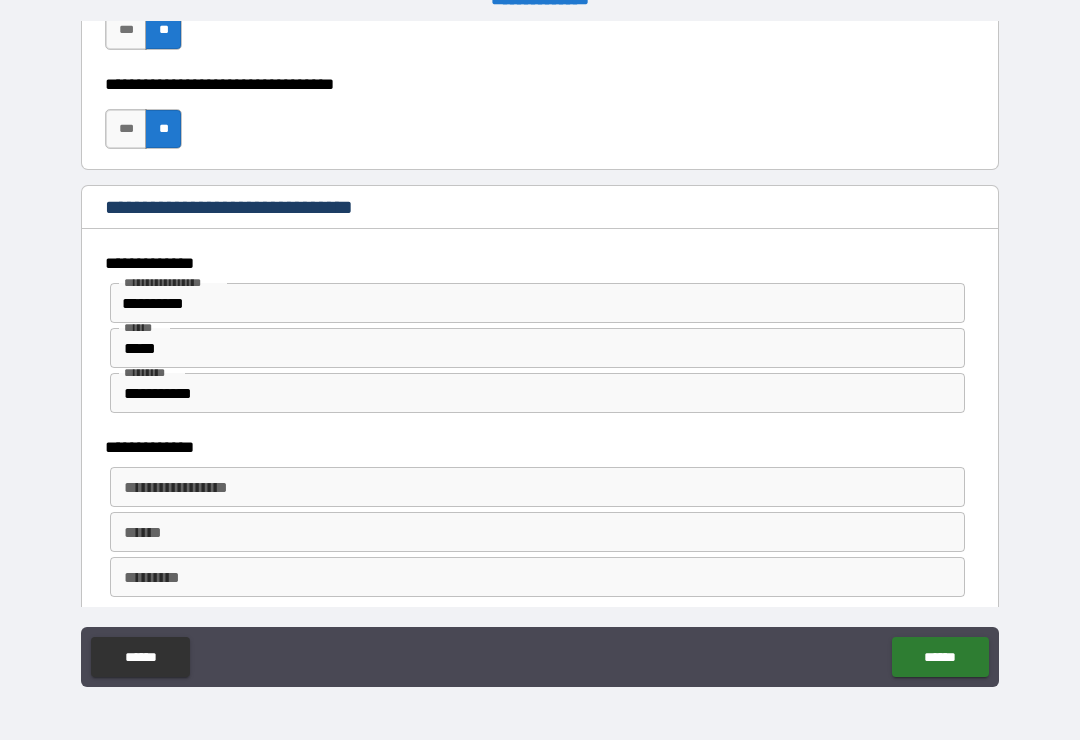 scroll, scrollTop: 1033, scrollLeft: 0, axis: vertical 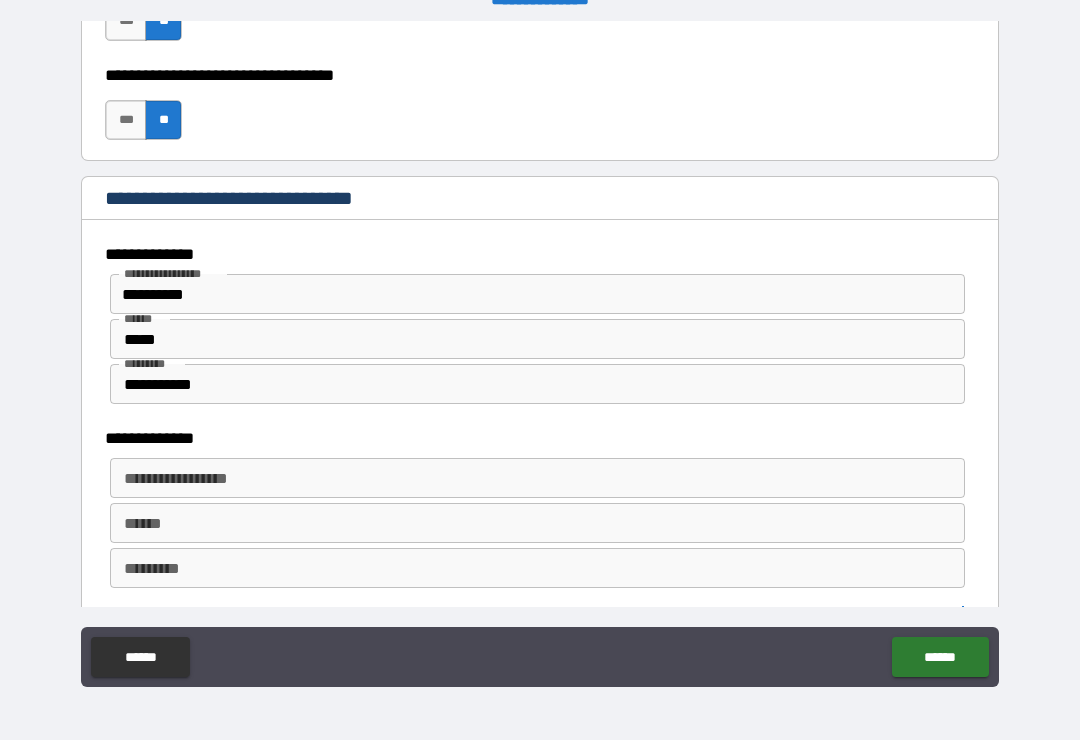 click on "**********" at bounding box center (536, 478) 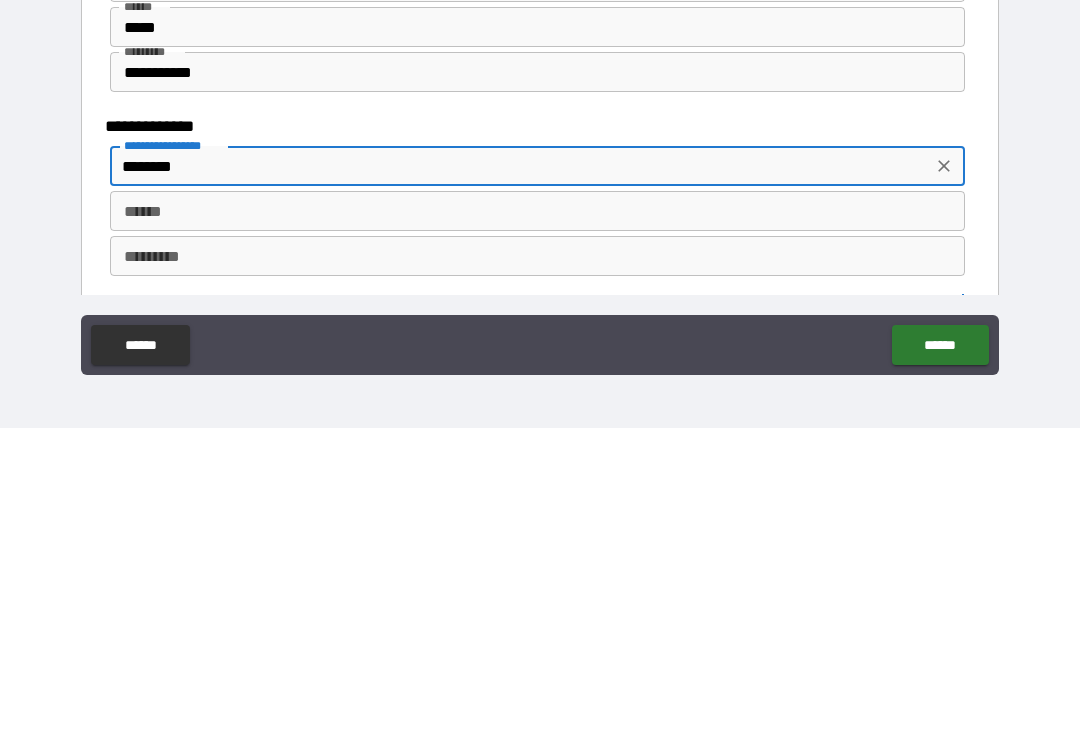 scroll, scrollTop: 1035, scrollLeft: 0, axis: vertical 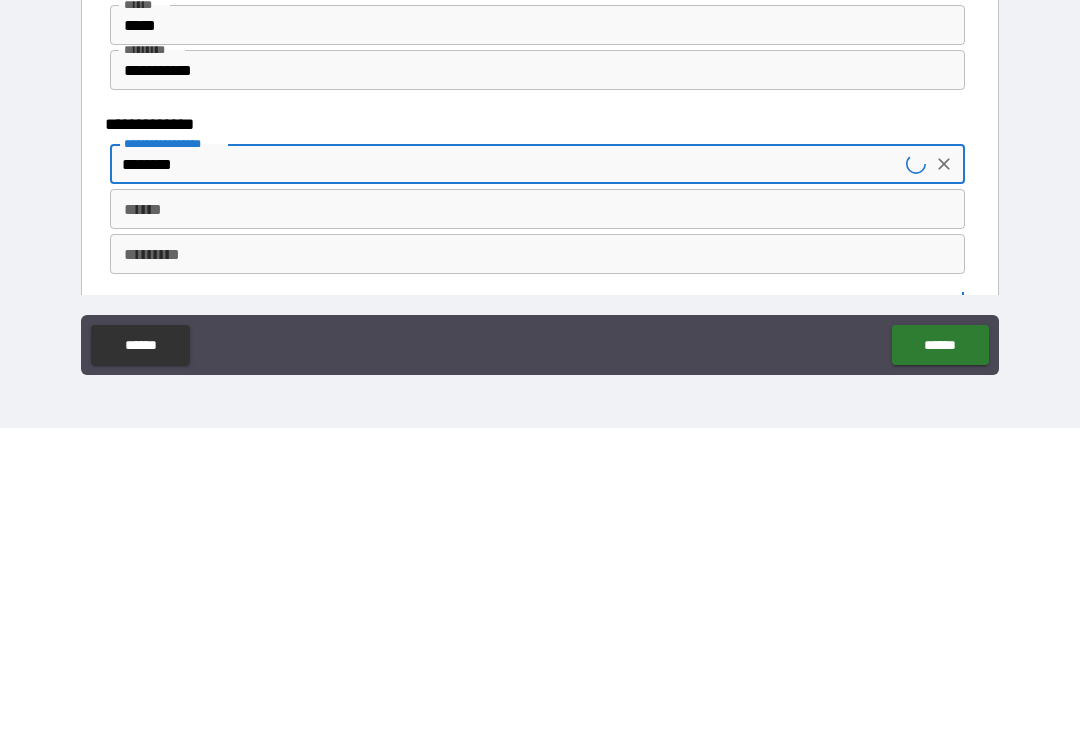 click on "******" at bounding box center [537, 521] 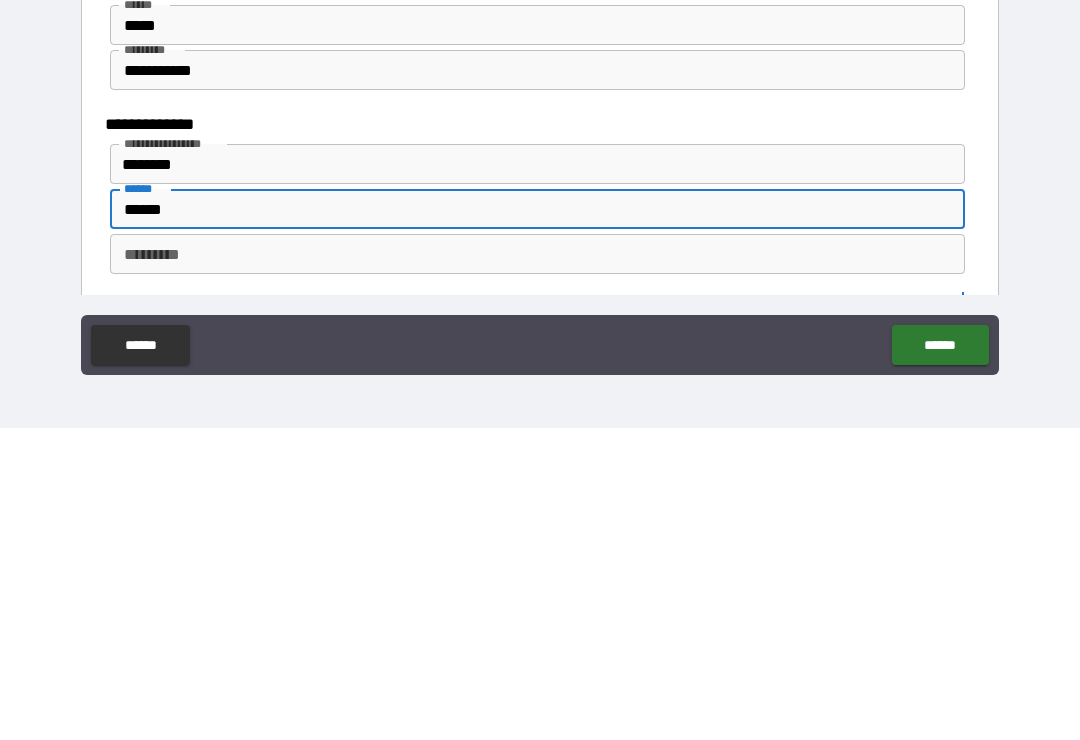 click on "*********" at bounding box center (537, 566) 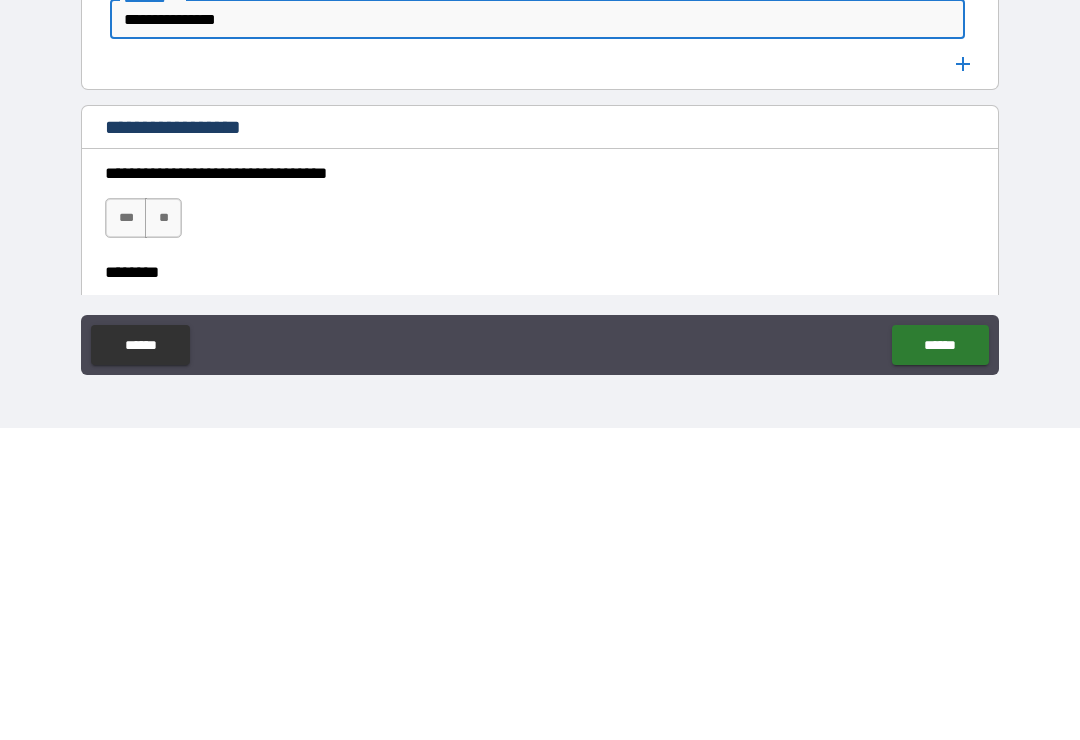 scroll, scrollTop: 1272, scrollLeft: 0, axis: vertical 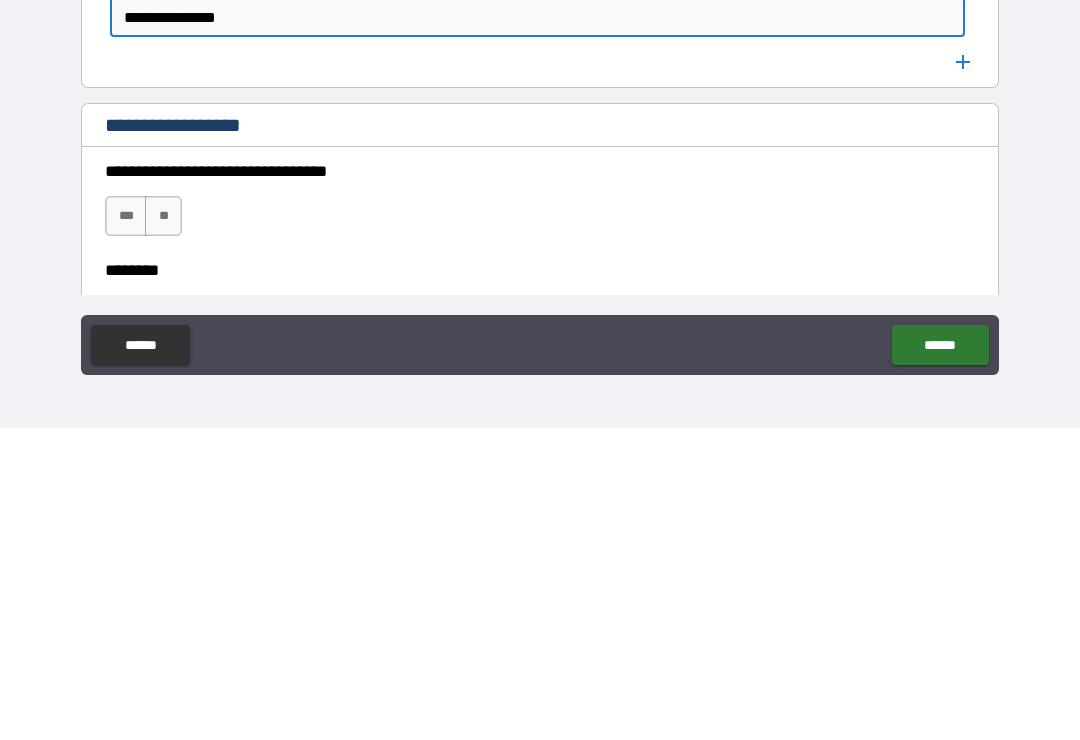 click on "**" at bounding box center (163, 528) 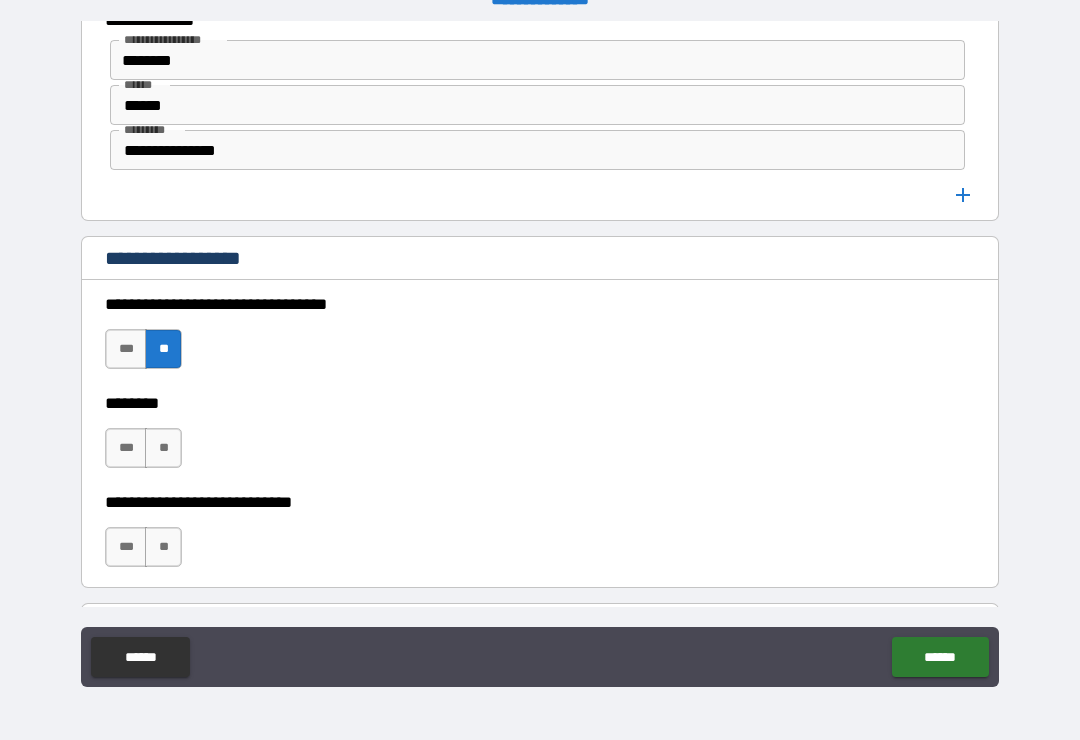 scroll, scrollTop: 1453, scrollLeft: 0, axis: vertical 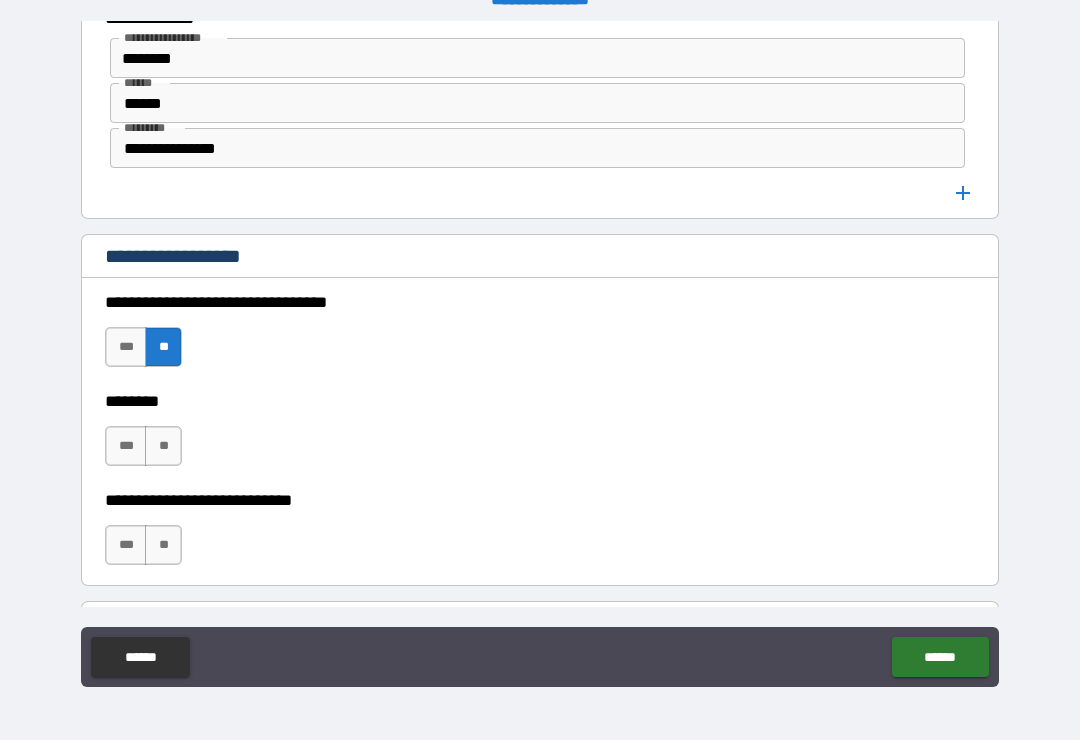 click on "**" at bounding box center (163, 446) 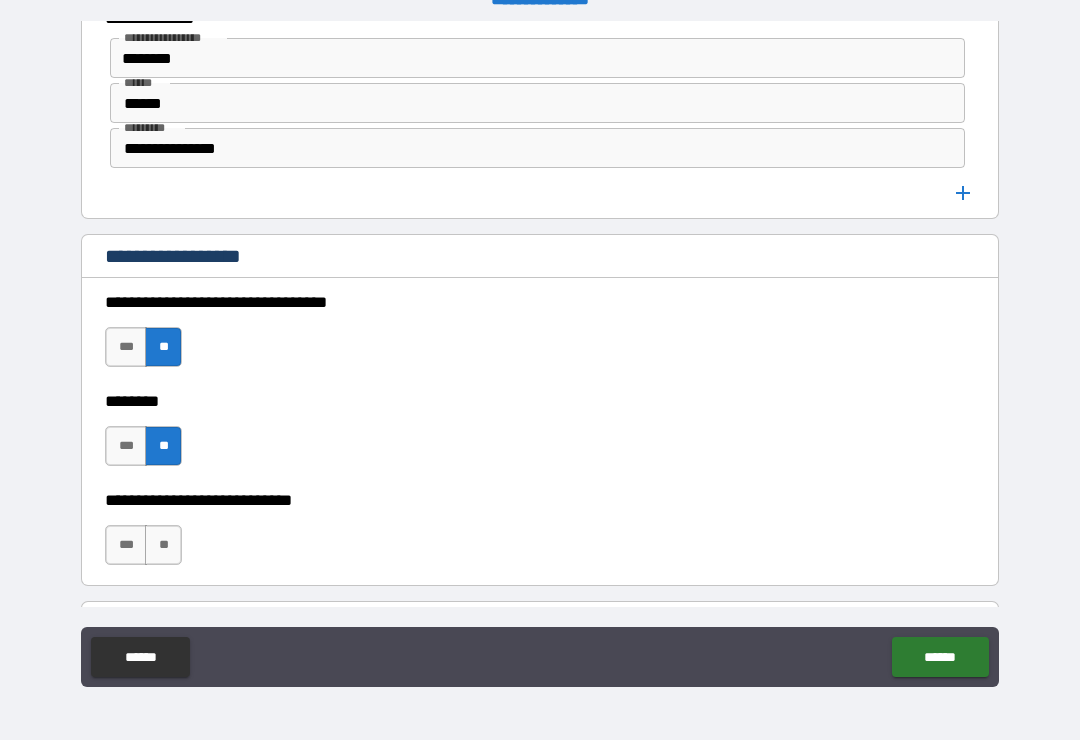 click on "**" at bounding box center (163, 545) 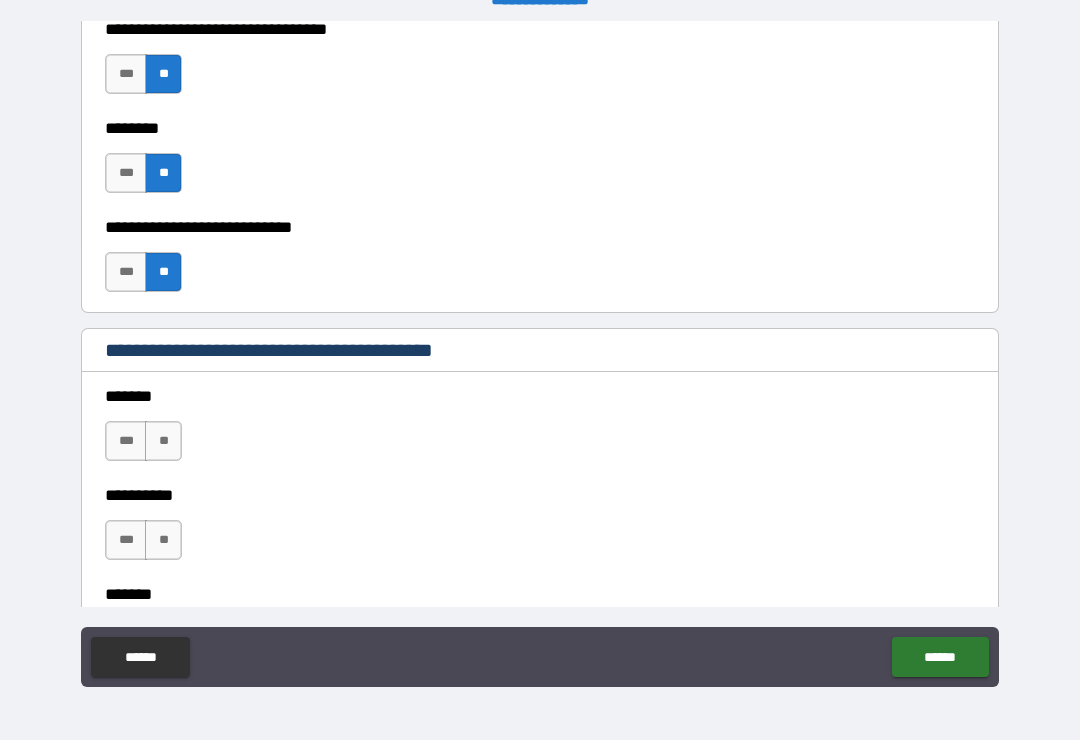 scroll, scrollTop: 1727, scrollLeft: 0, axis: vertical 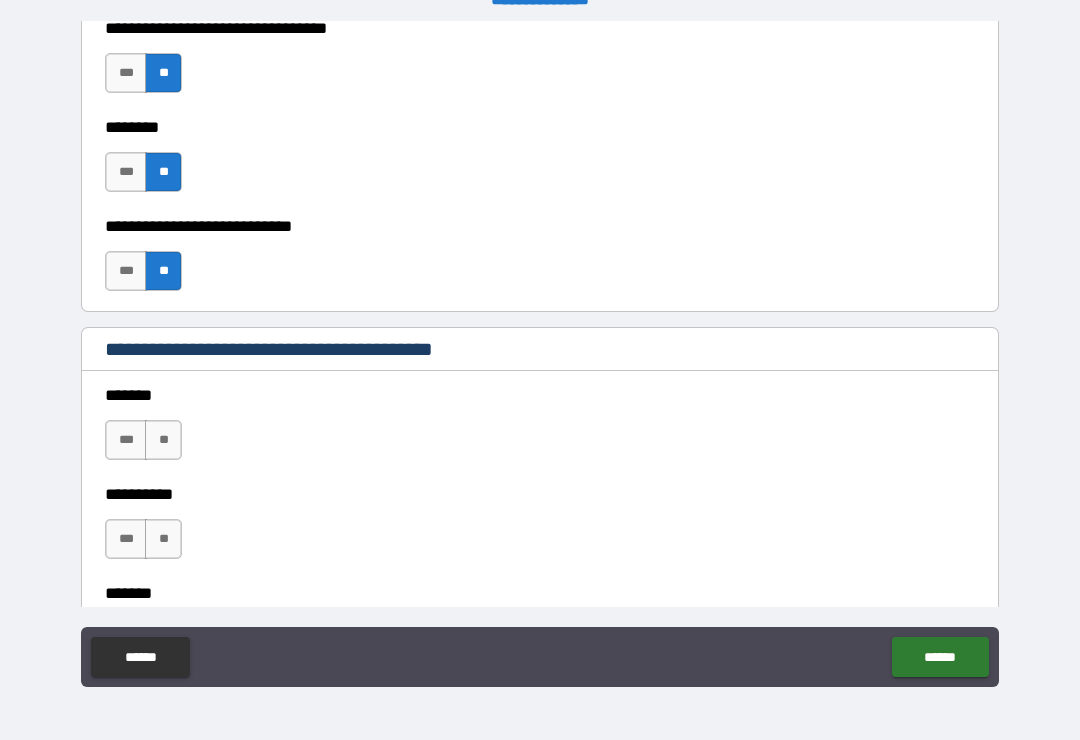click on "**" at bounding box center (163, 440) 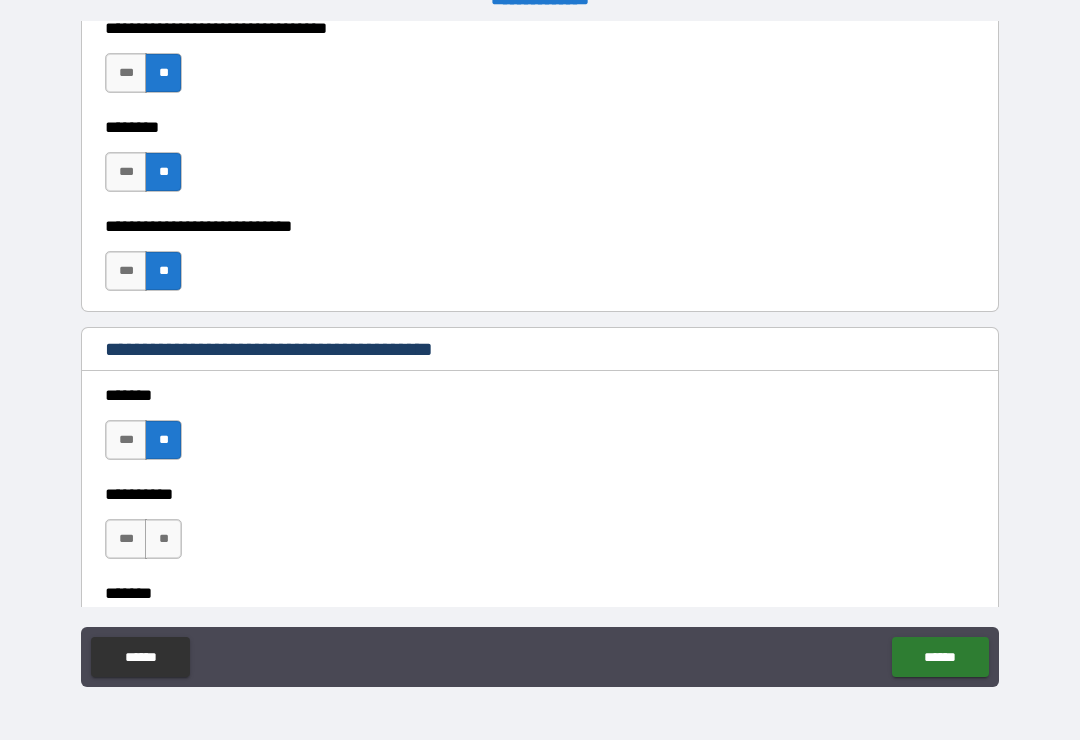 click on "**" at bounding box center (163, 539) 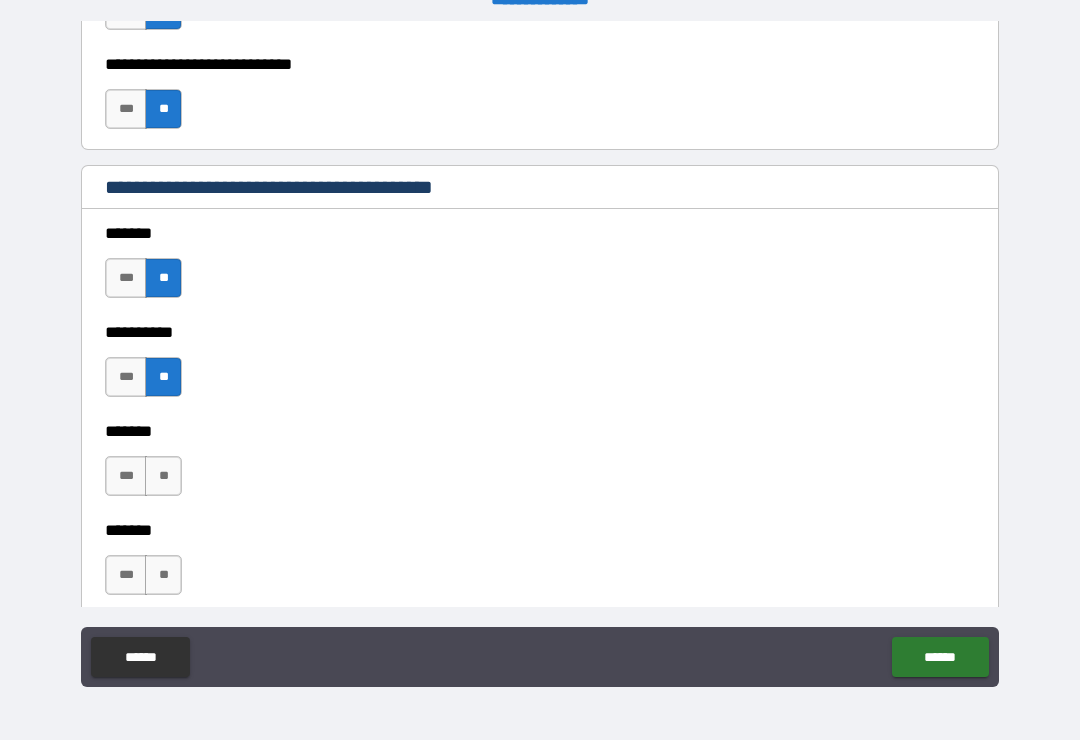 scroll, scrollTop: 1929, scrollLeft: 0, axis: vertical 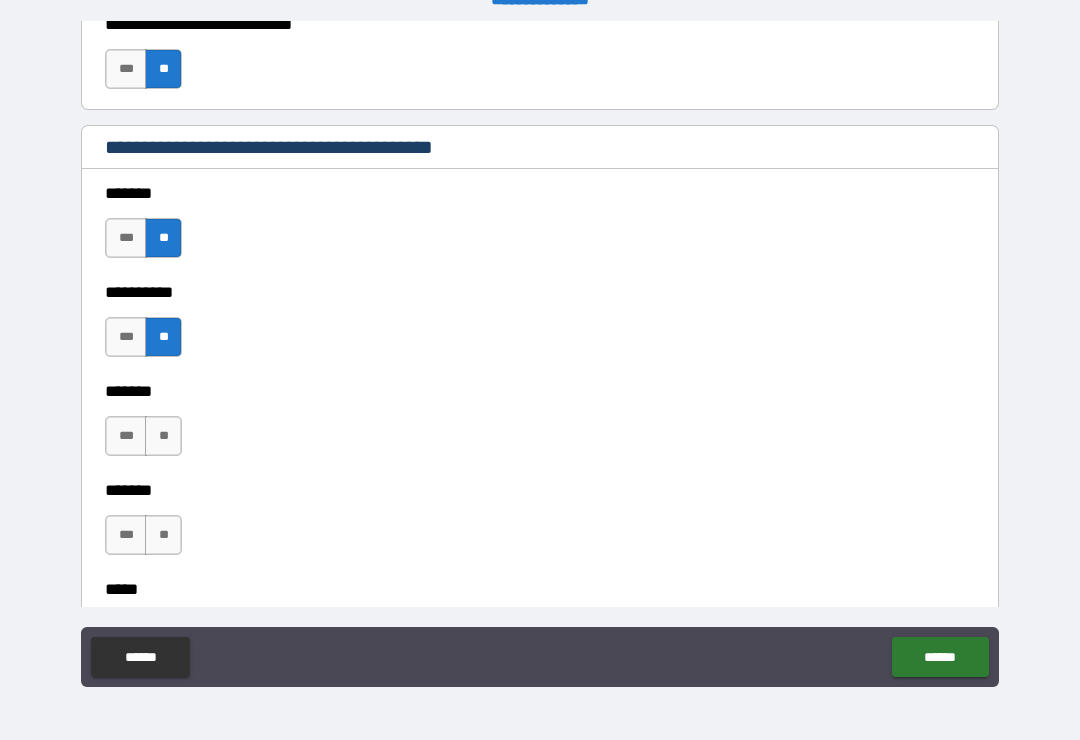 click on "**" at bounding box center [163, 436] 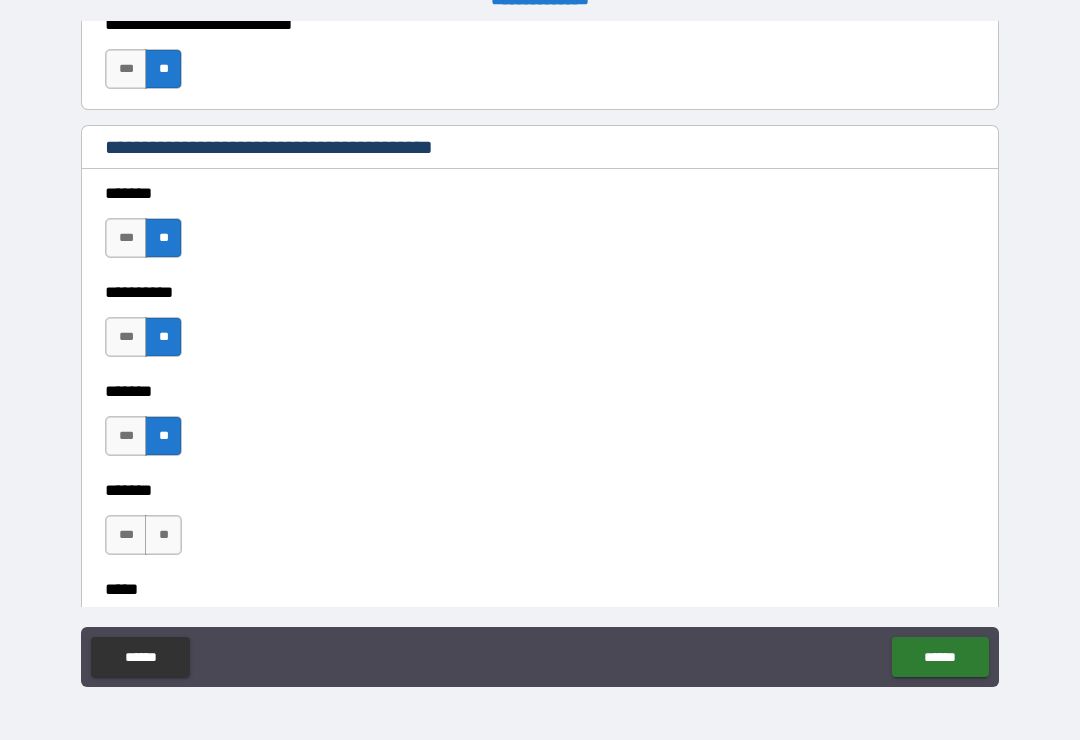 click on "**" at bounding box center [163, 535] 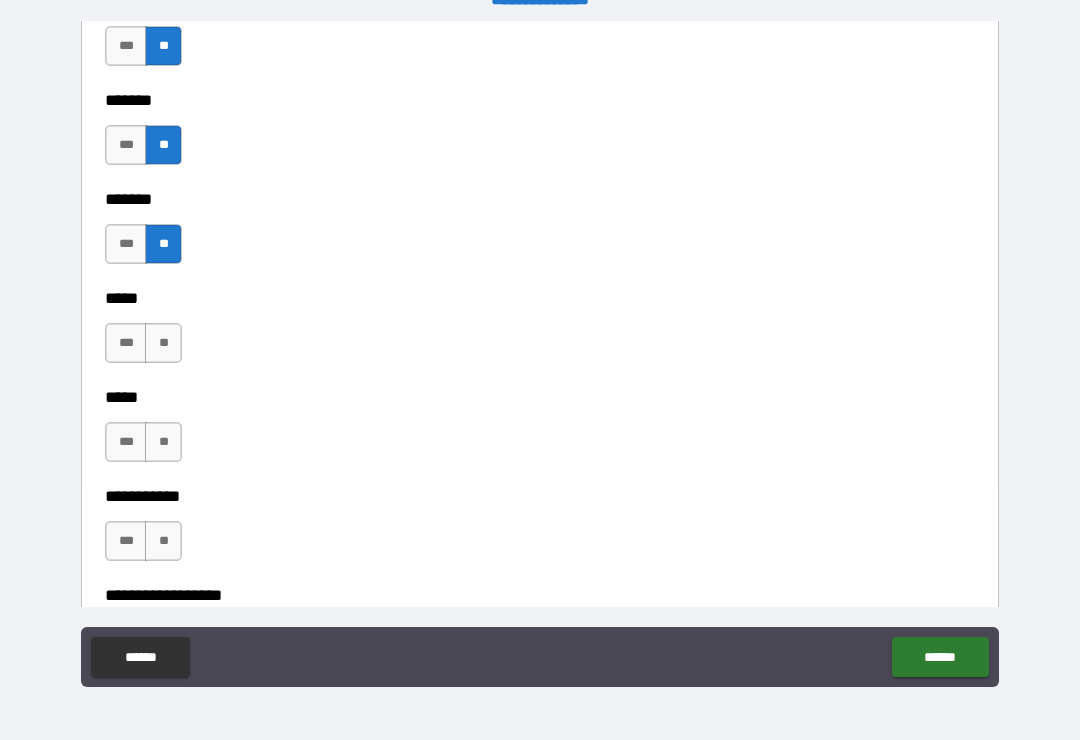scroll, scrollTop: 2228, scrollLeft: 0, axis: vertical 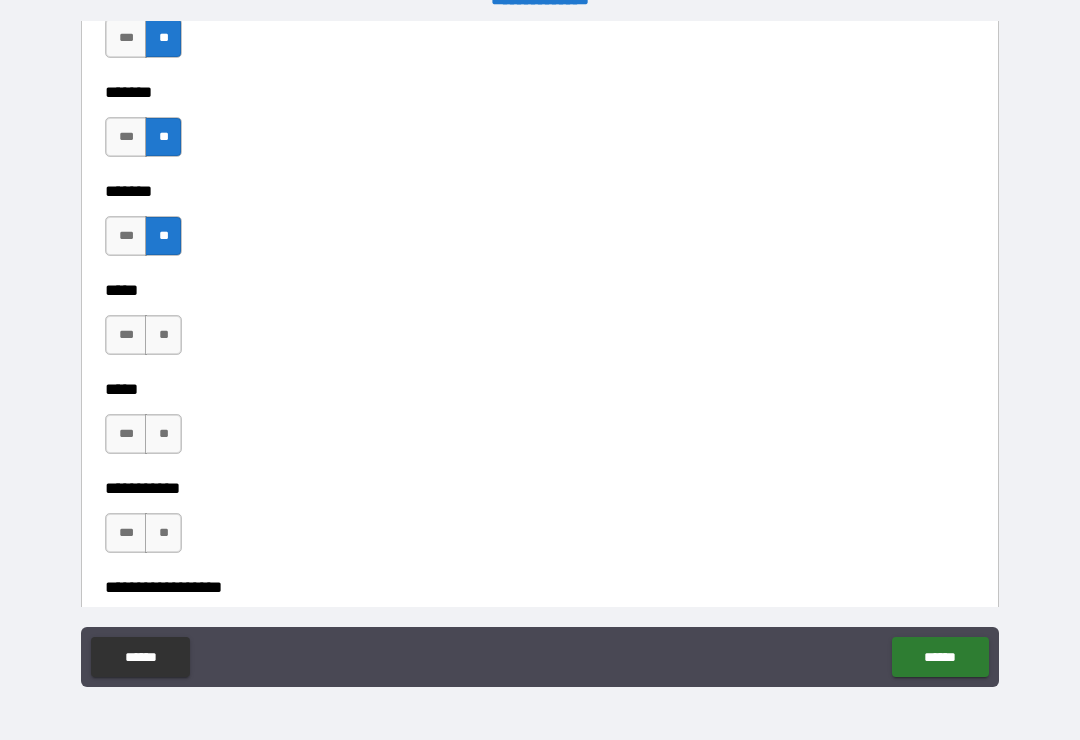click on "**" at bounding box center (163, 335) 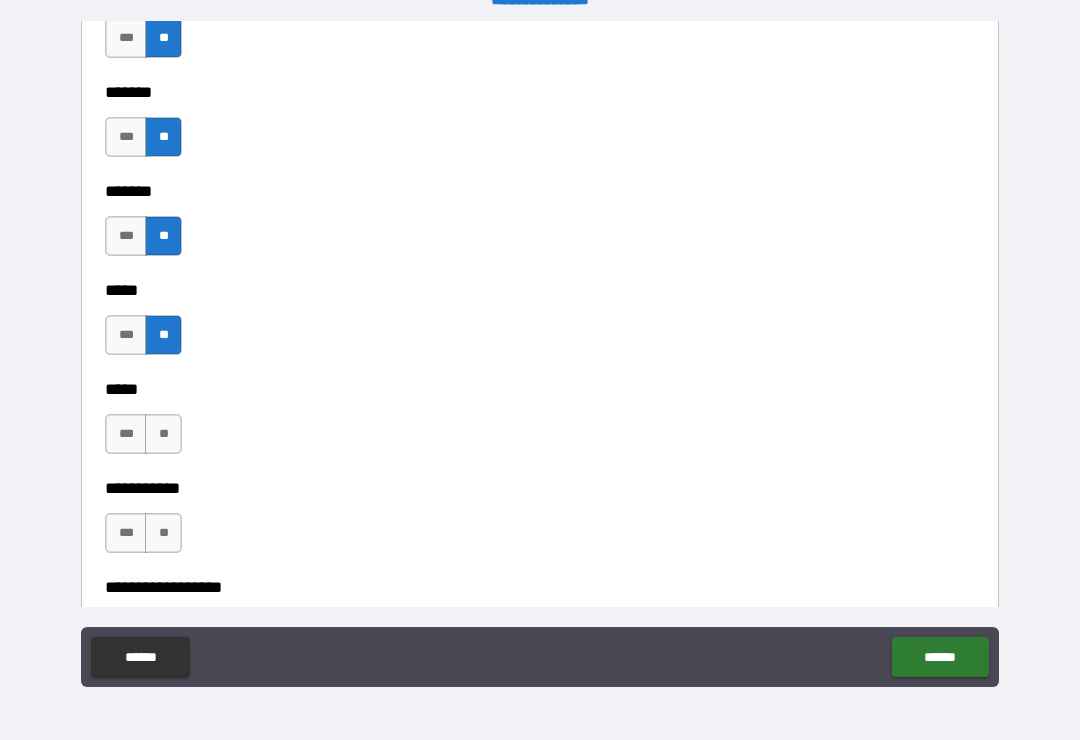 click on "**" at bounding box center (163, 434) 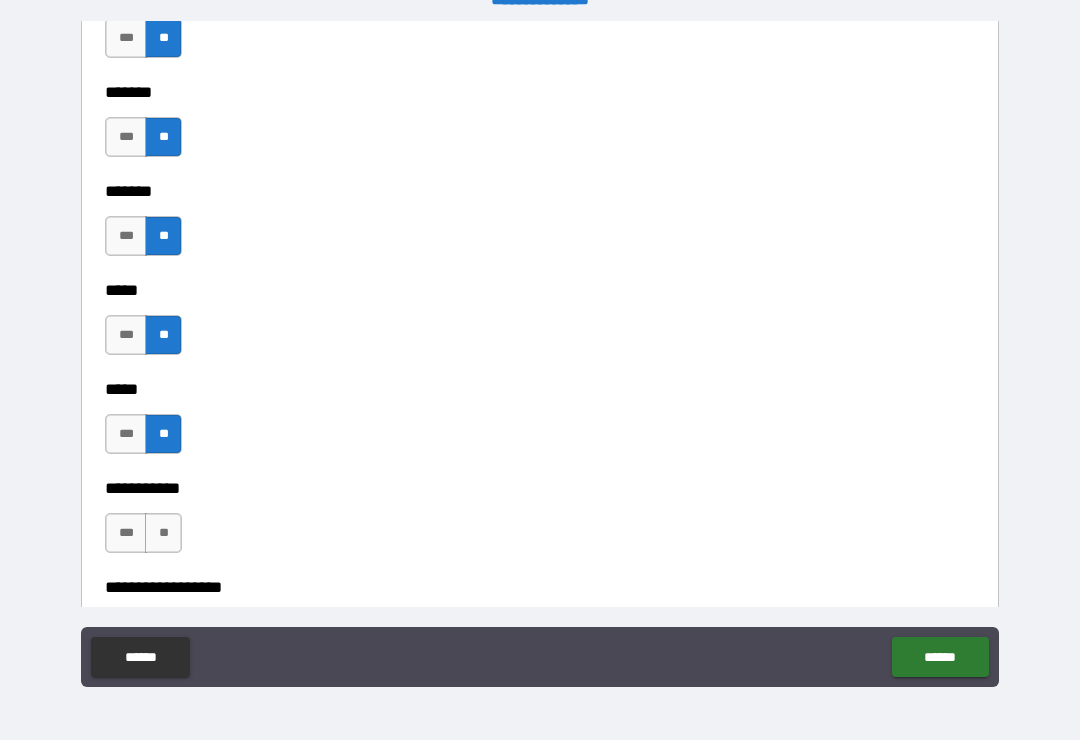 click on "**" at bounding box center [163, 533] 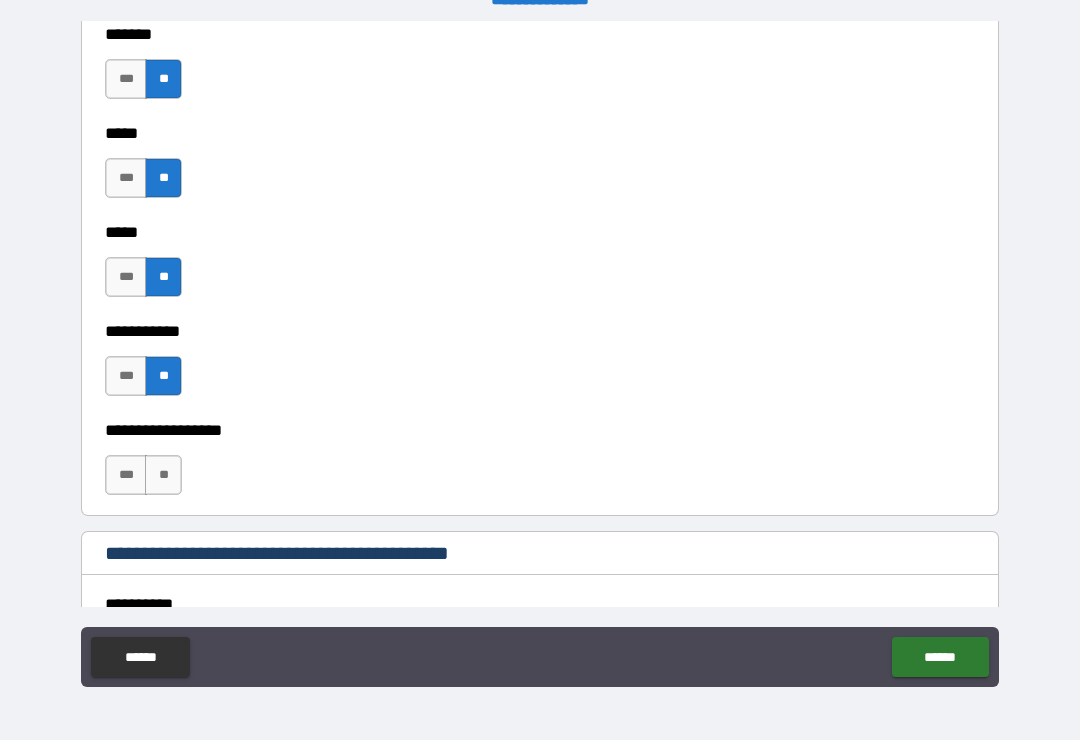 scroll, scrollTop: 2410, scrollLeft: 0, axis: vertical 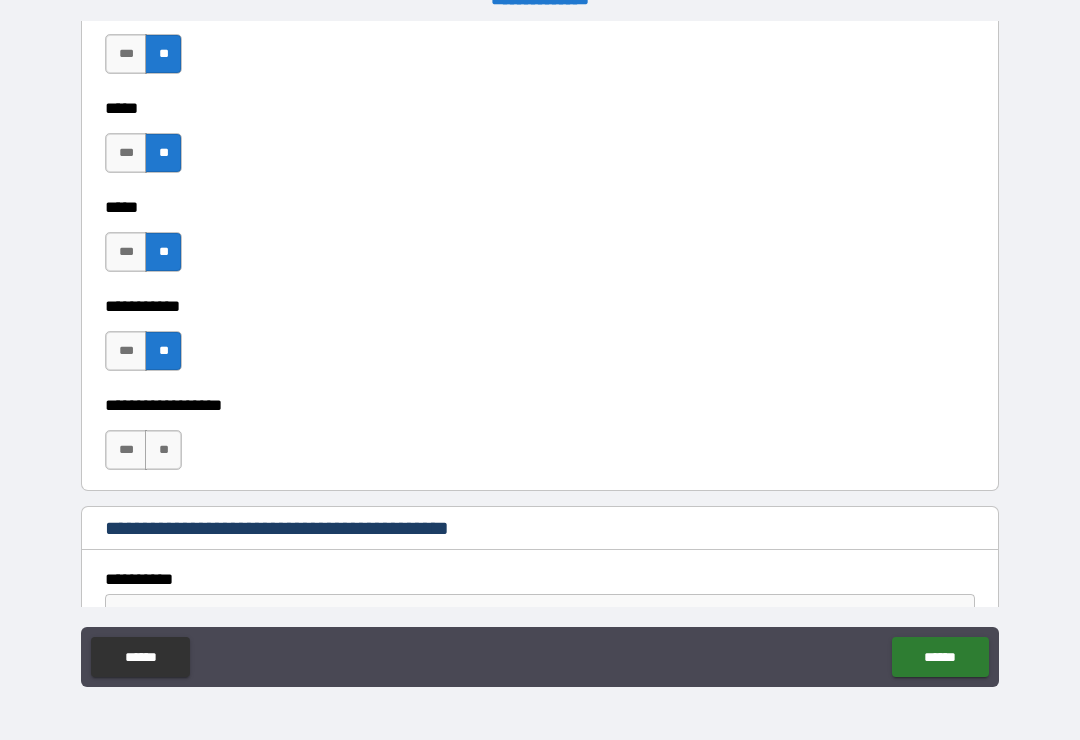 click on "**" at bounding box center (163, 450) 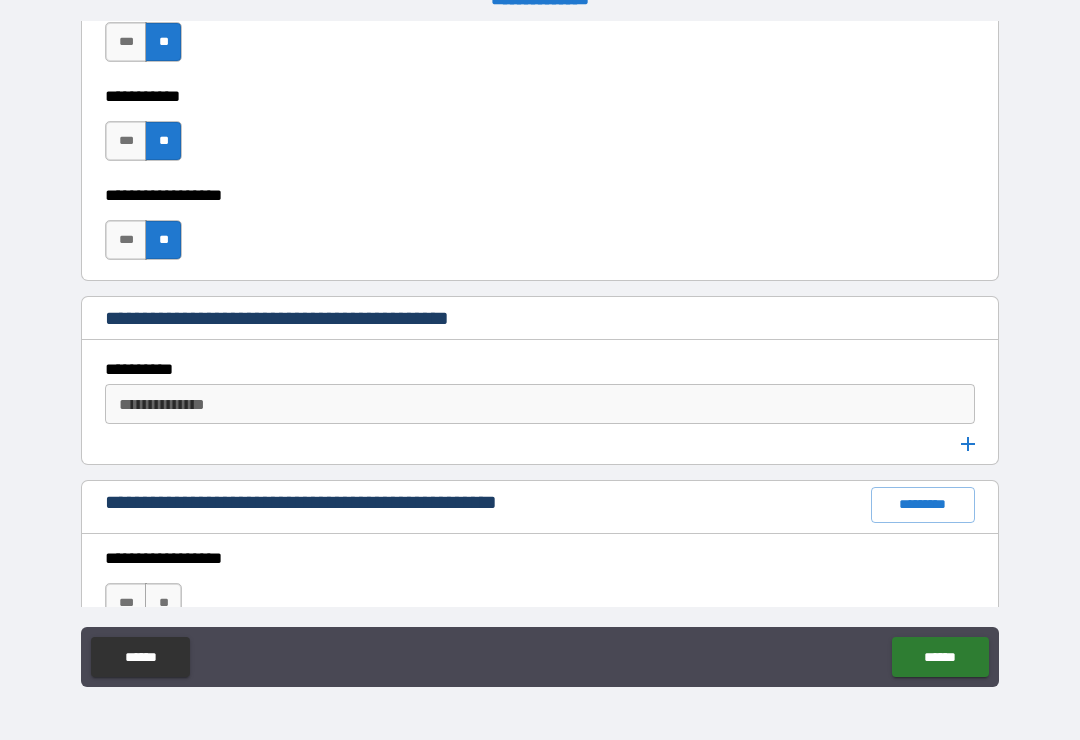 scroll, scrollTop: 2626, scrollLeft: 0, axis: vertical 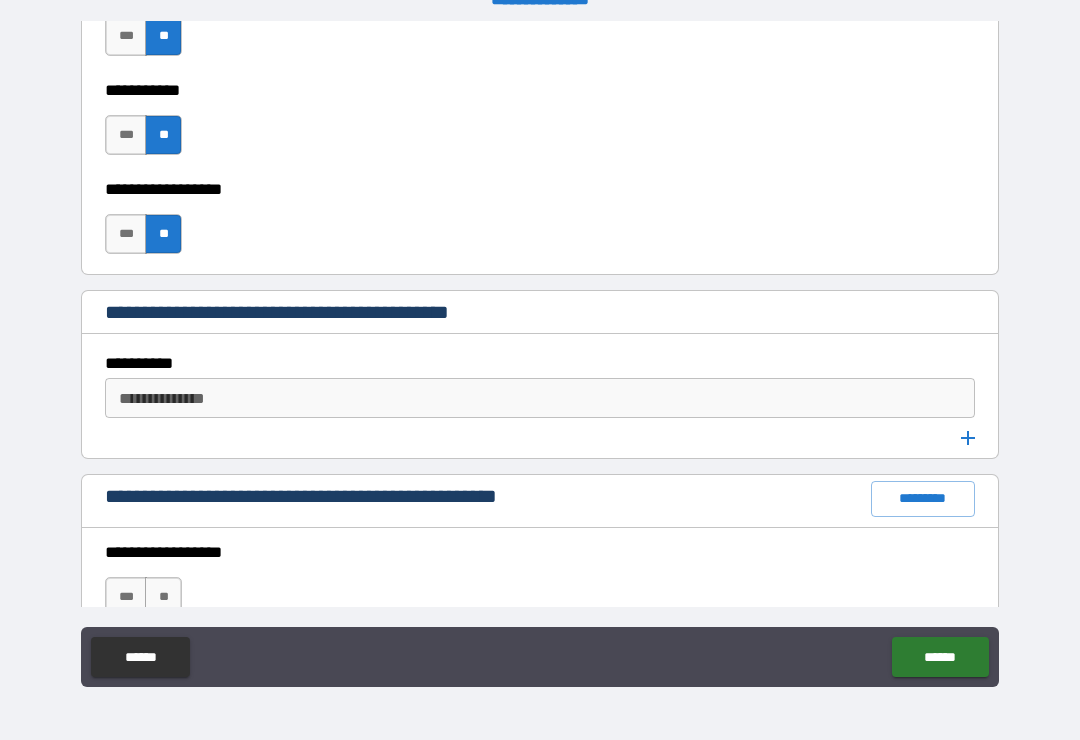 click on "**********" at bounding box center (538, 398) 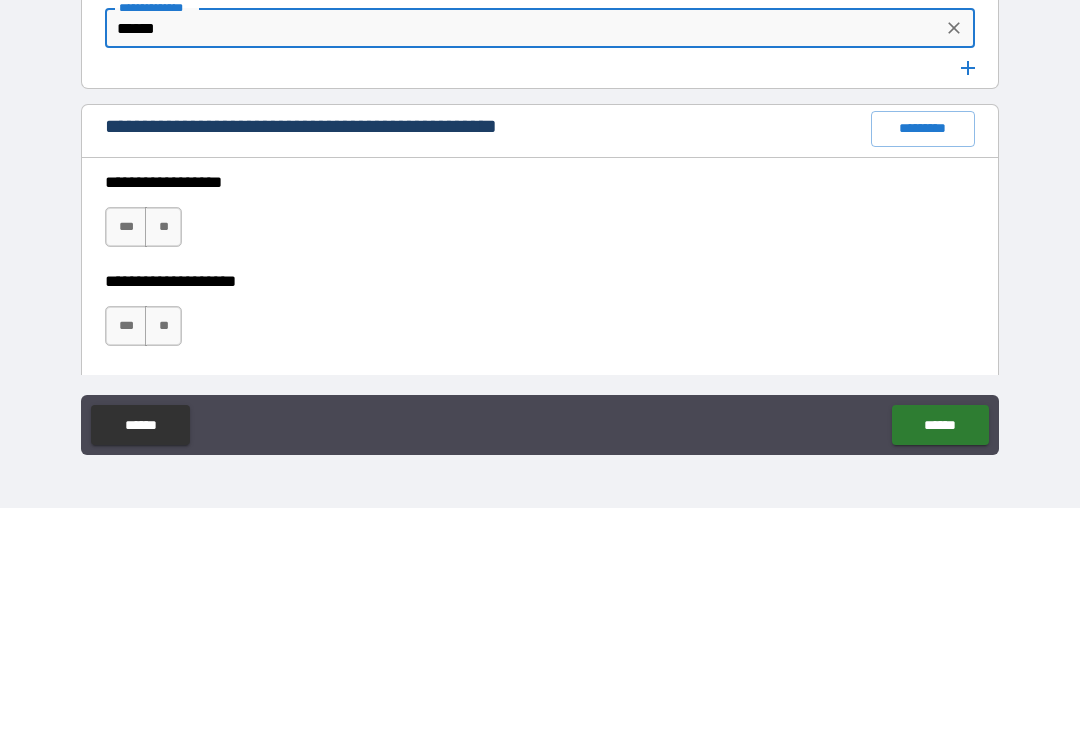 scroll, scrollTop: 2765, scrollLeft: 0, axis: vertical 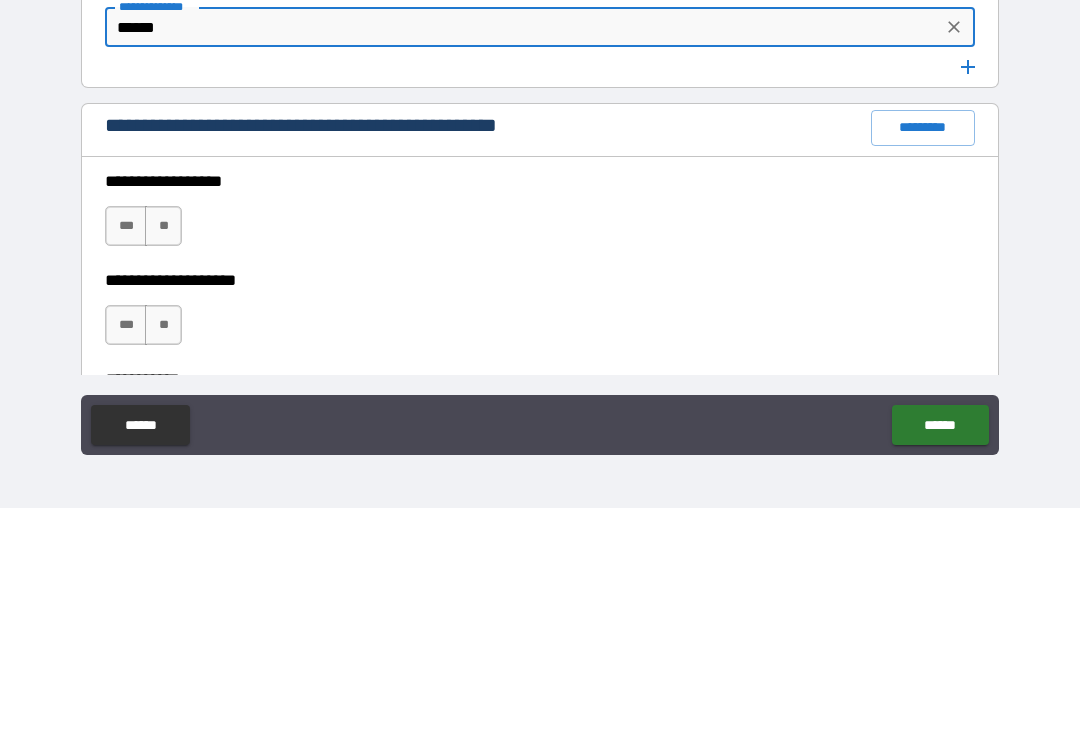 click on "**" at bounding box center (163, 458) 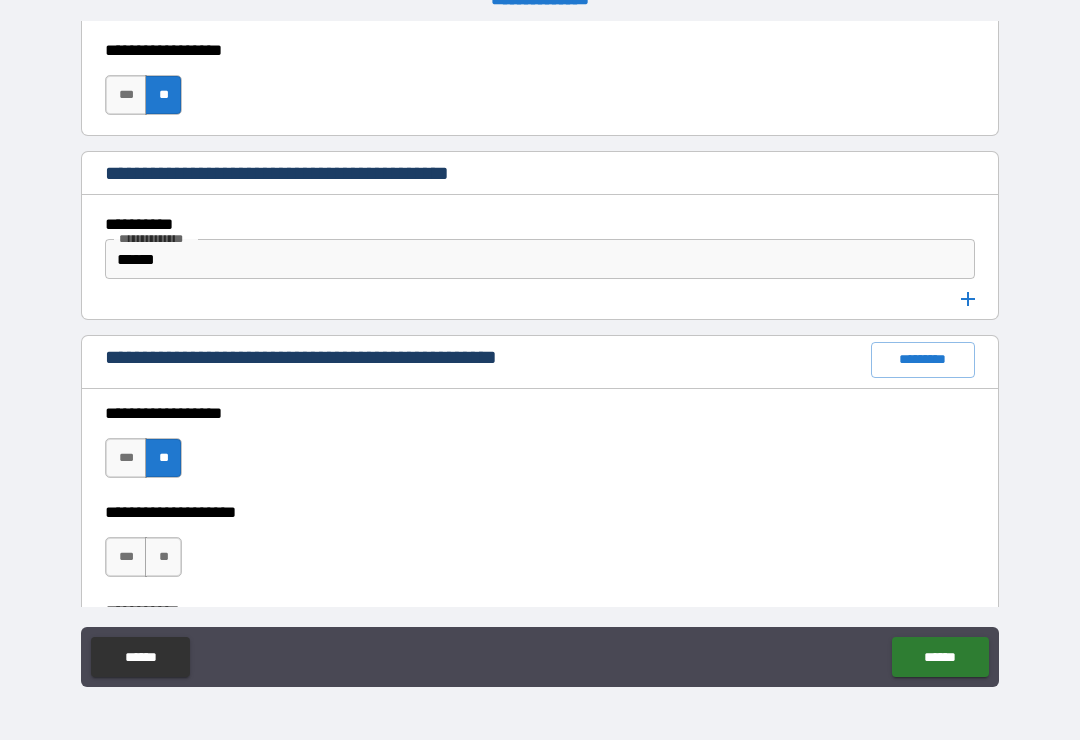 click on "**" at bounding box center (163, 557) 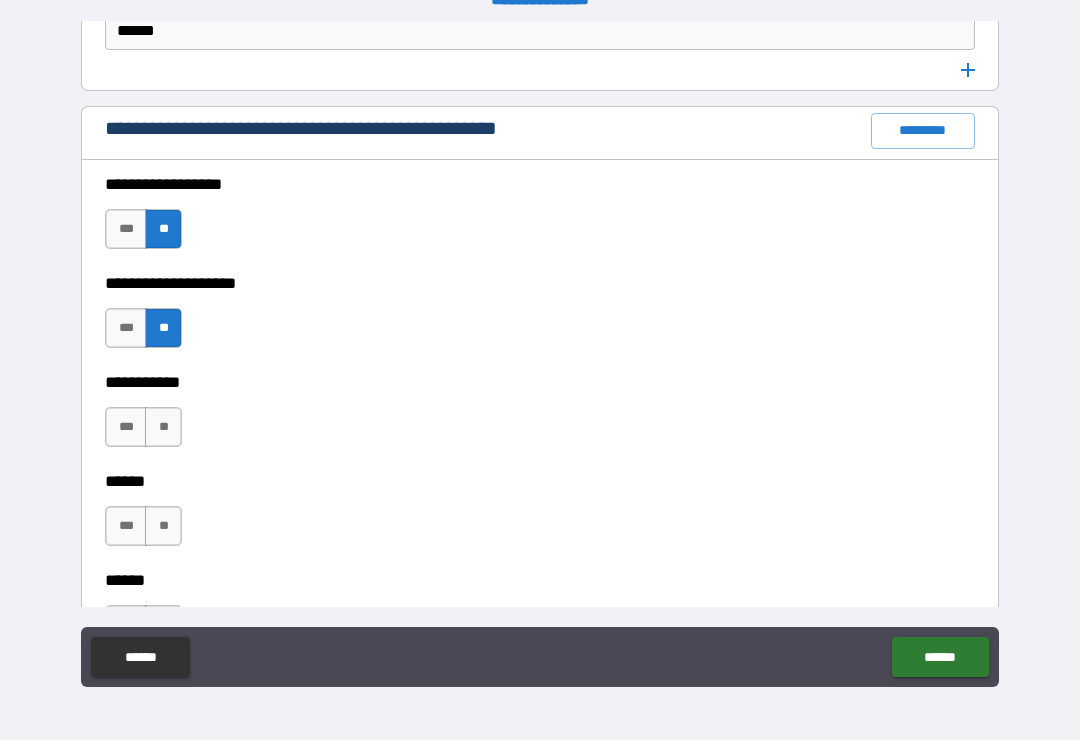 scroll, scrollTop: 3011, scrollLeft: 0, axis: vertical 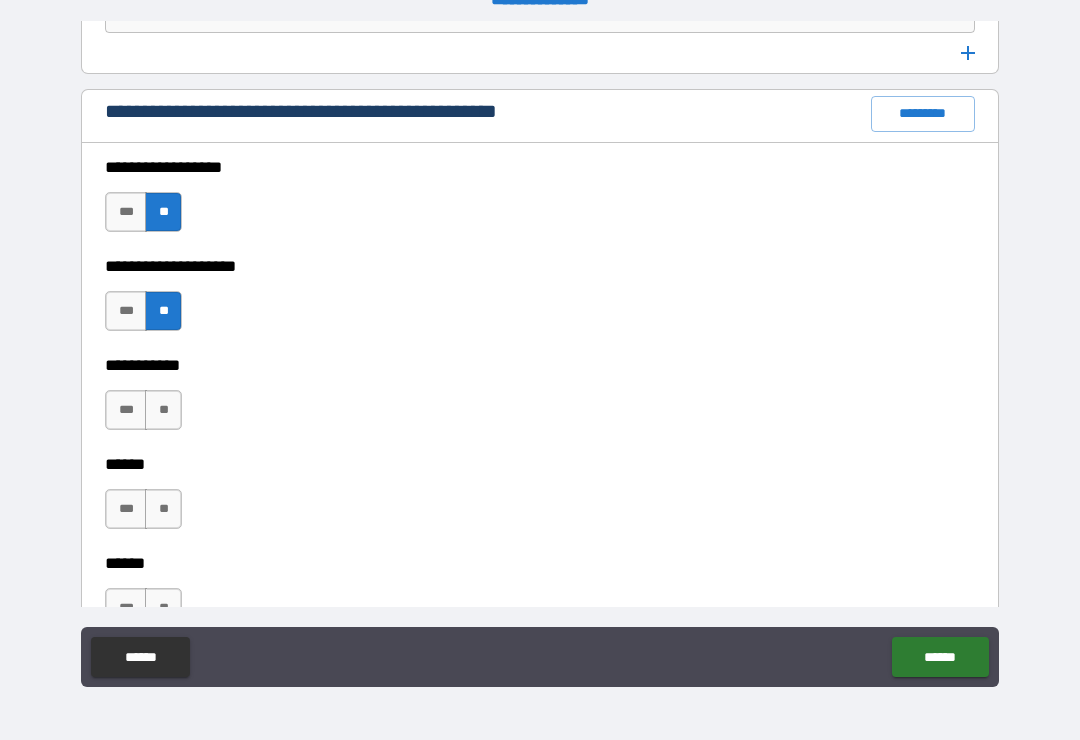 click on "**" at bounding box center [163, 410] 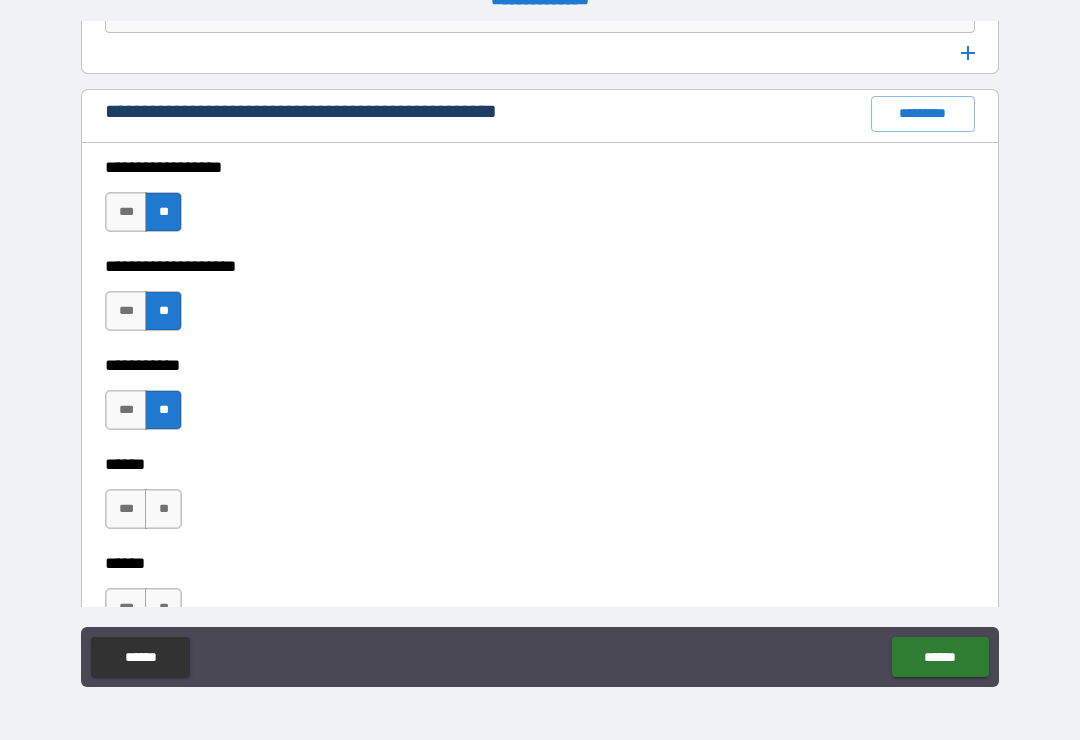 click on "**" at bounding box center (163, 509) 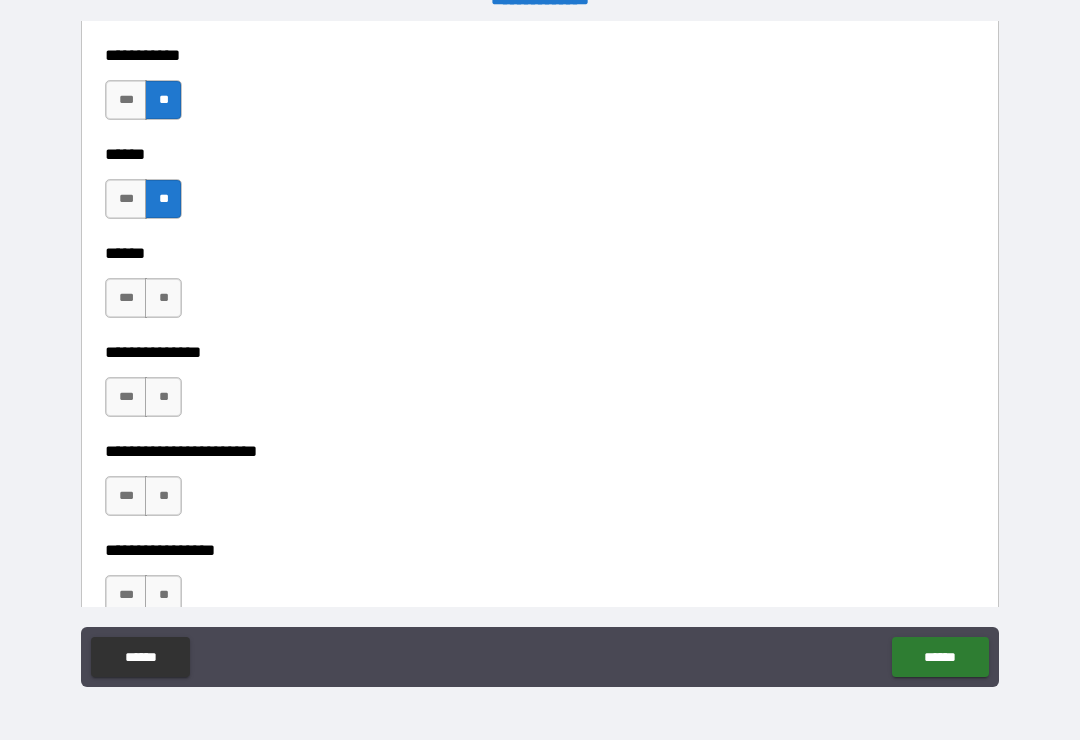 scroll, scrollTop: 3328, scrollLeft: 0, axis: vertical 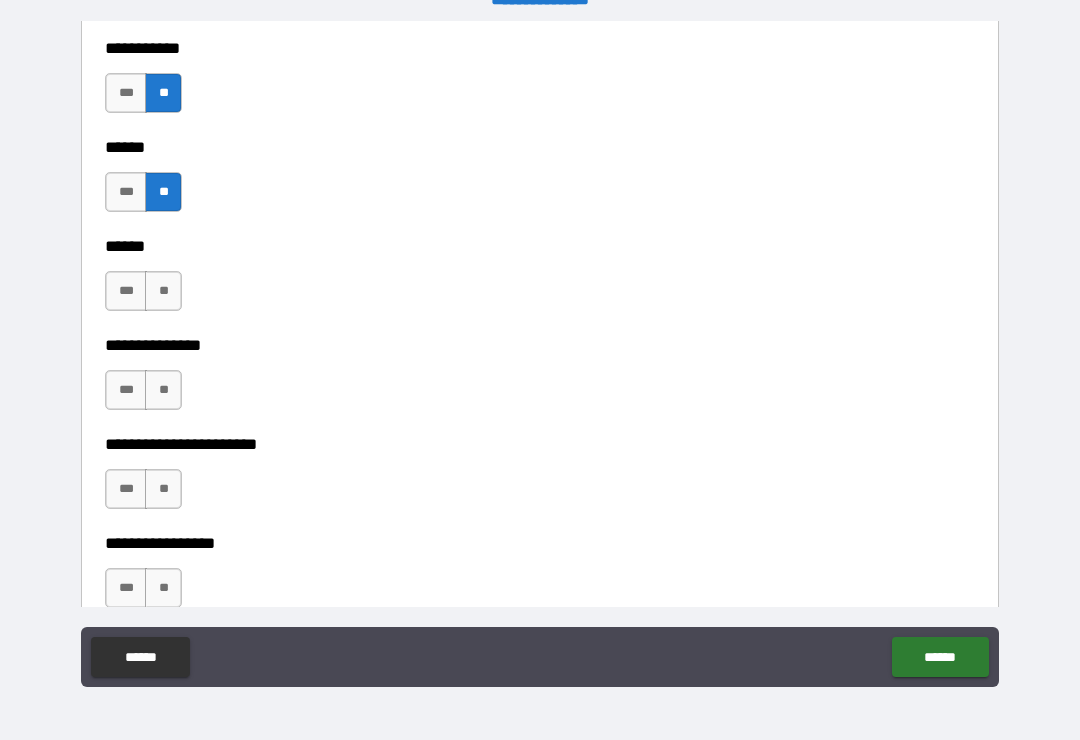 click on "**" at bounding box center [163, 291] 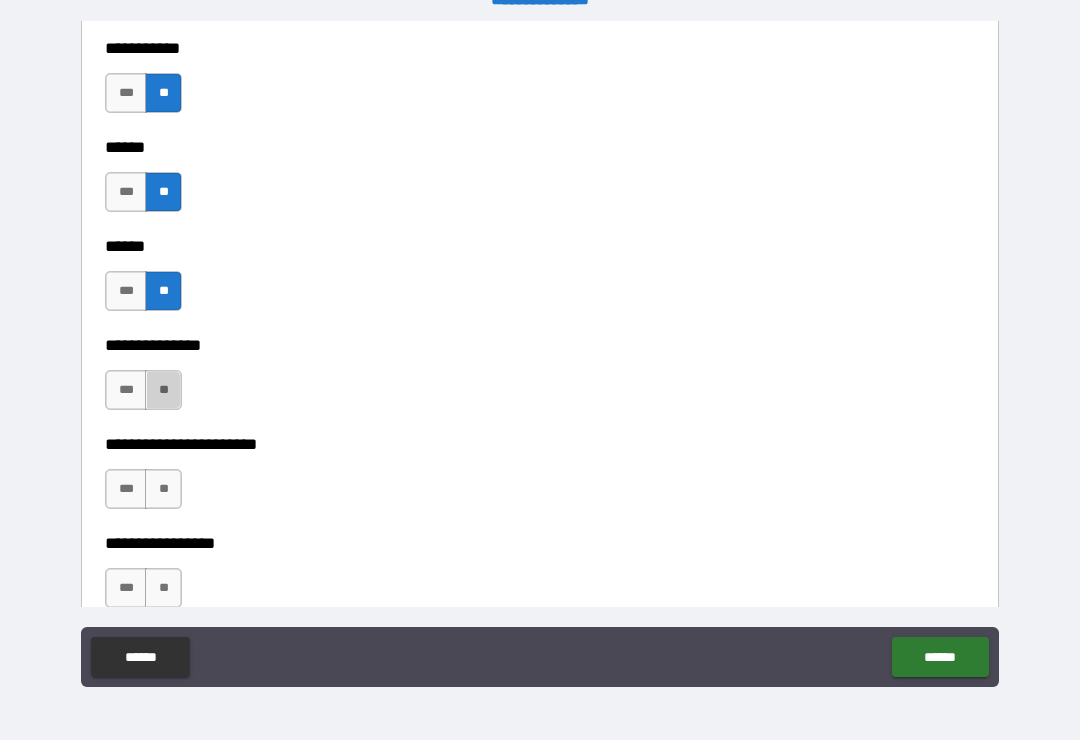 click on "**" at bounding box center (163, 390) 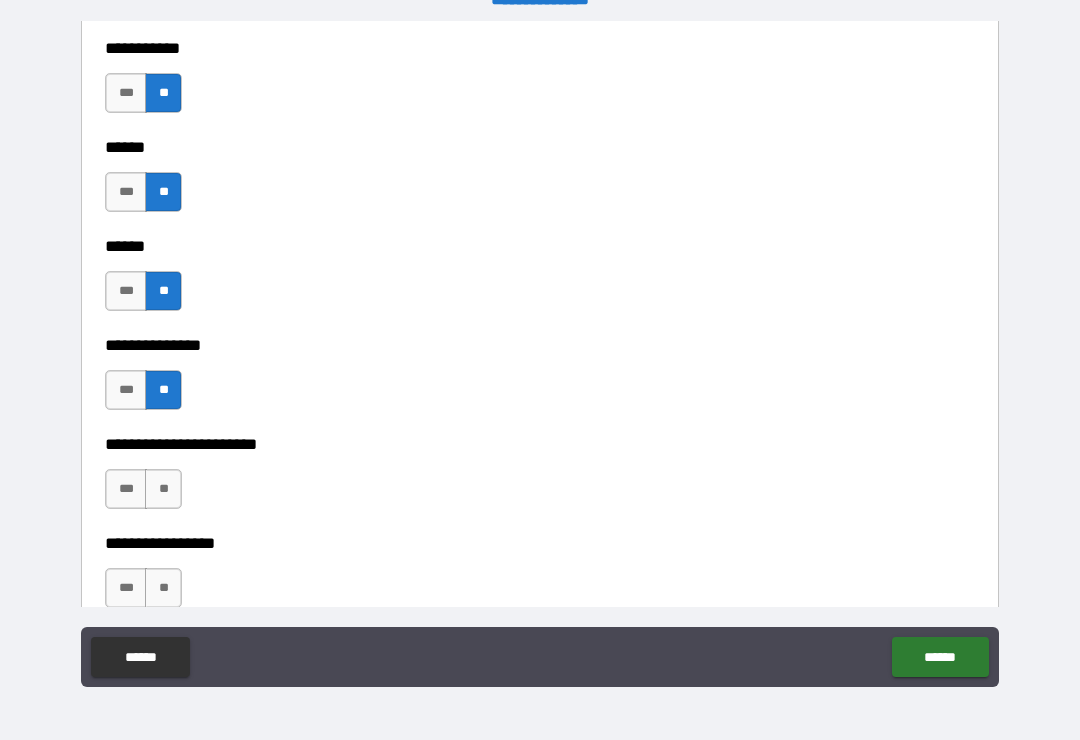 click on "**" at bounding box center (163, 489) 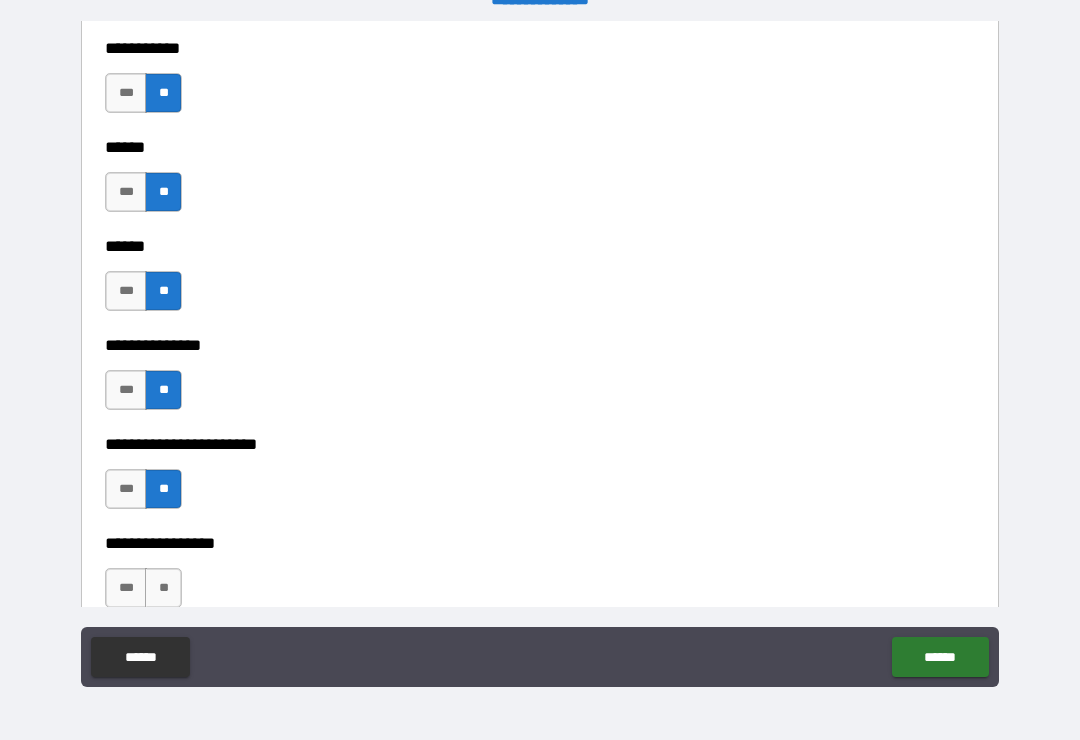 click on "**" at bounding box center [163, 588] 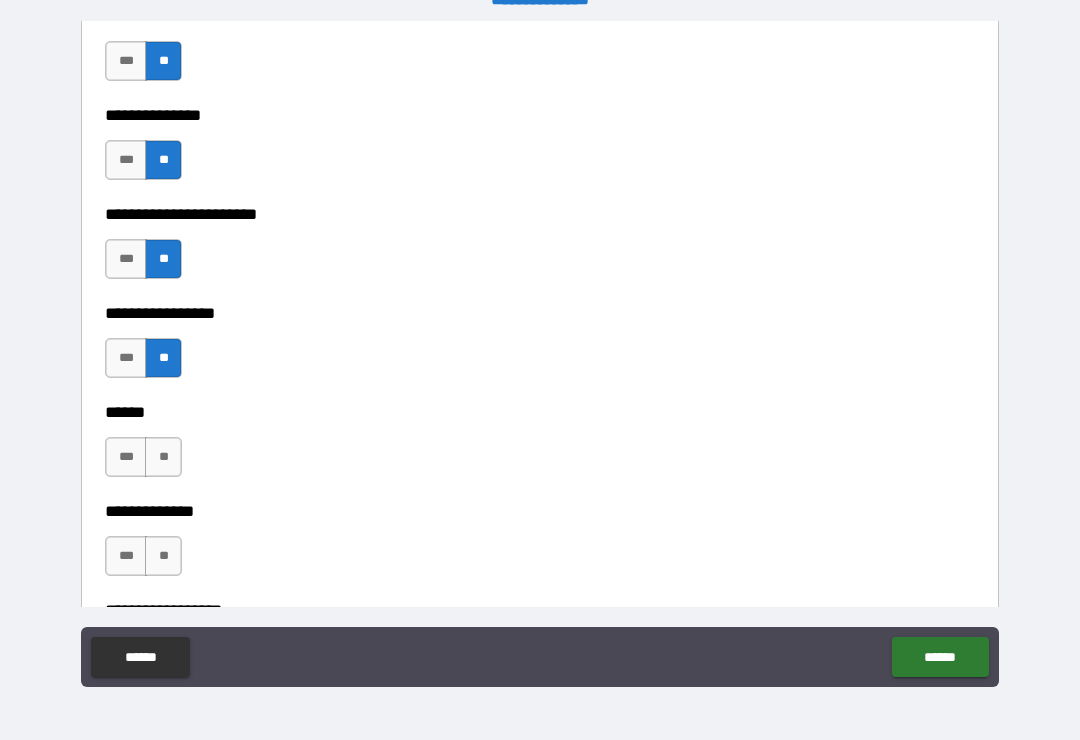 scroll, scrollTop: 3561, scrollLeft: 0, axis: vertical 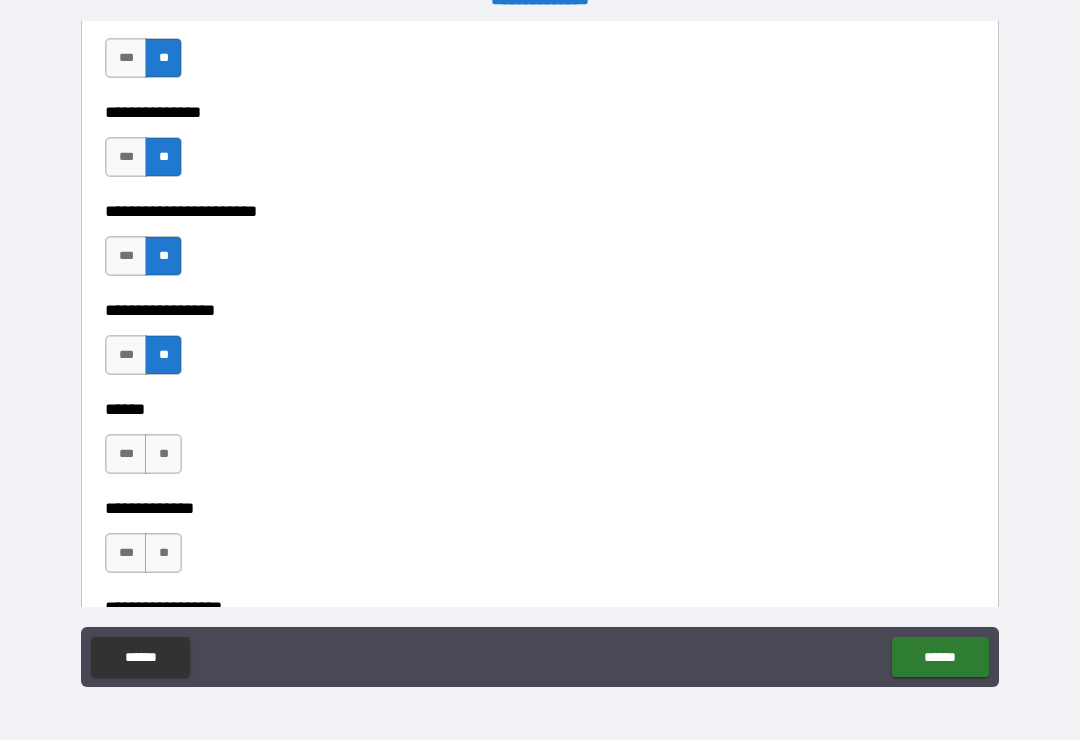 click on "**" at bounding box center (163, 454) 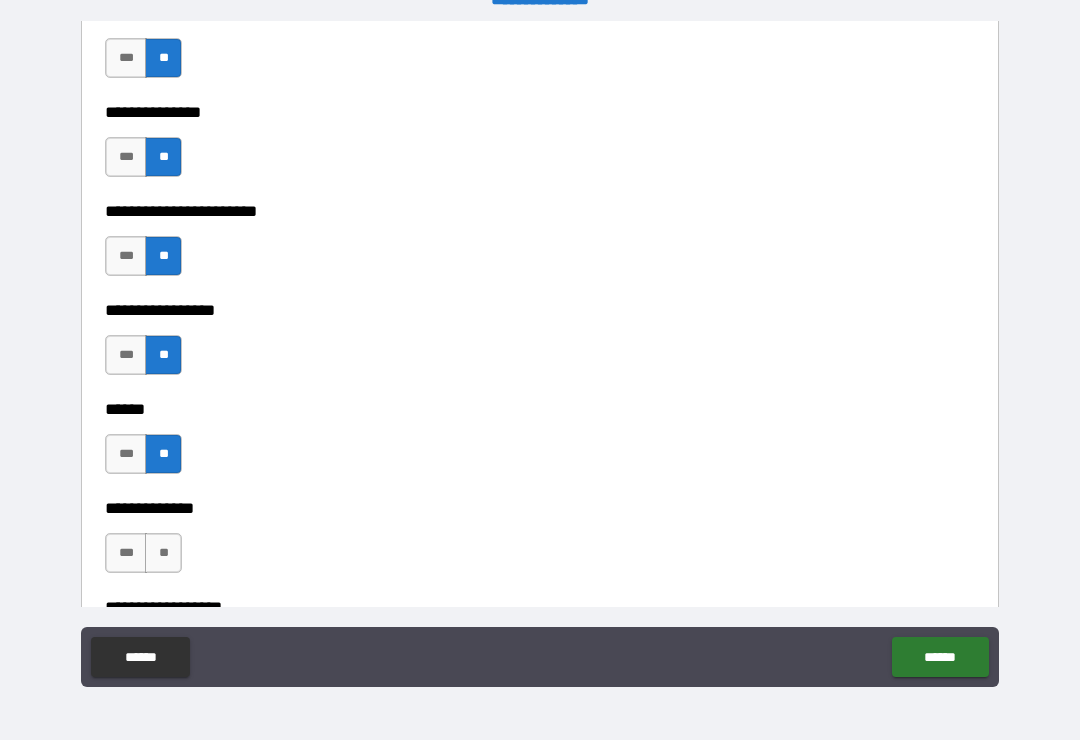click on "**" at bounding box center (163, 553) 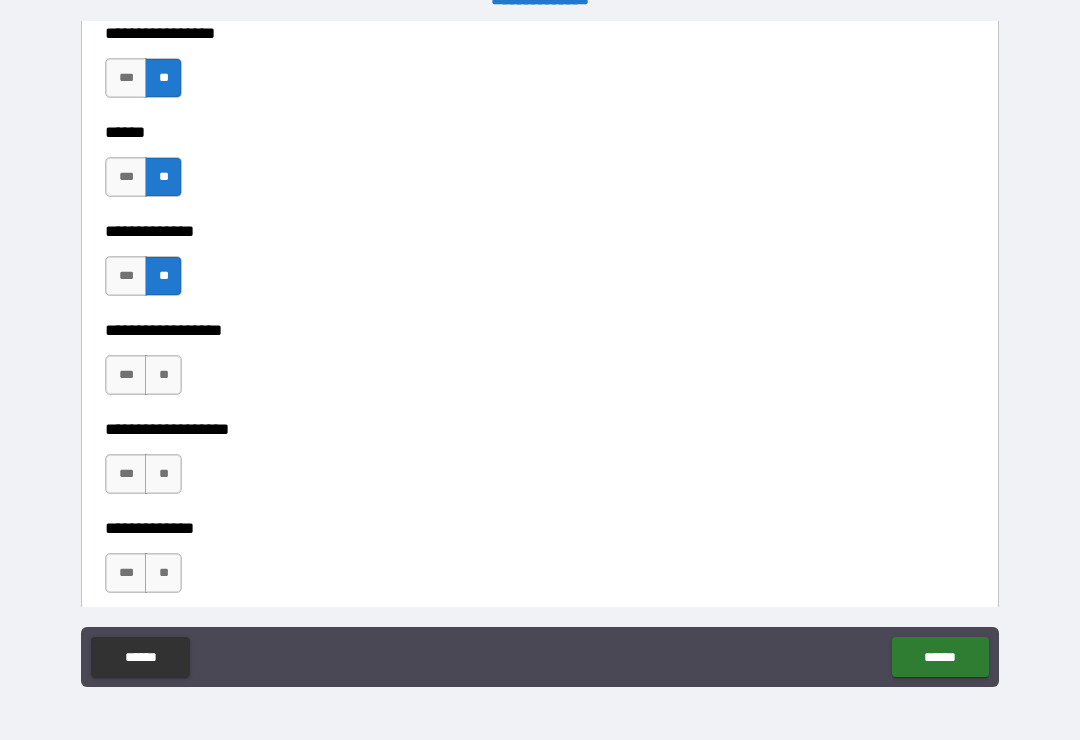 scroll, scrollTop: 3844, scrollLeft: 0, axis: vertical 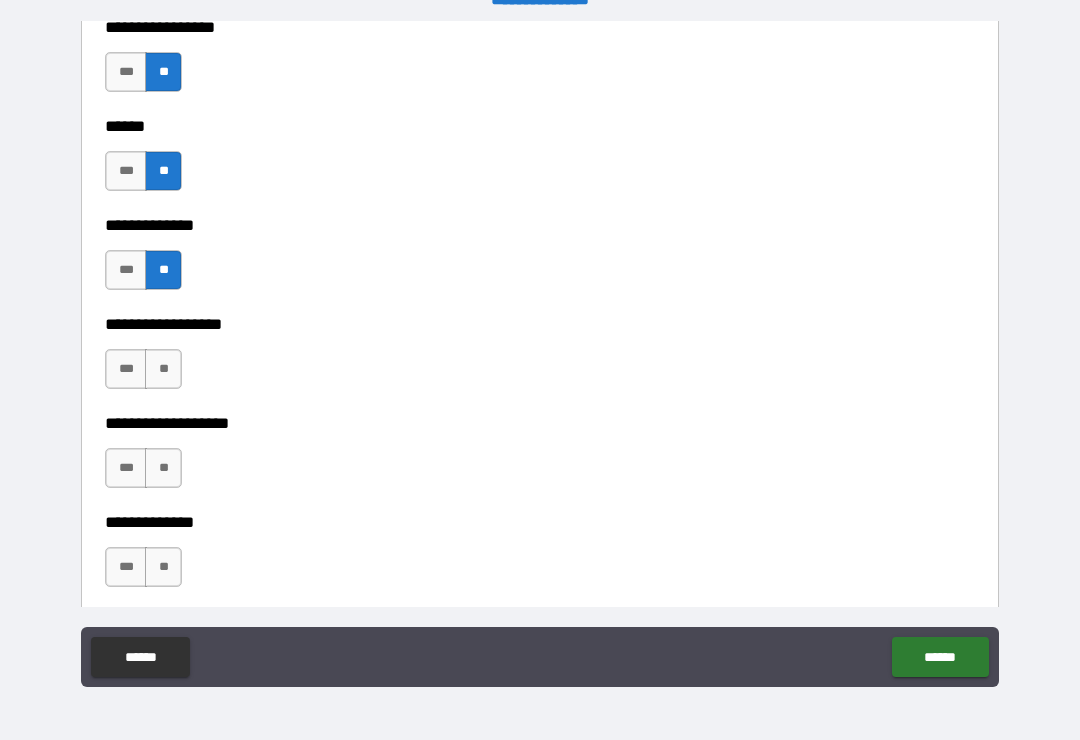 click on "**" at bounding box center [163, 369] 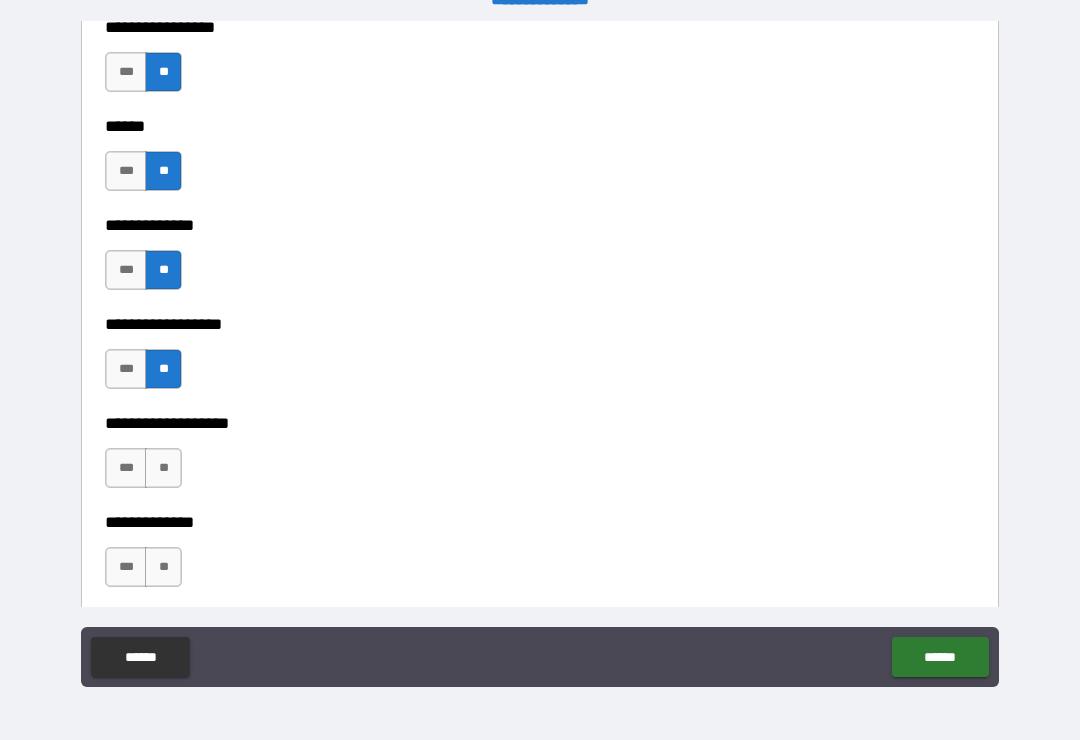 click on "**" at bounding box center (163, 468) 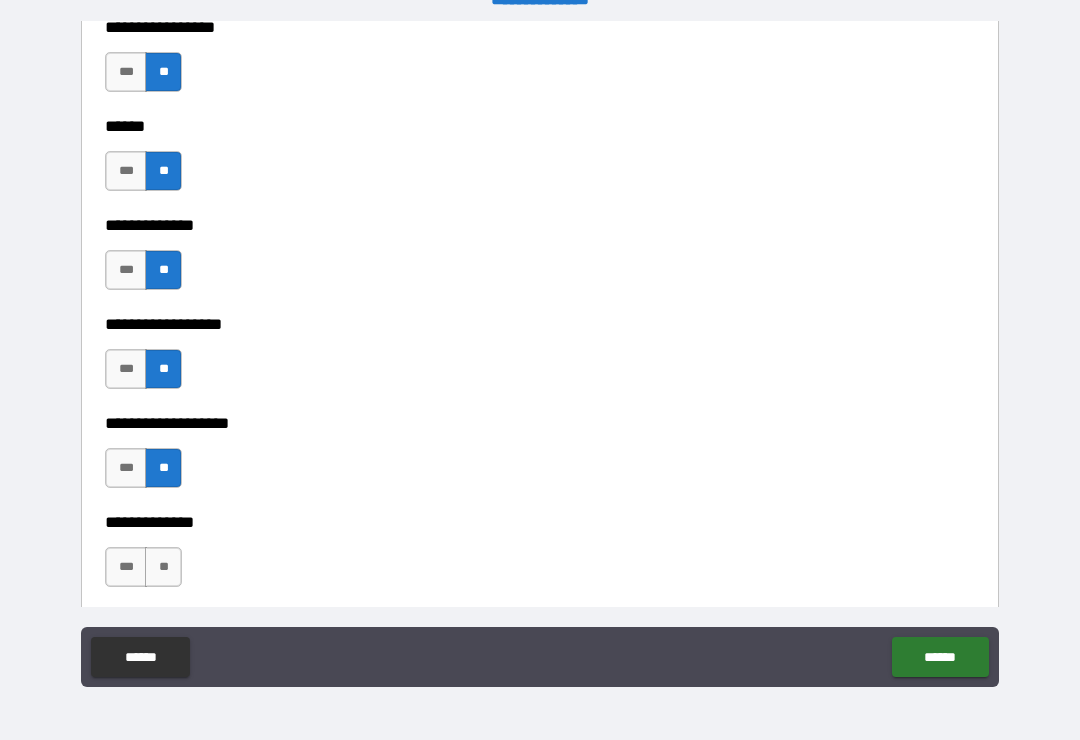 click on "**" at bounding box center [163, 567] 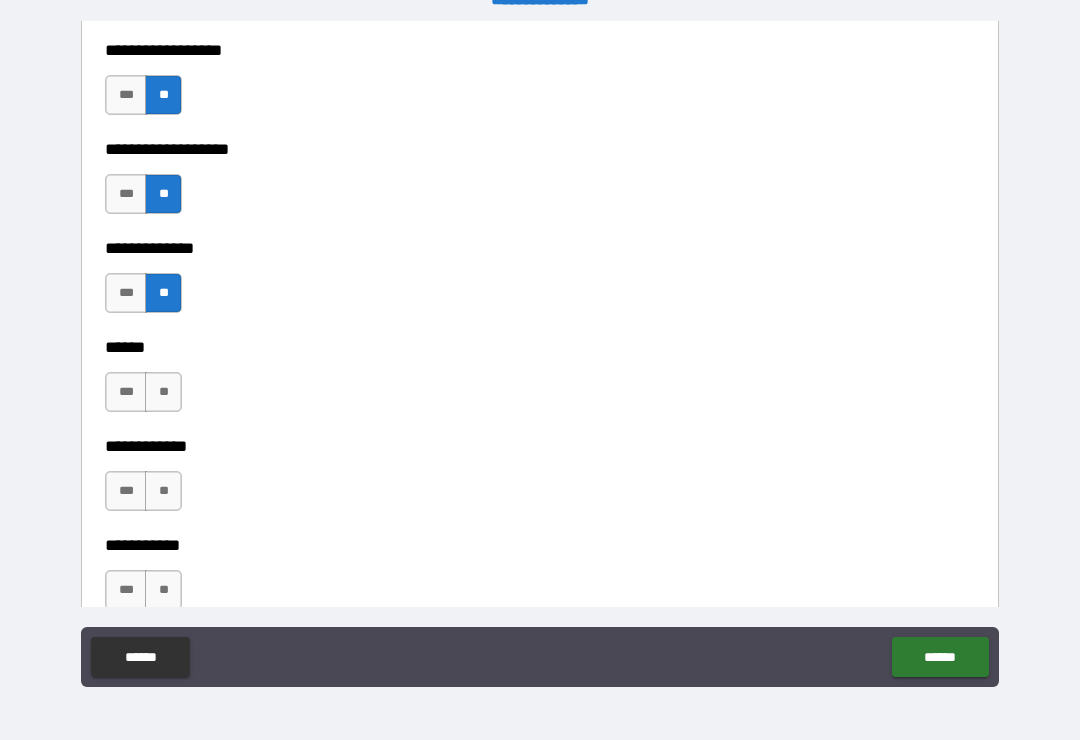 scroll, scrollTop: 4131, scrollLeft: 0, axis: vertical 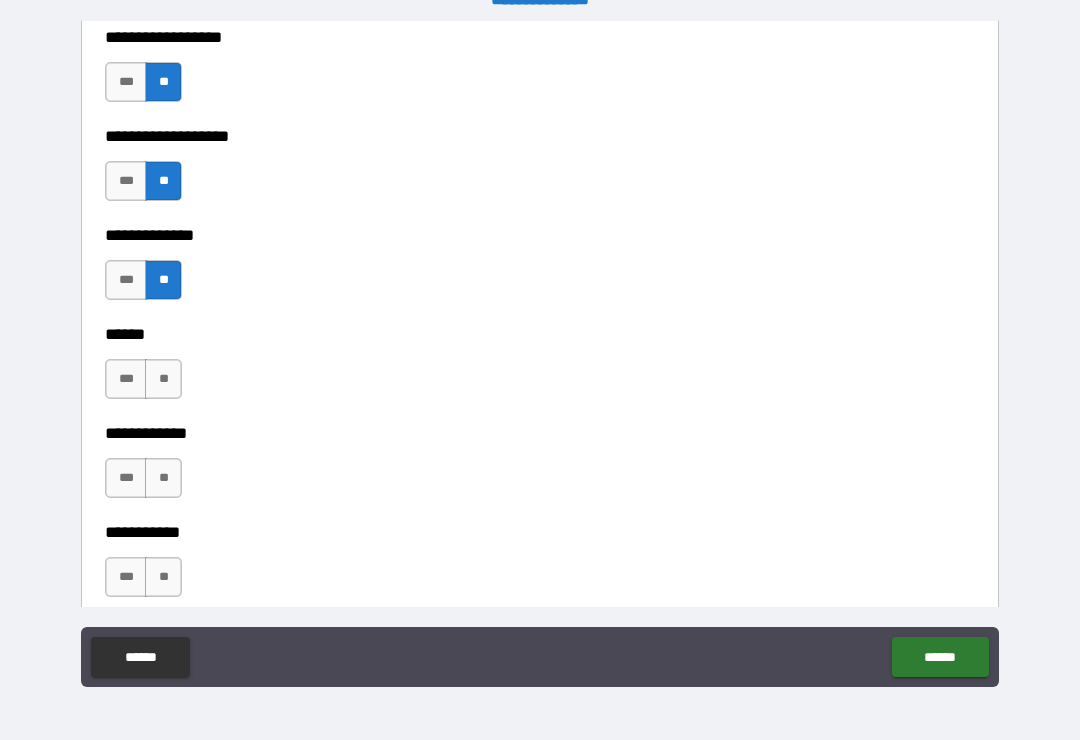 click on "**" at bounding box center [163, 379] 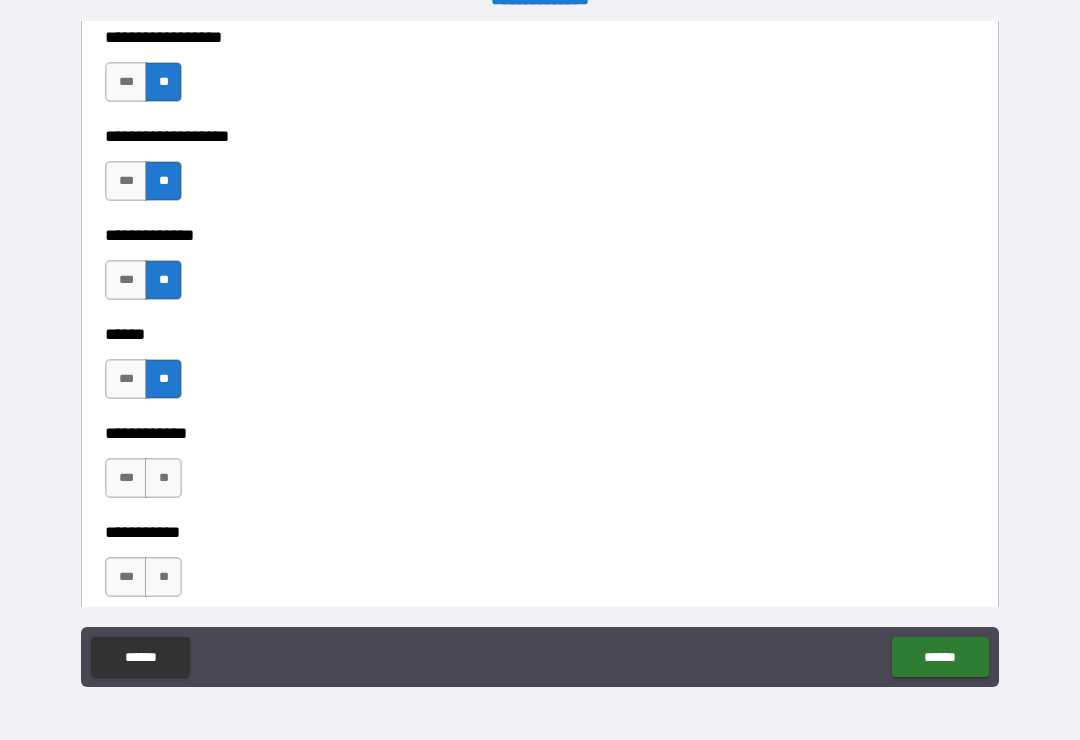click on "**" at bounding box center (163, 478) 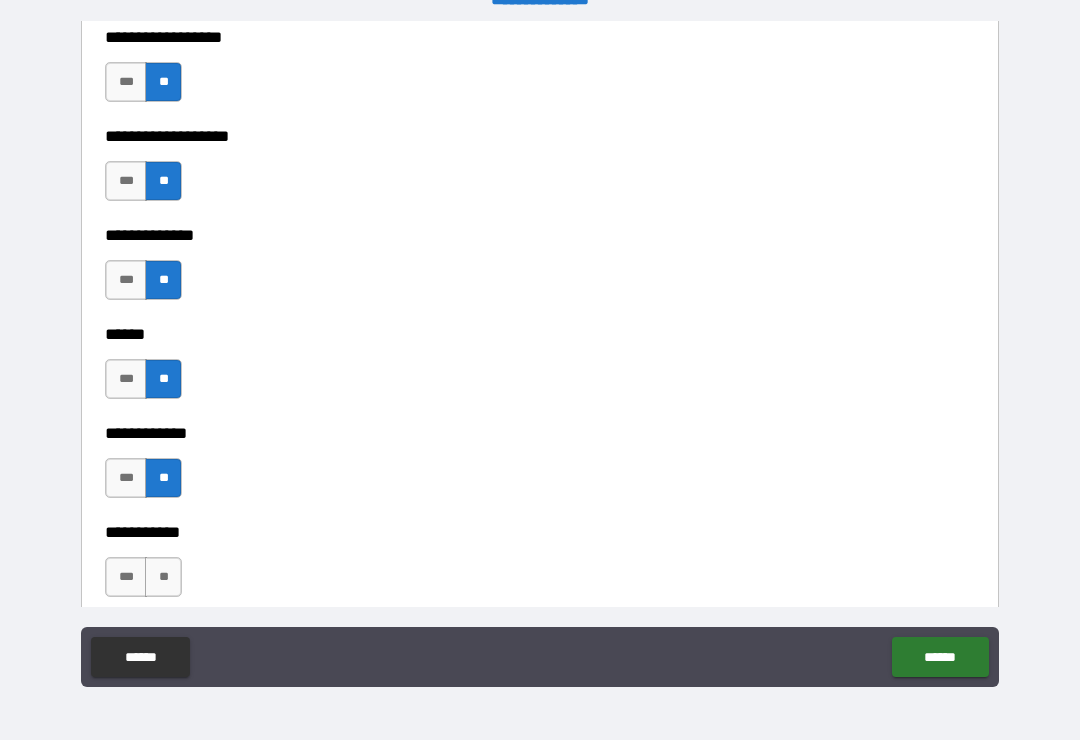 click on "**" at bounding box center [163, 577] 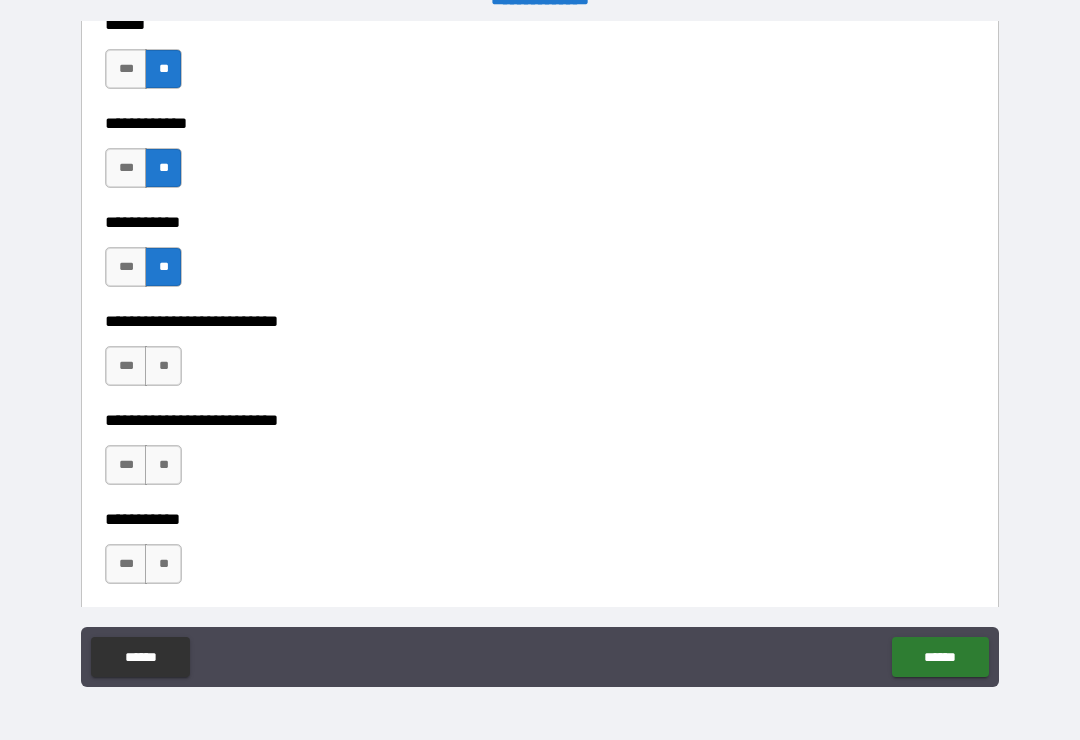 scroll, scrollTop: 4443, scrollLeft: 0, axis: vertical 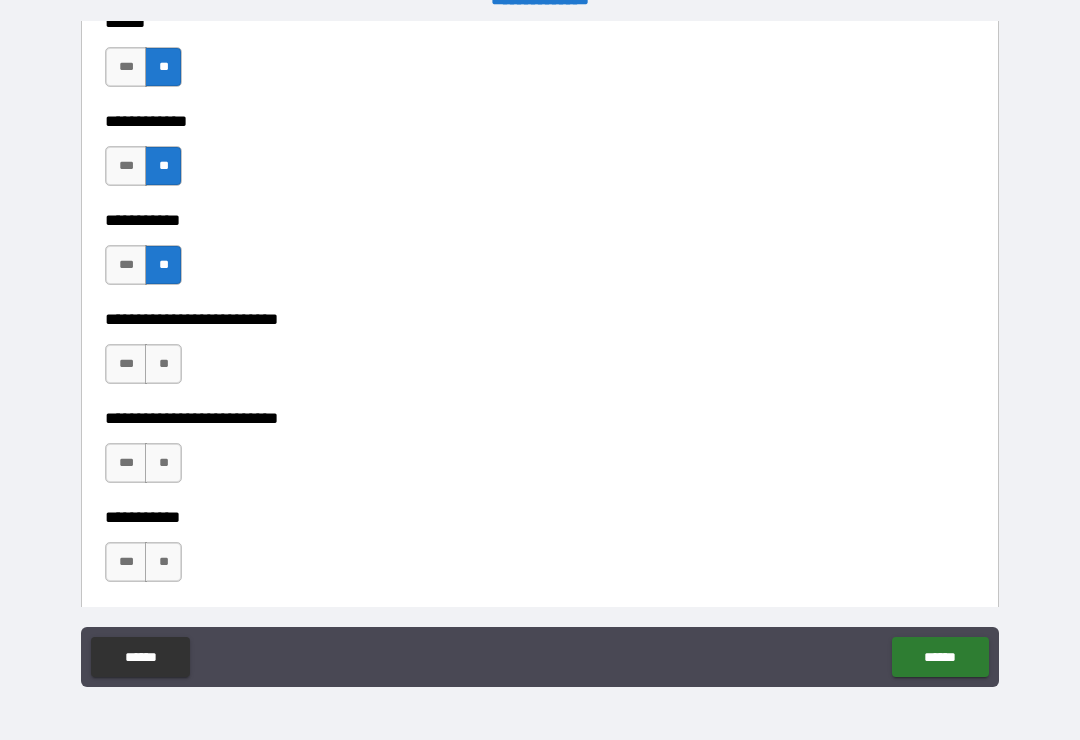 click on "**" at bounding box center [163, 364] 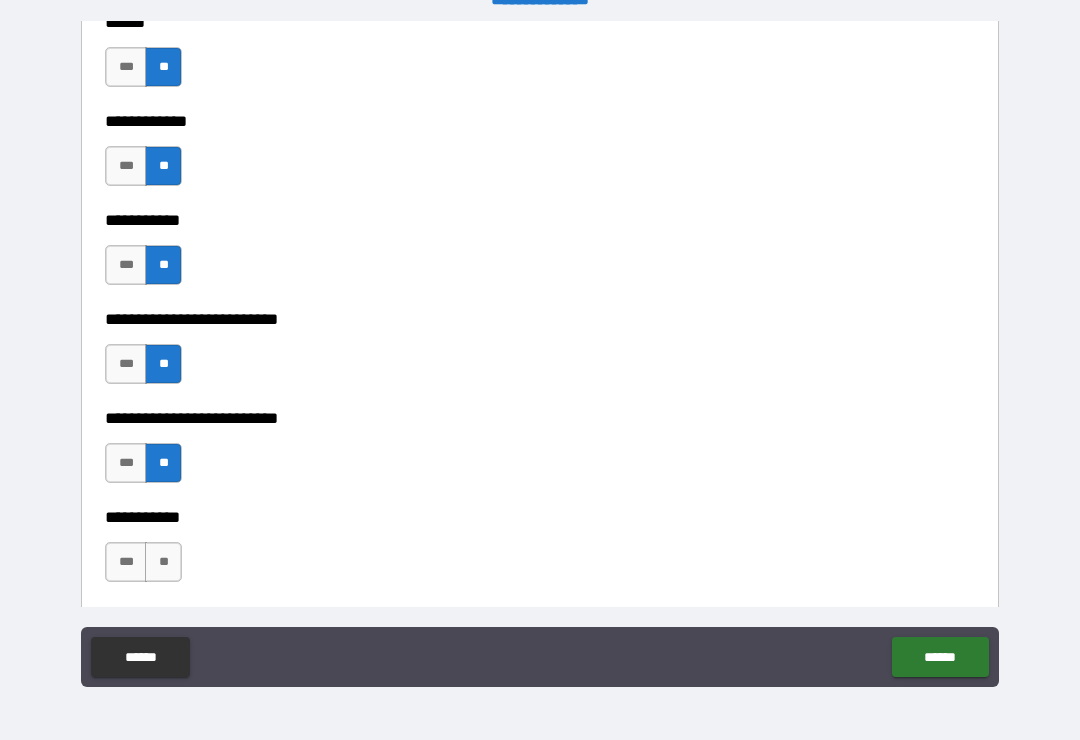 click on "**" at bounding box center [163, 562] 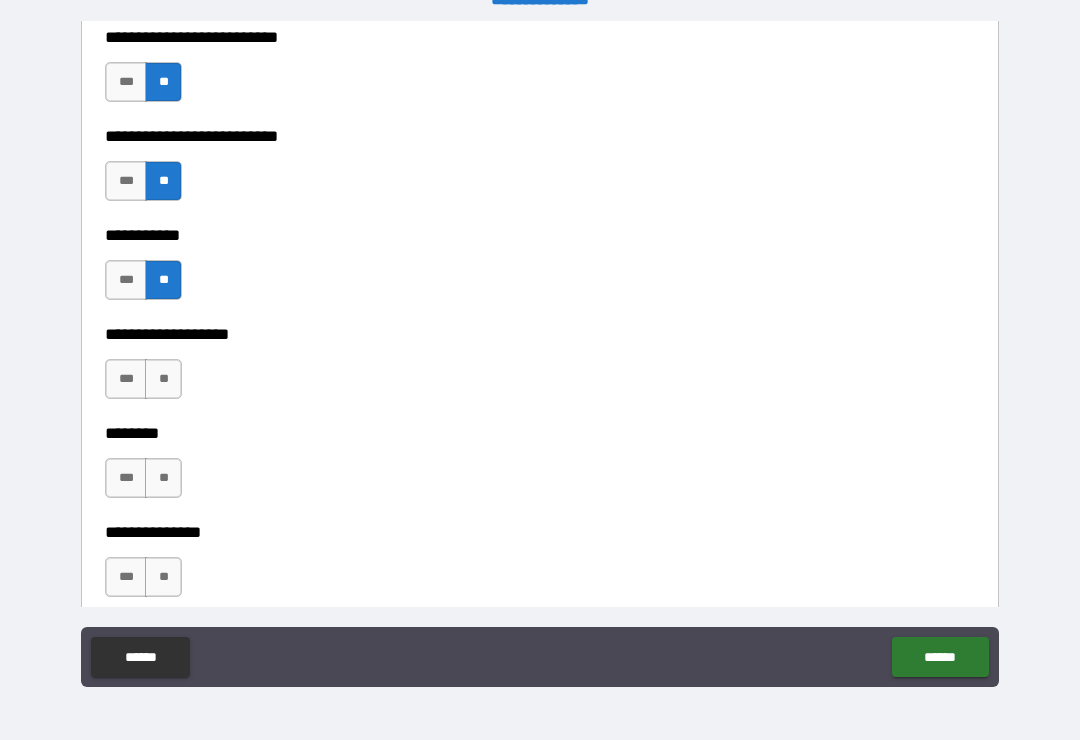 scroll, scrollTop: 4731, scrollLeft: 0, axis: vertical 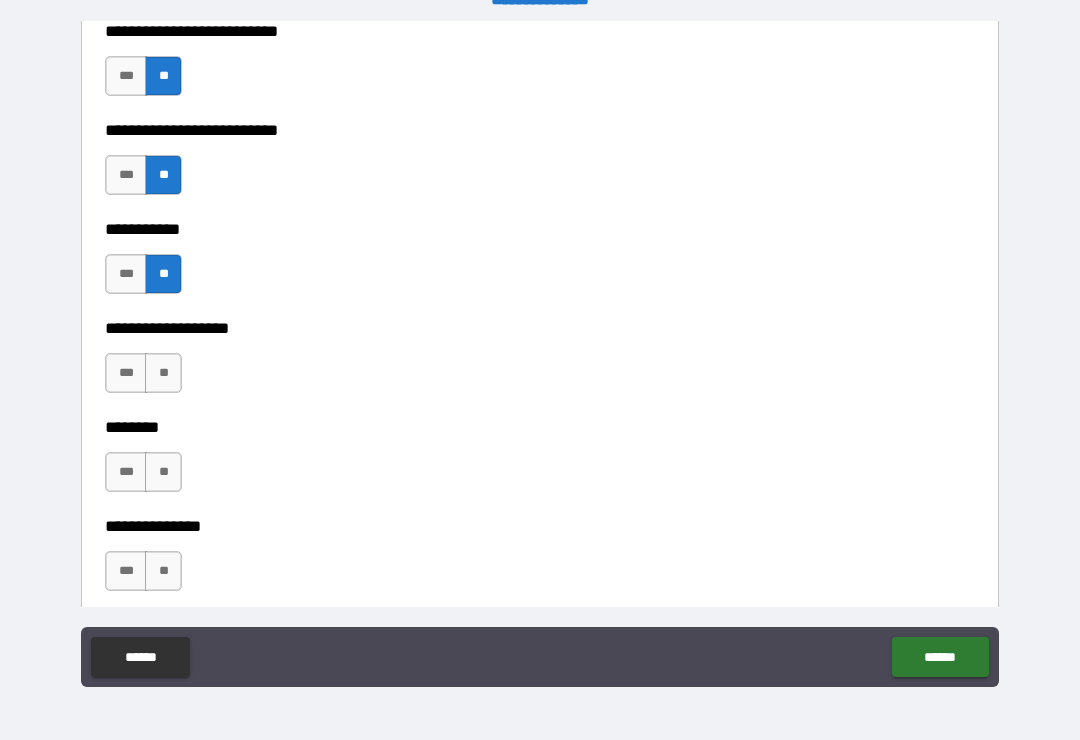 click on "**" at bounding box center [163, 373] 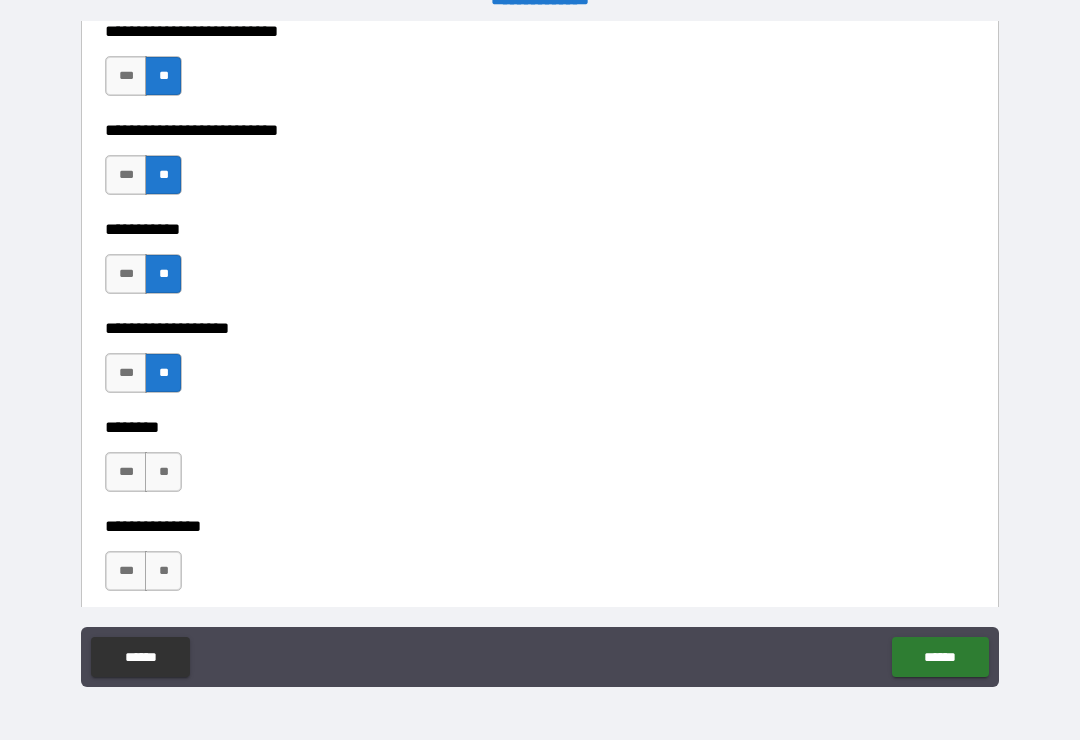 click on "**" at bounding box center [163, 472] 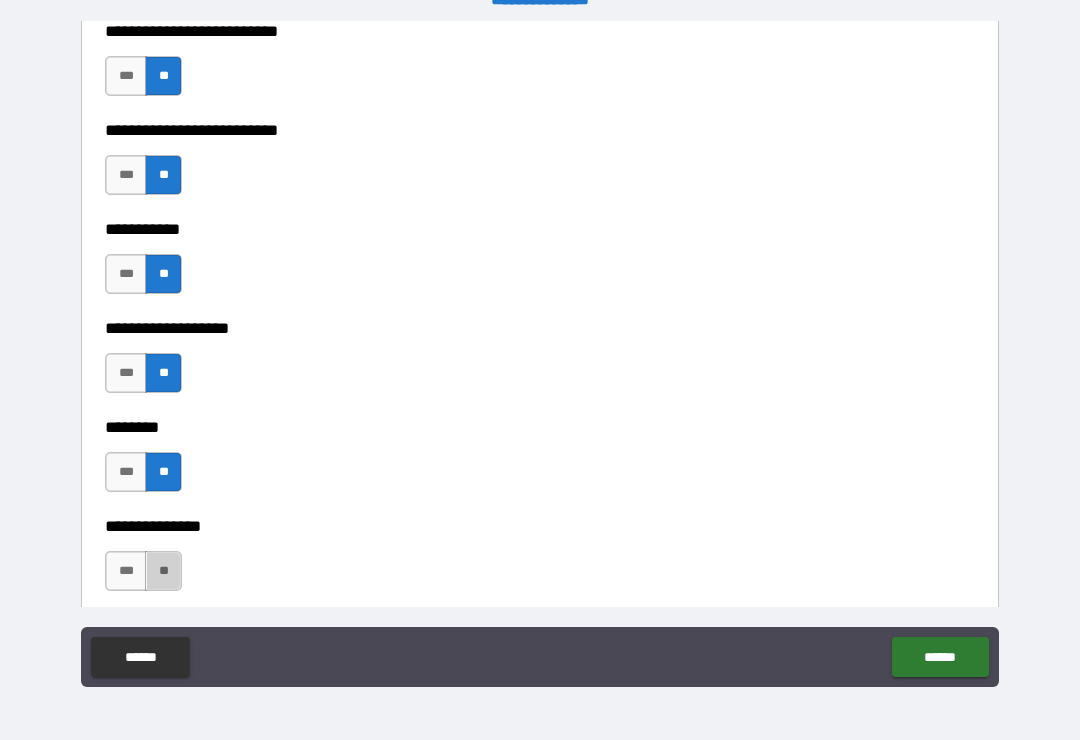 click on "**" at bounding box center [163, 571] 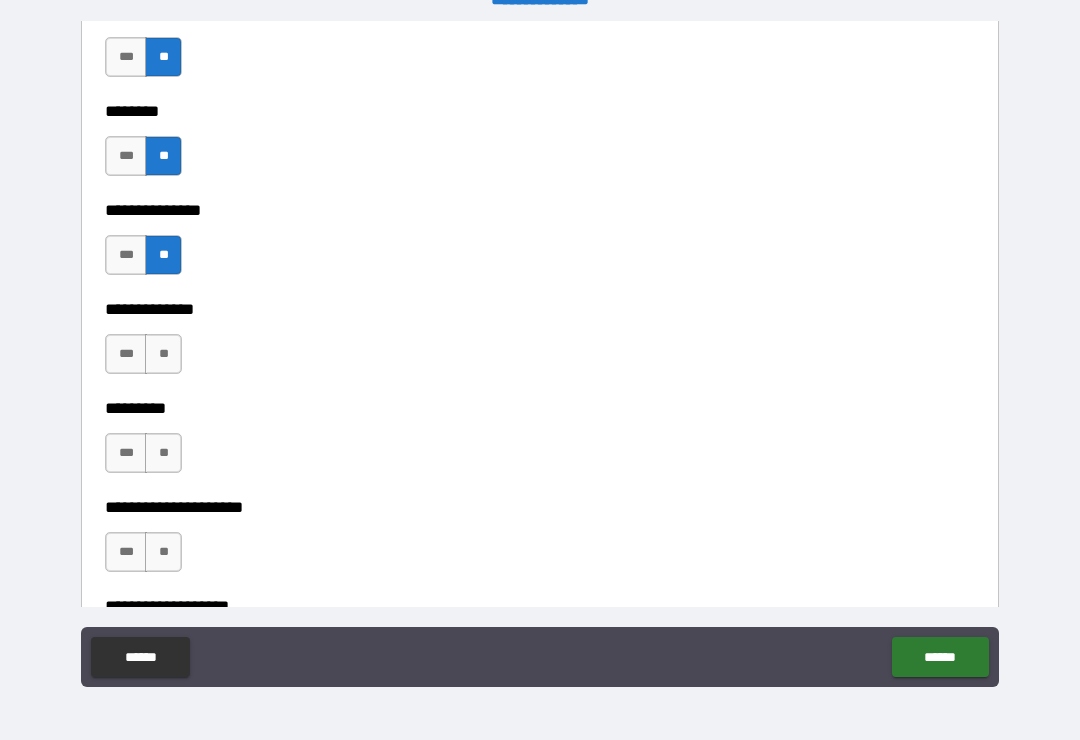 scroll, scrollTop: 5051, scrollLeft: 0, axis: vertical 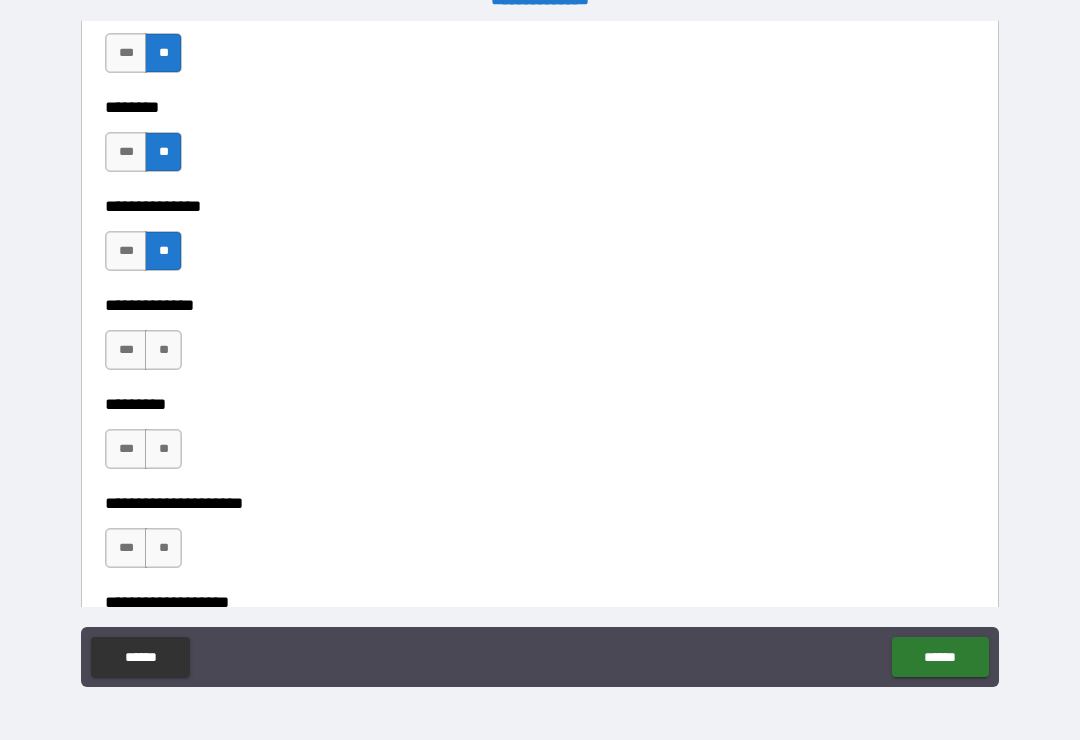 click on "**" at bounding box center [163, 350] 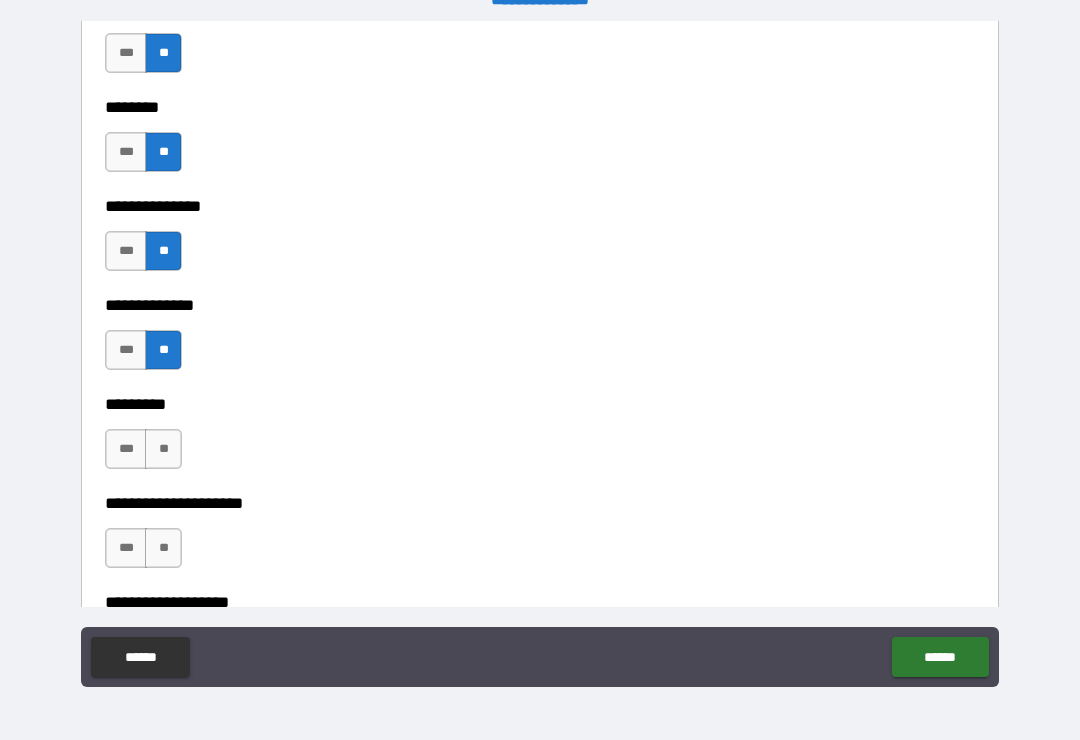 click on "**" at bounding box center (163, 449) 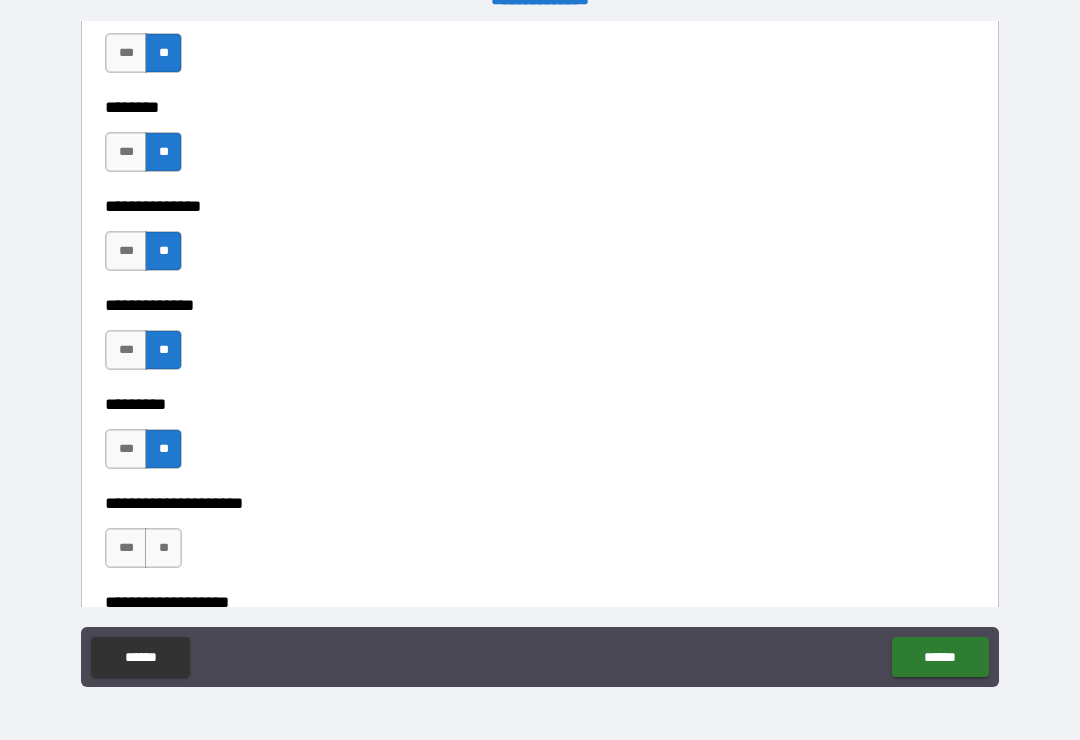 click on "**" at bounding box center (163, 548) 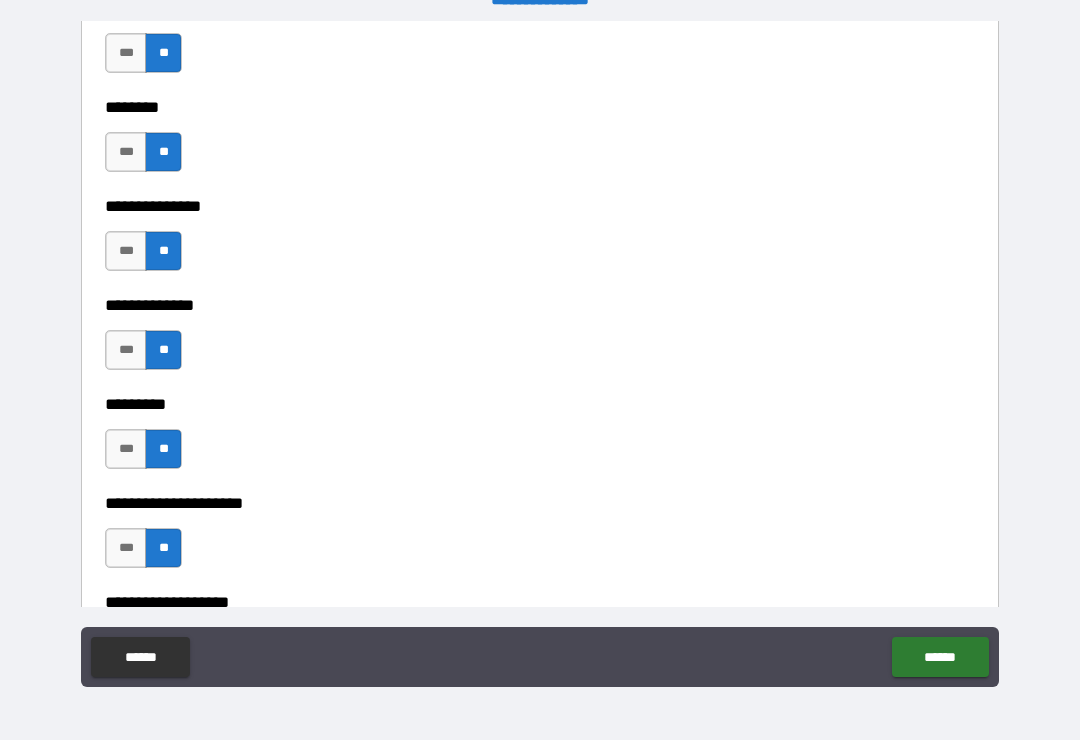 click on "***" at bounding box center [126, 350] 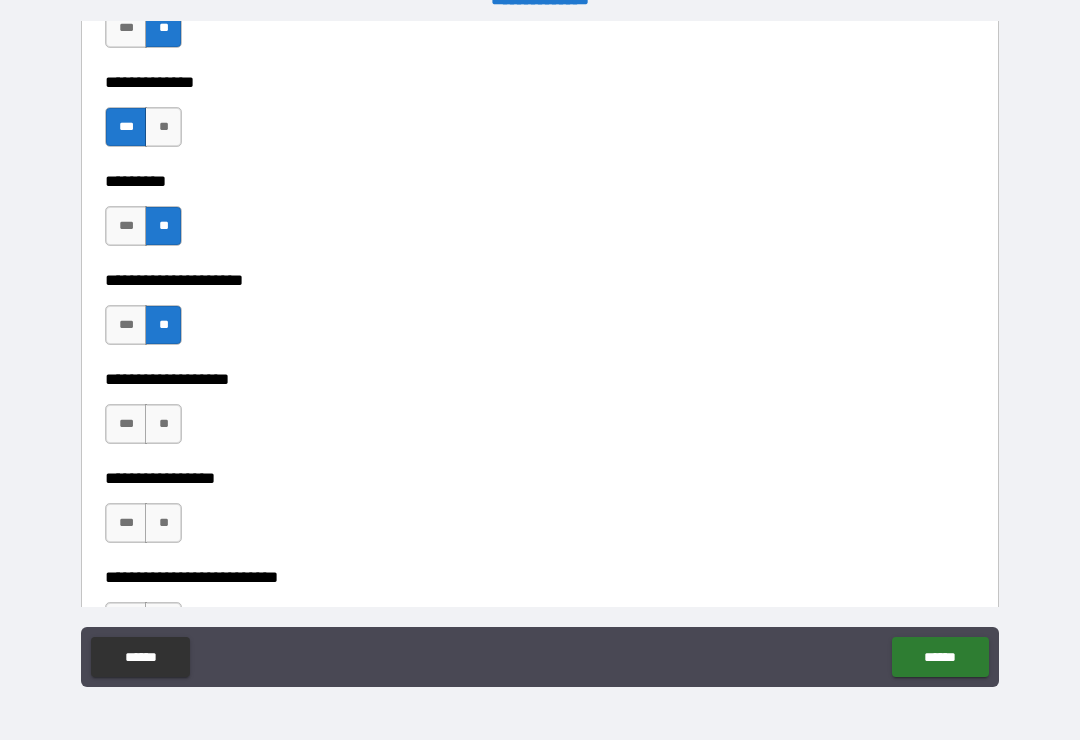 scroll, scrollTop: 5275, scrollLeft: 0, axis: vertical 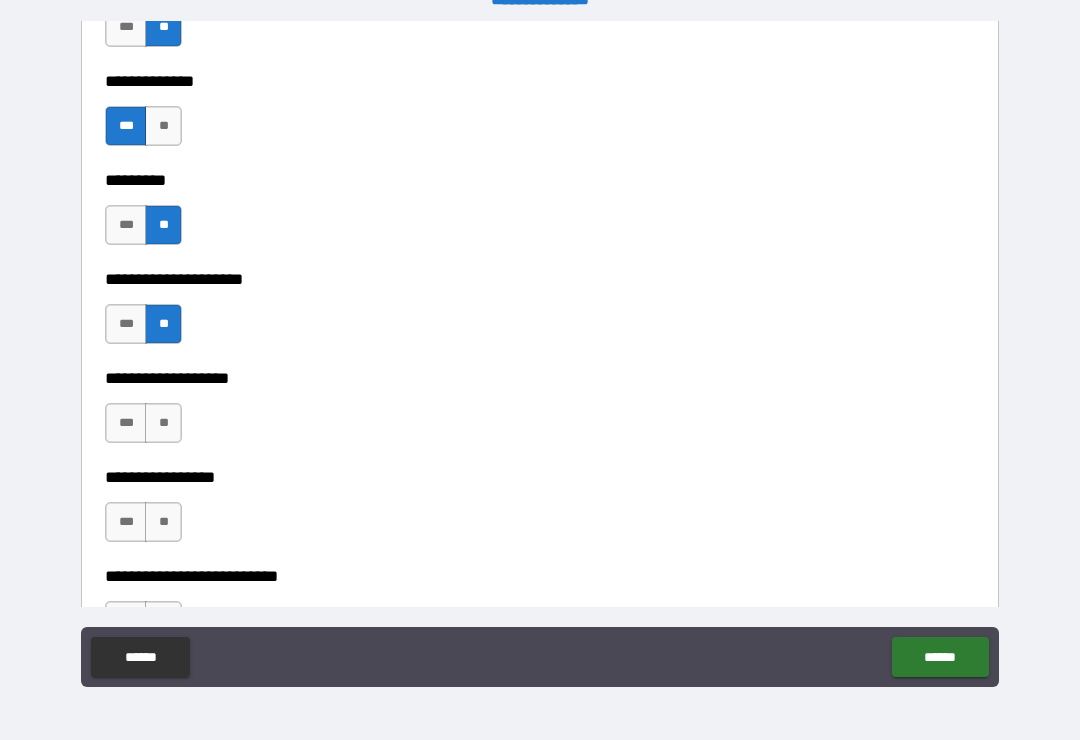 click on "**" at bounding box center [163, 423] 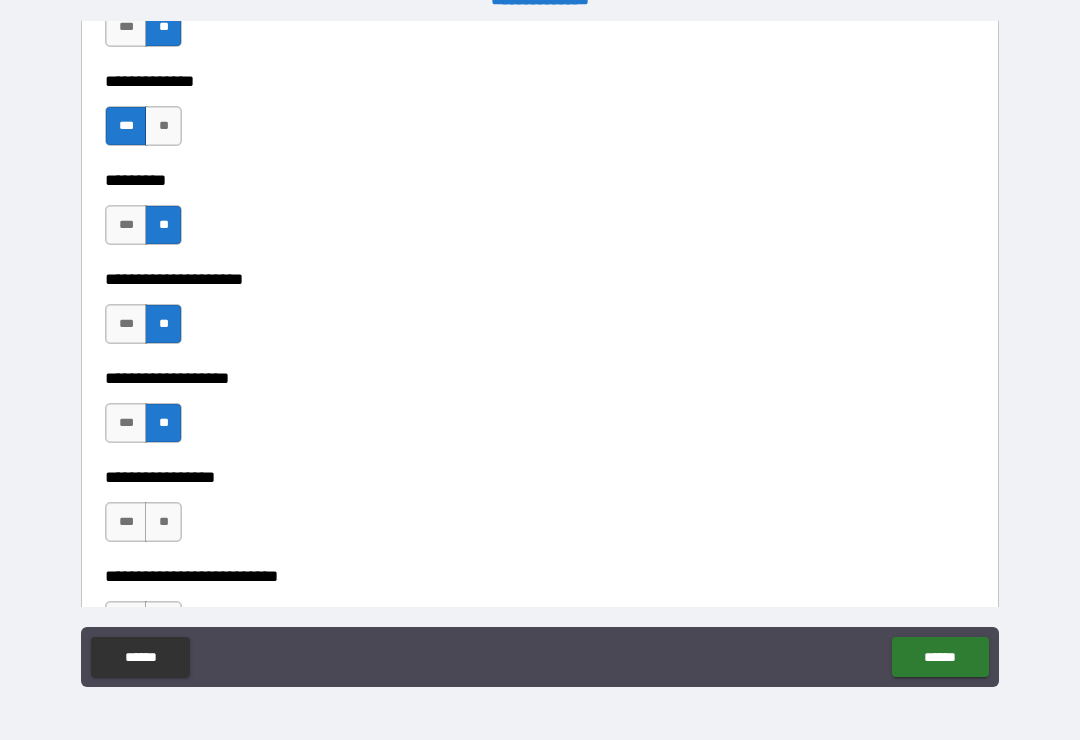click on "**" at bounding box center [163, 522] 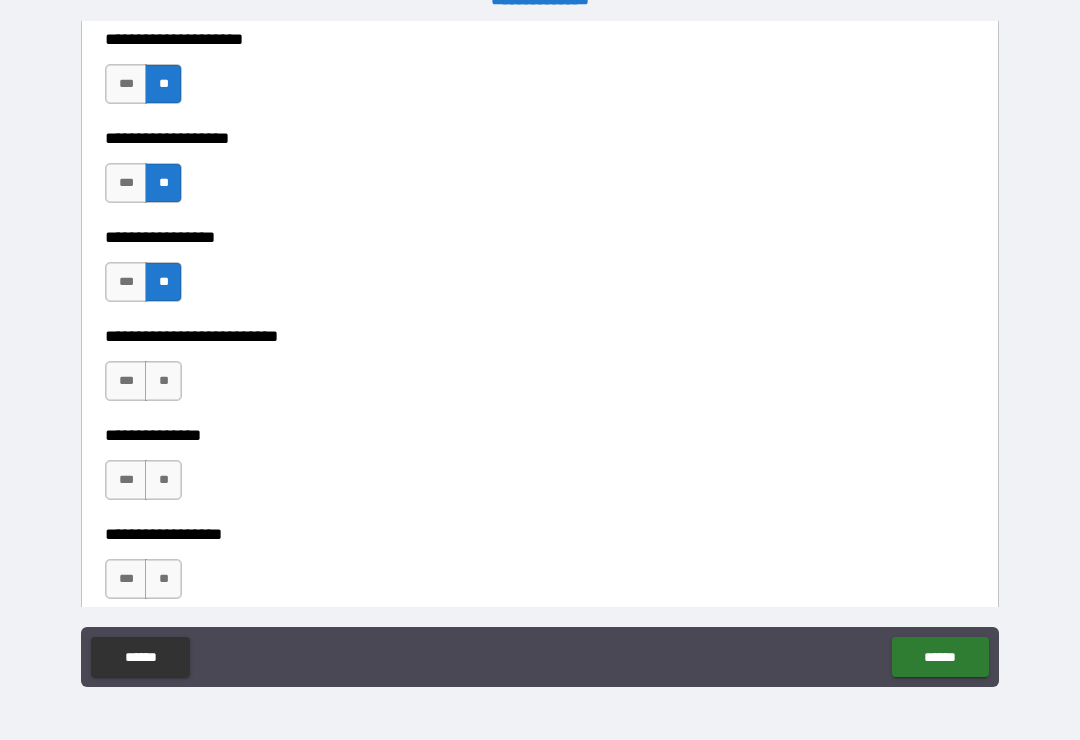 scroll, scrollTop: 5517, scrollLeft: 0, axis: vertical 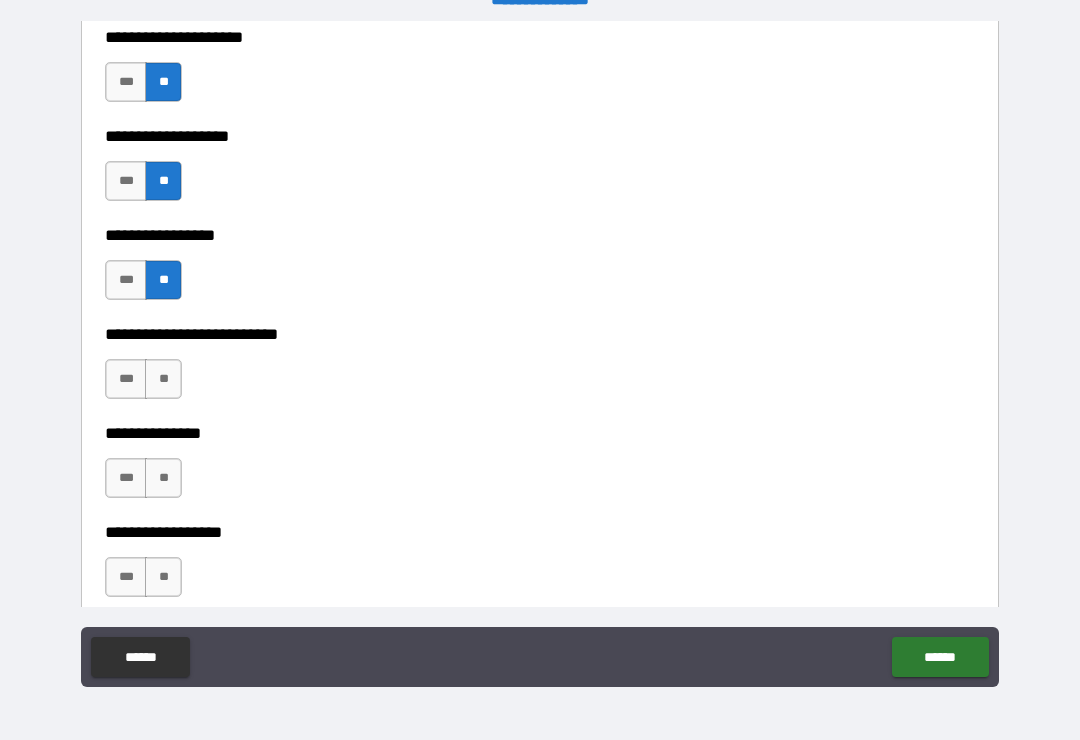 click on "**" at bounding box center (163, 379) 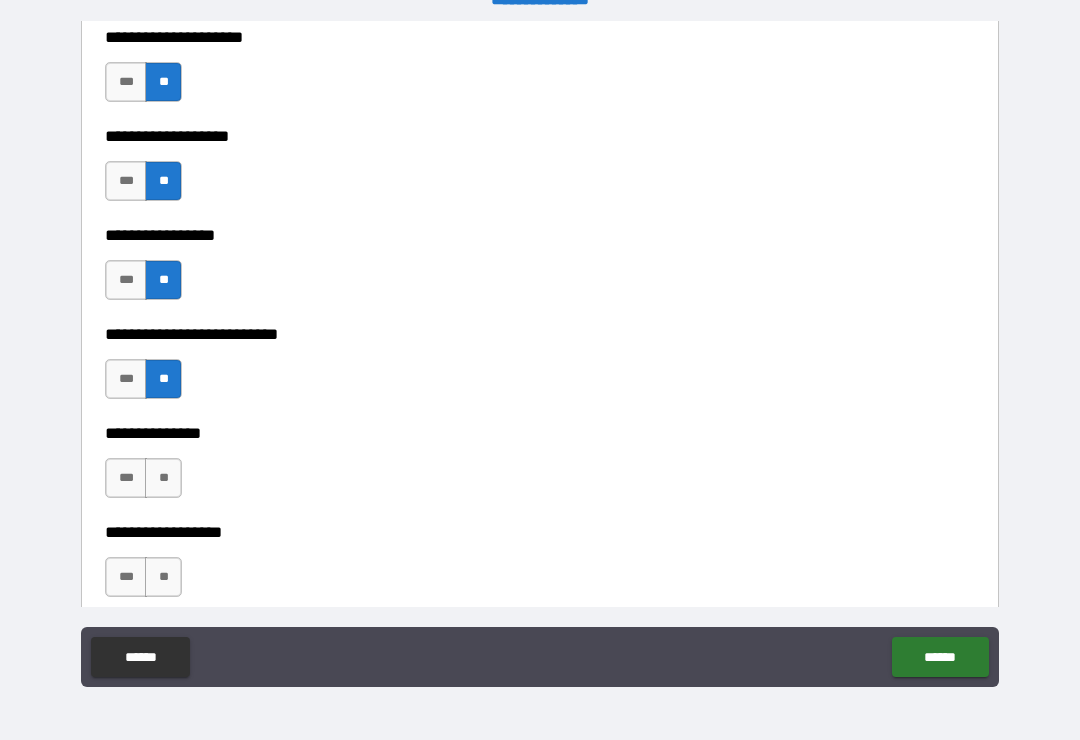 click on "**" at bounding box center [163, 478] 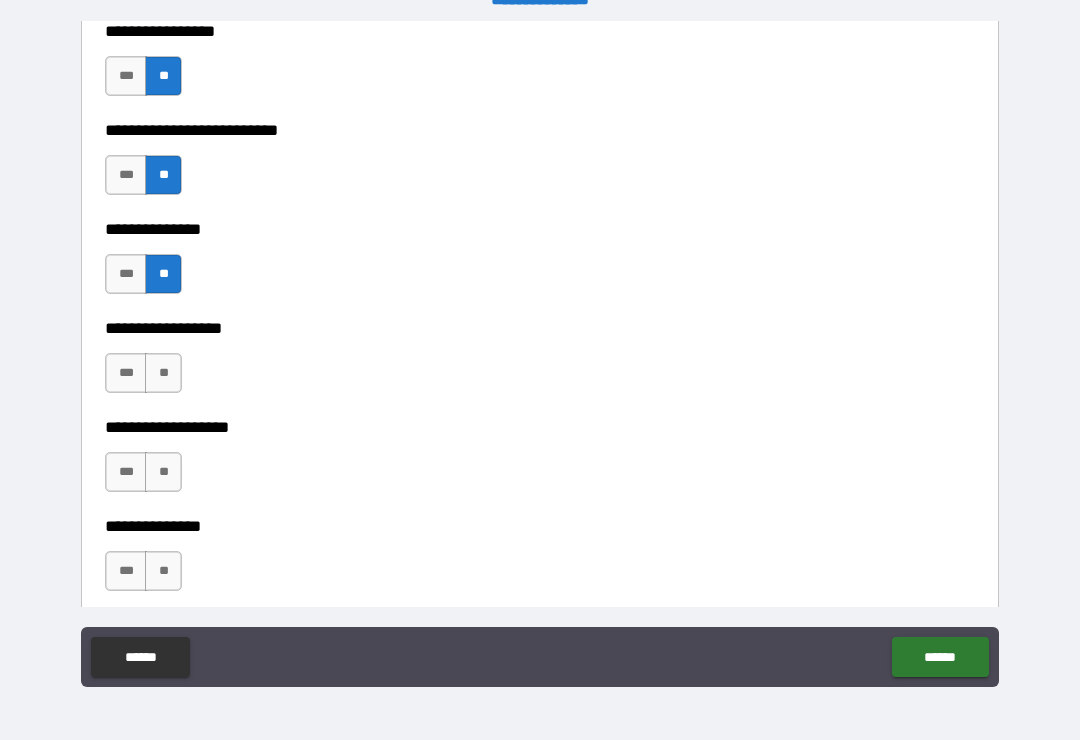 scroll, scrollTop: 5722, scrollLeft: 0, axis: vertical 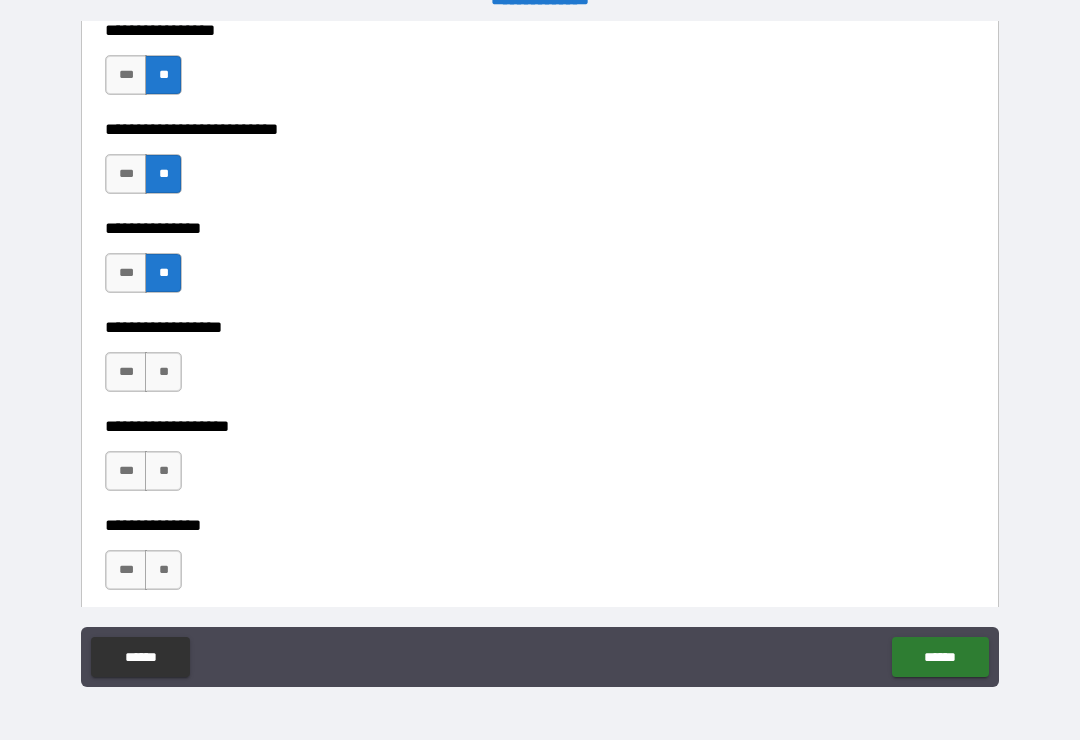 click on "**" at bounding box center (163, 372) 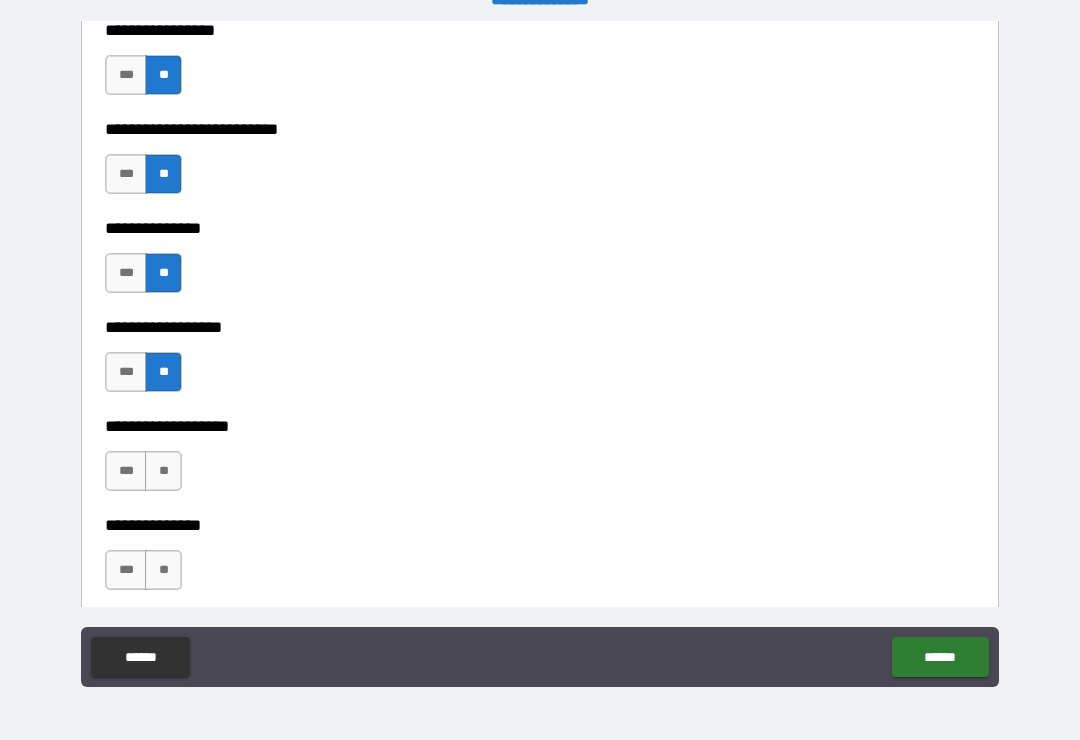 click on "**" at bounding box center [163, 471] 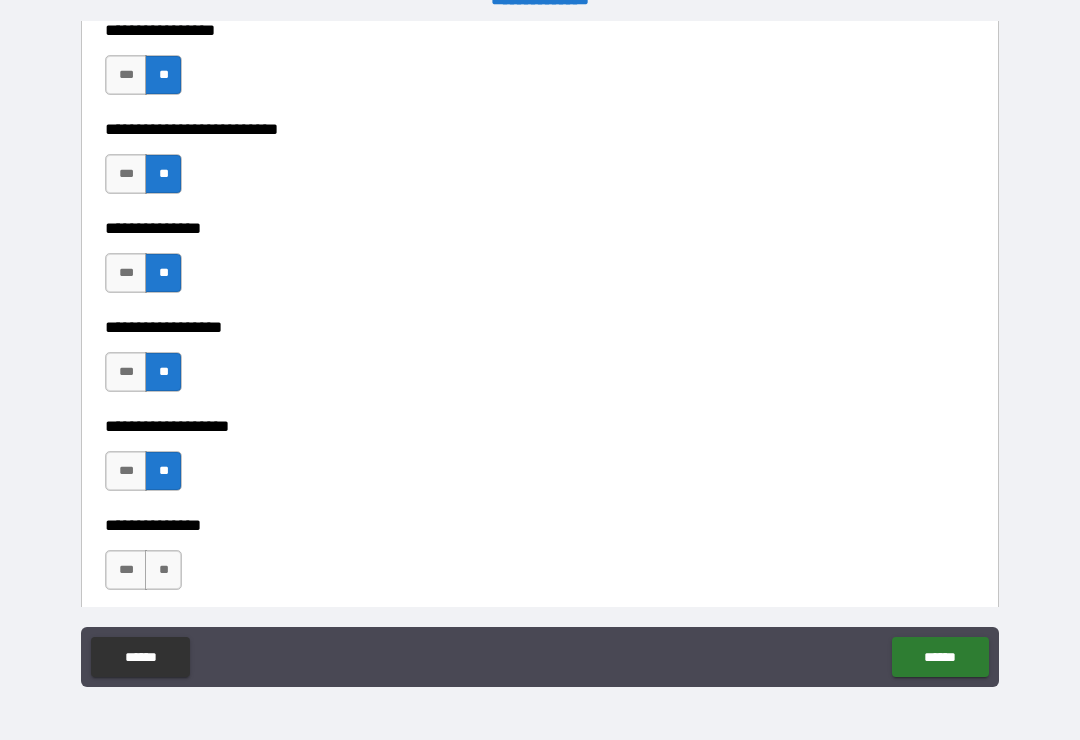 click on "**" at bounding box center [163, 570] 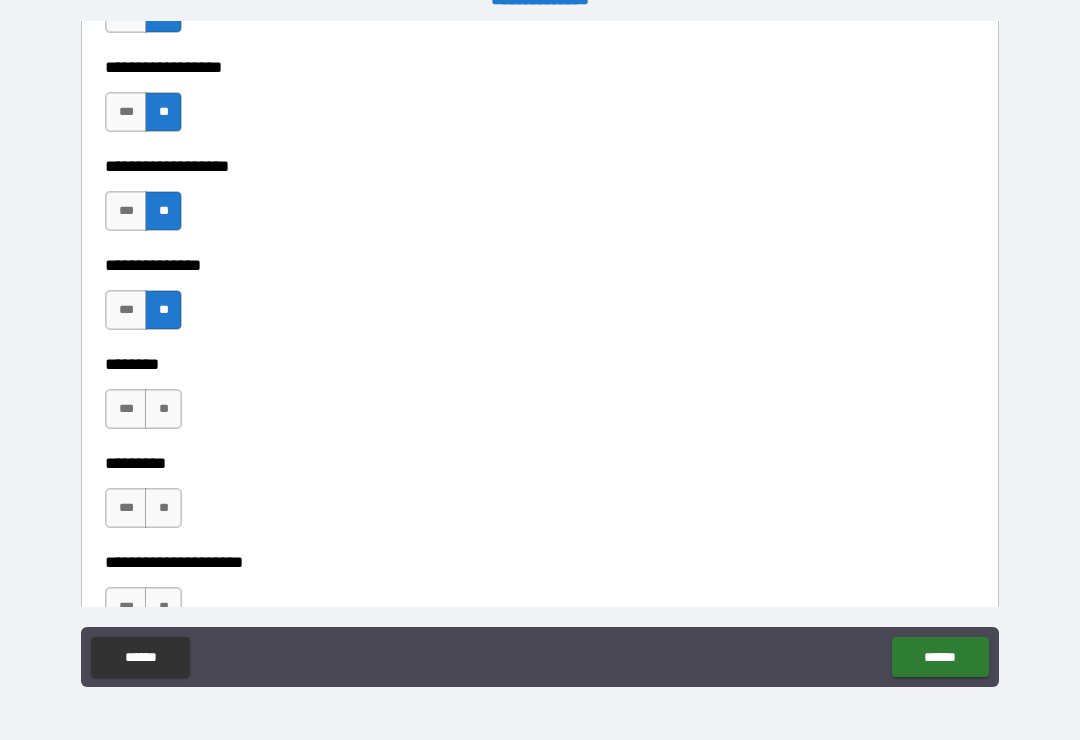 scroll, scrollTop: 5989, scrollLeft: 0, axis: vertical 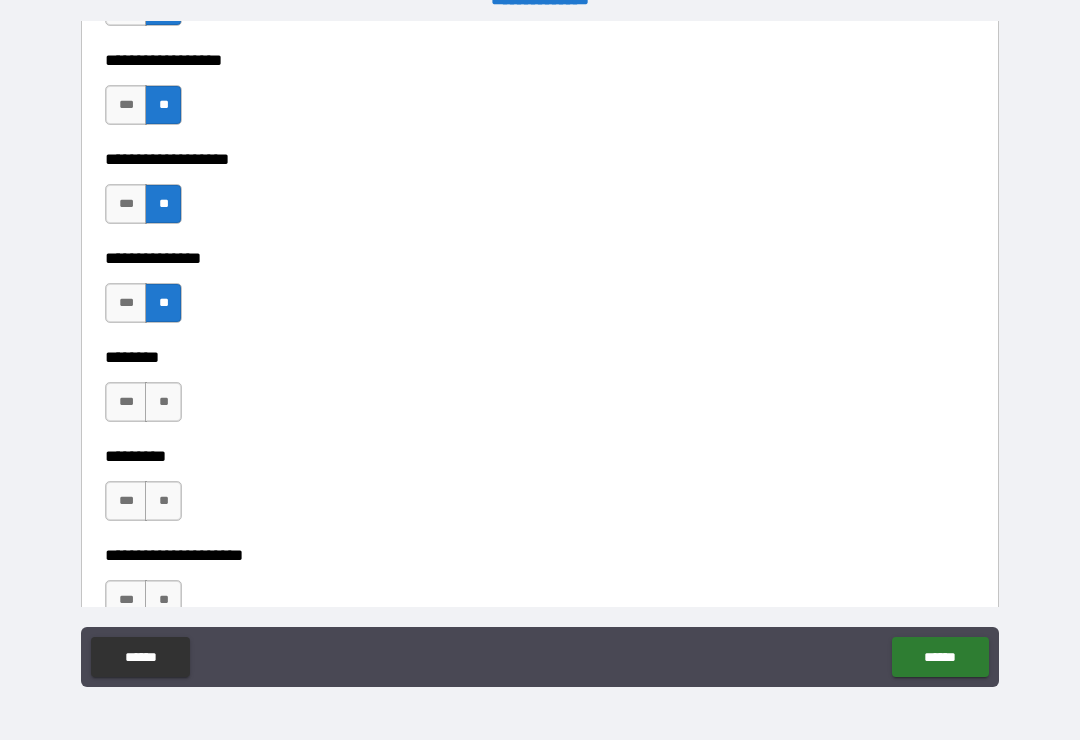 click on "**" at bounding box center (163, 402) 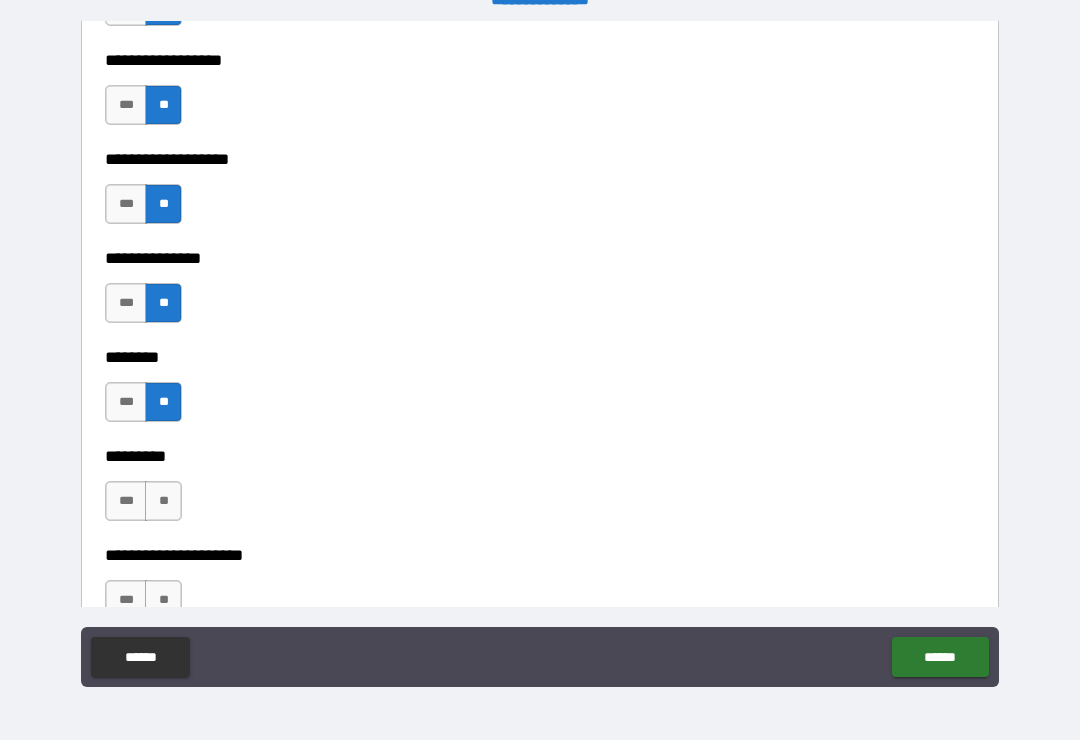 click on "**" at bounding box center [163, 501] 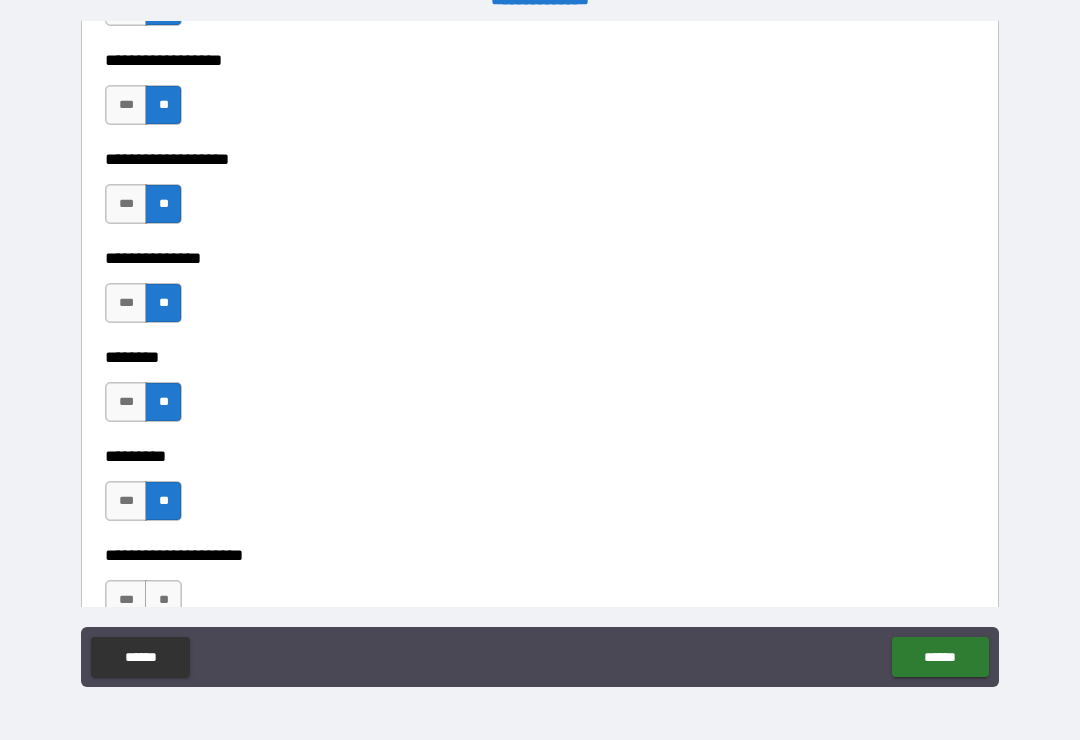 click on "**" at bounding box center (163, 600) 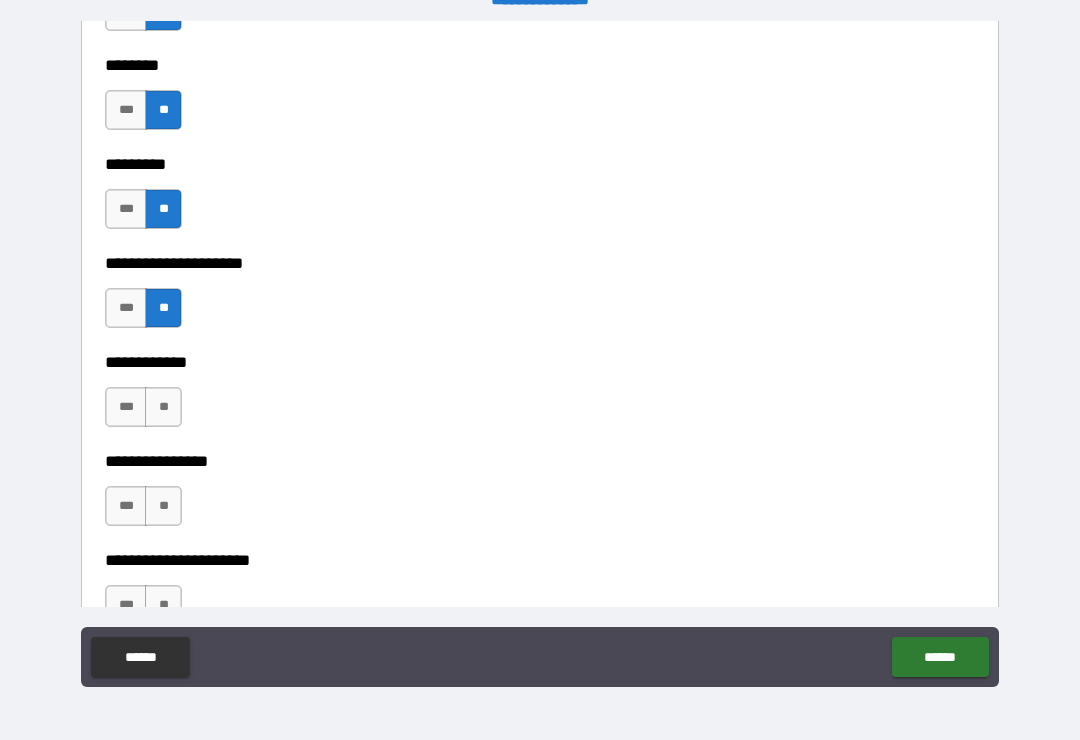 scroll, scrollTop: 6287, scrollLeft: 0, axis: vertical 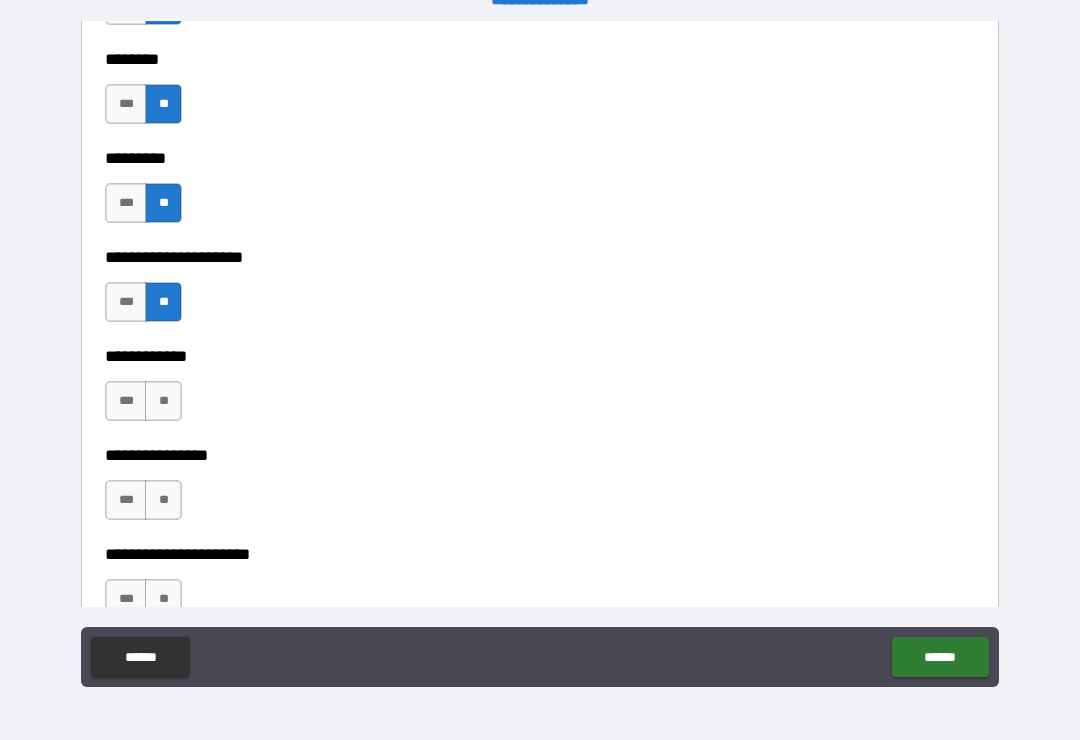 click on "**" at bounding box center [163, 401] 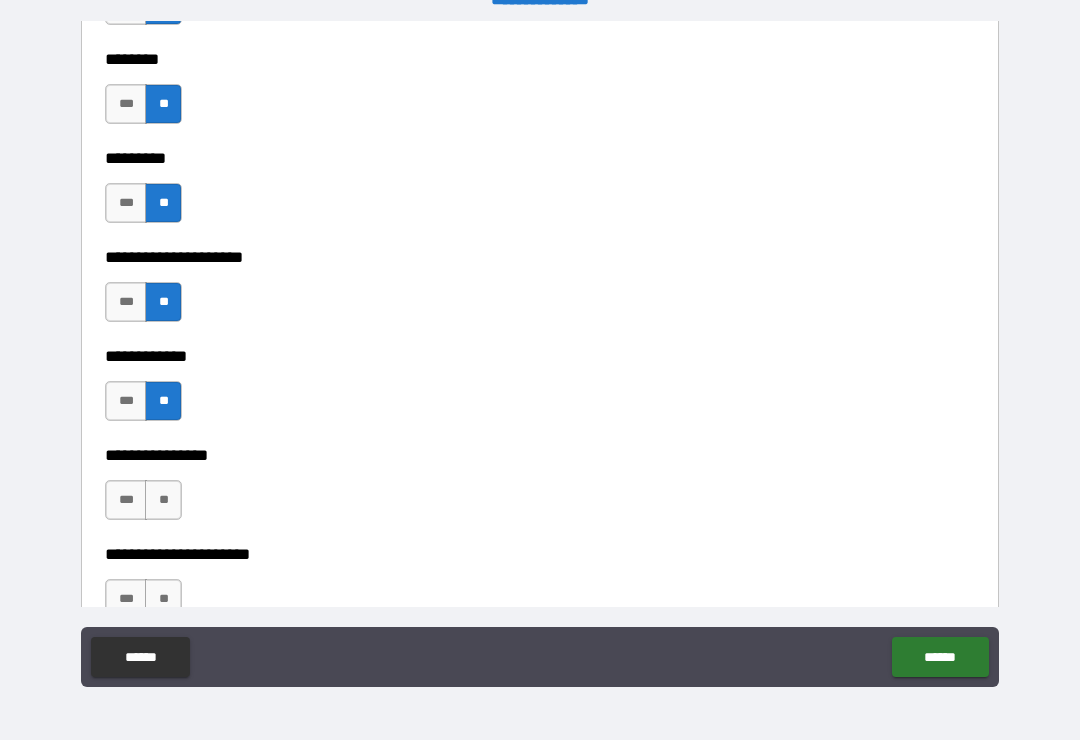 click on "**" at bounding box center [163, 500] 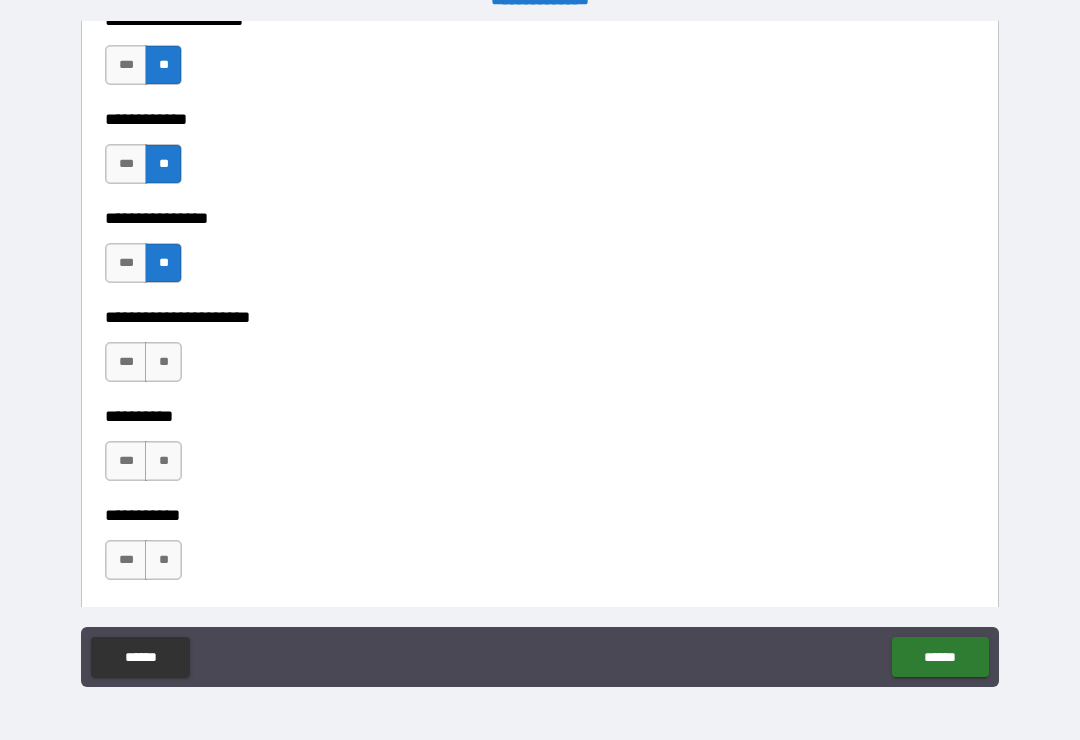 scroll, scrollTop: 6558, scrollLeft: 0, axis: vertical 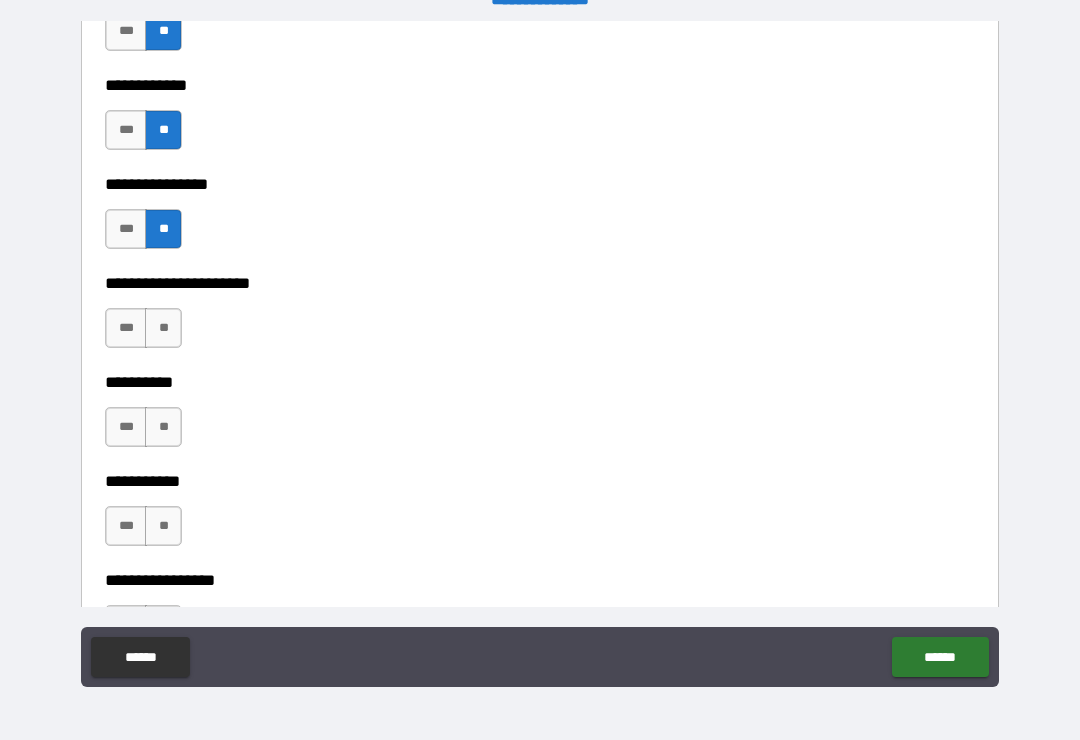 click on "**" at bounding box center [163, 328] 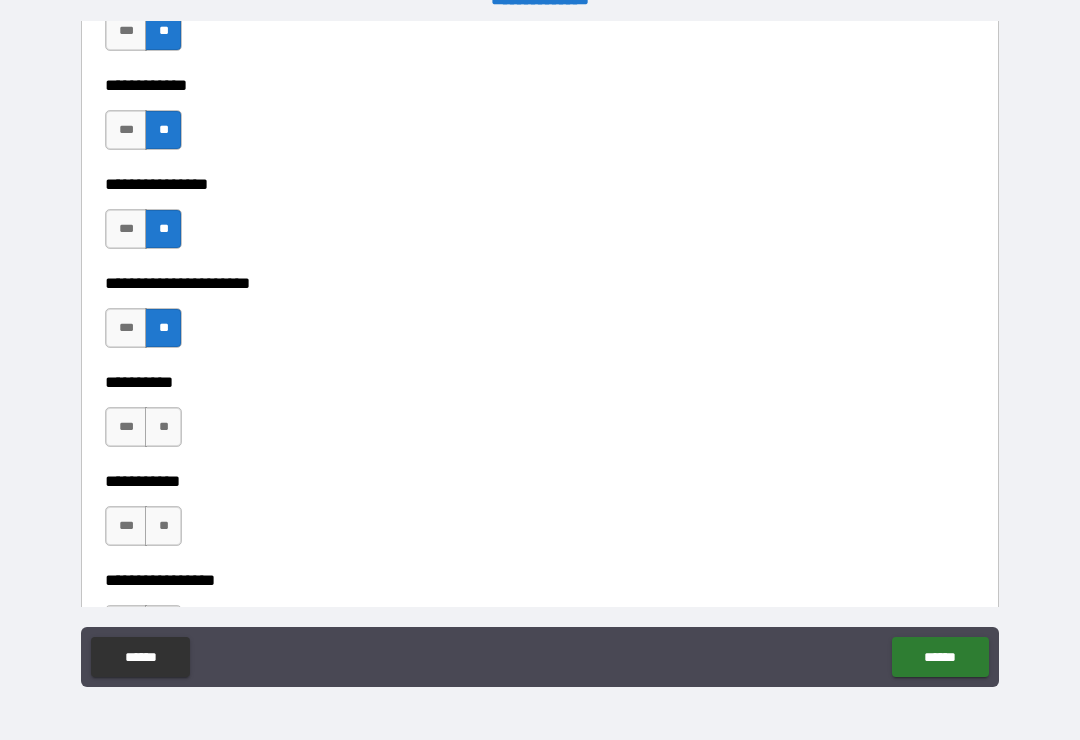 click on "**" at bounding box center [163, 427] 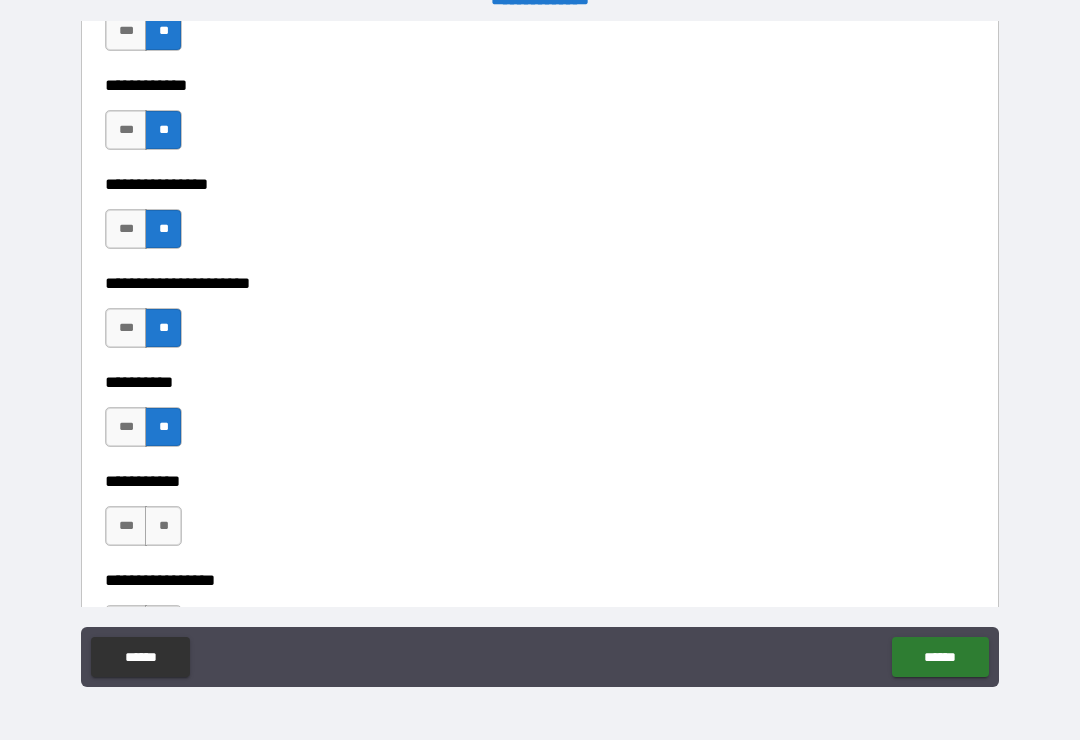 click on "**" at bounding box center [163, 526] 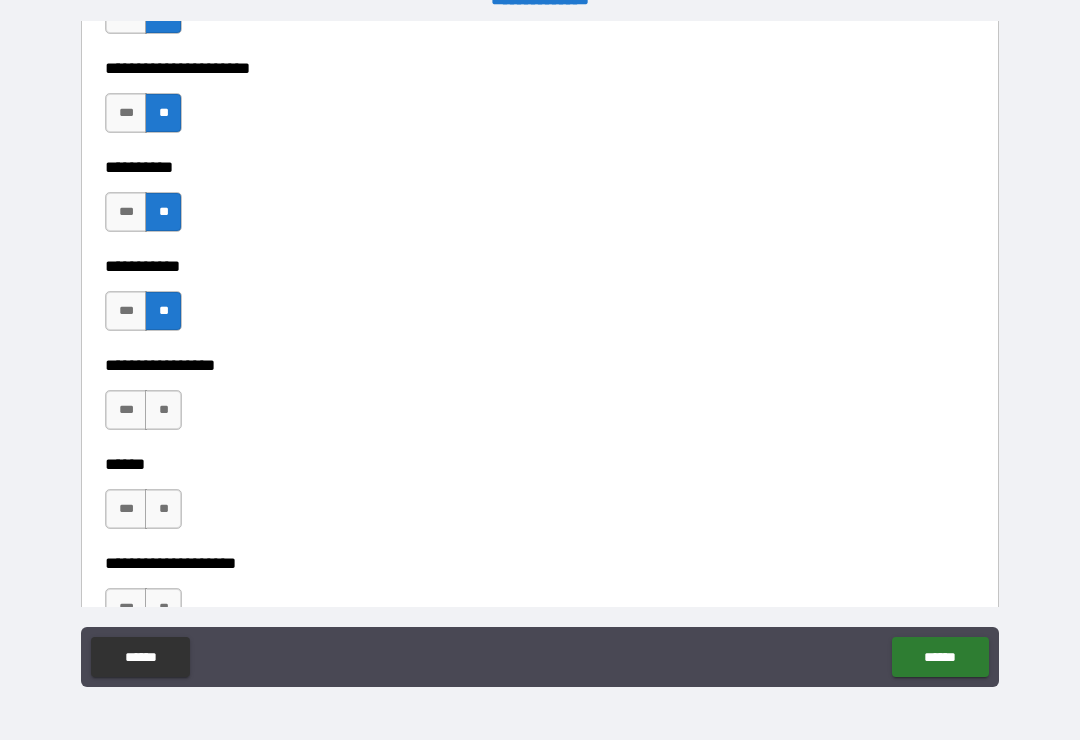 scroll, scrollTop: 6774, scrollLeft: 0, axis: vertical 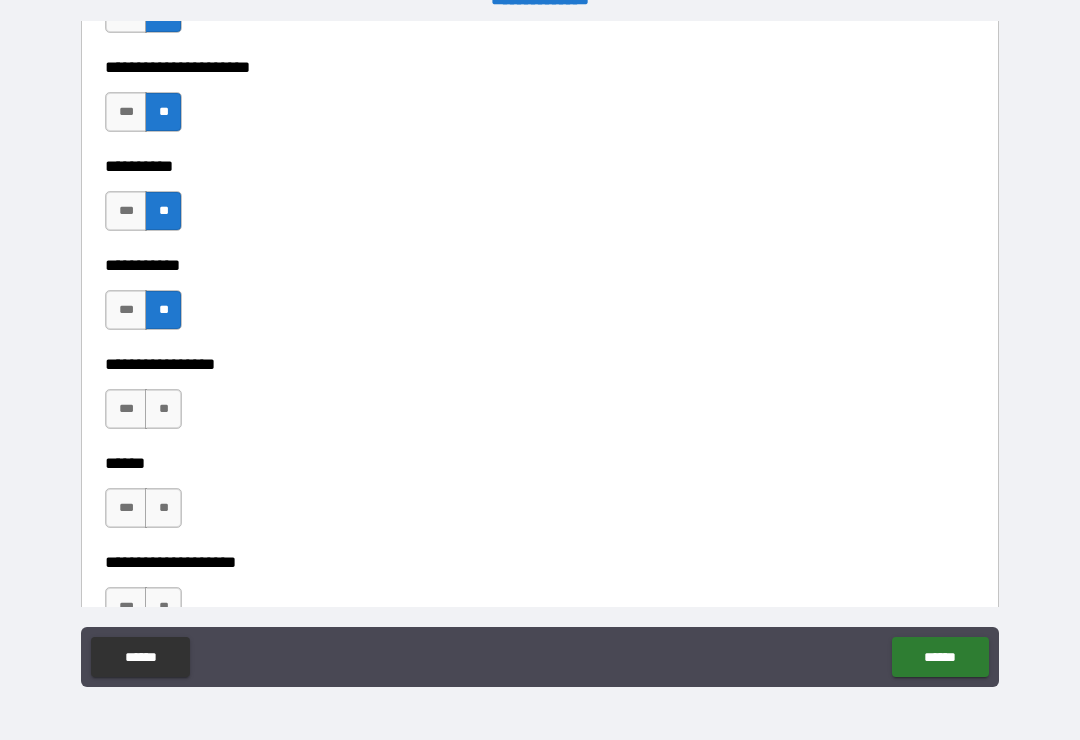 click on "**" at bounding box center (163, 409) 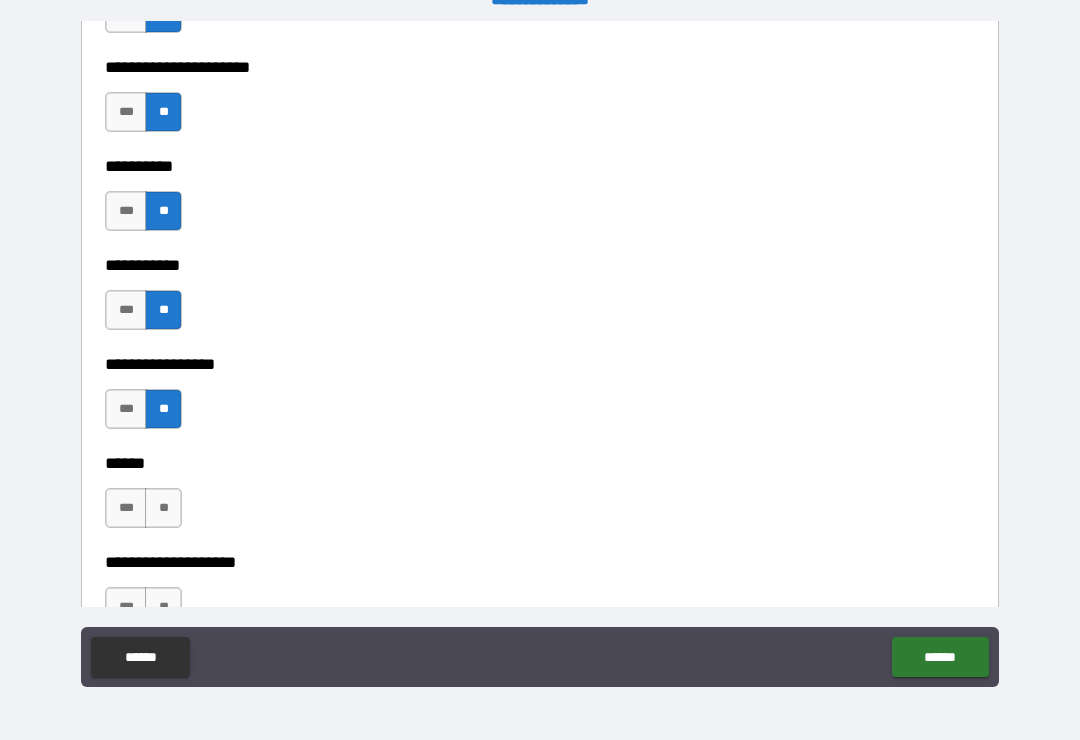 click on "**" at bounding box center (163, 508) 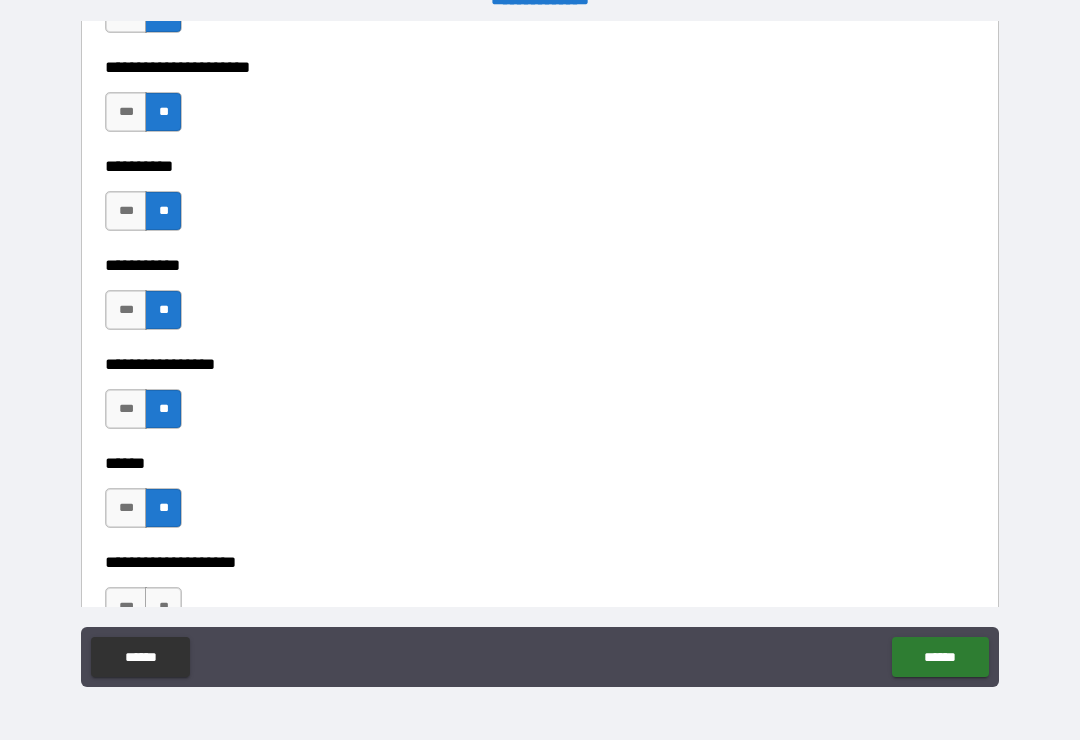 click on "**" at bounding box center [163, 607] 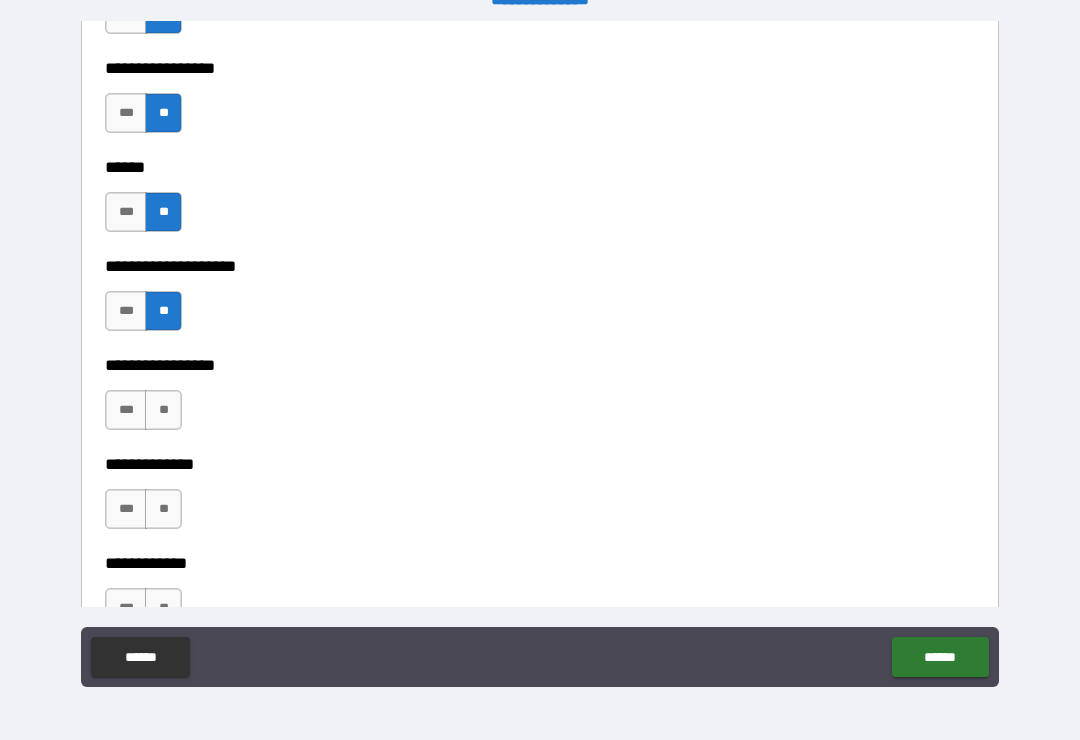 scroll, scrollTop: 7075, scrollLeft: 0, axis: vertical 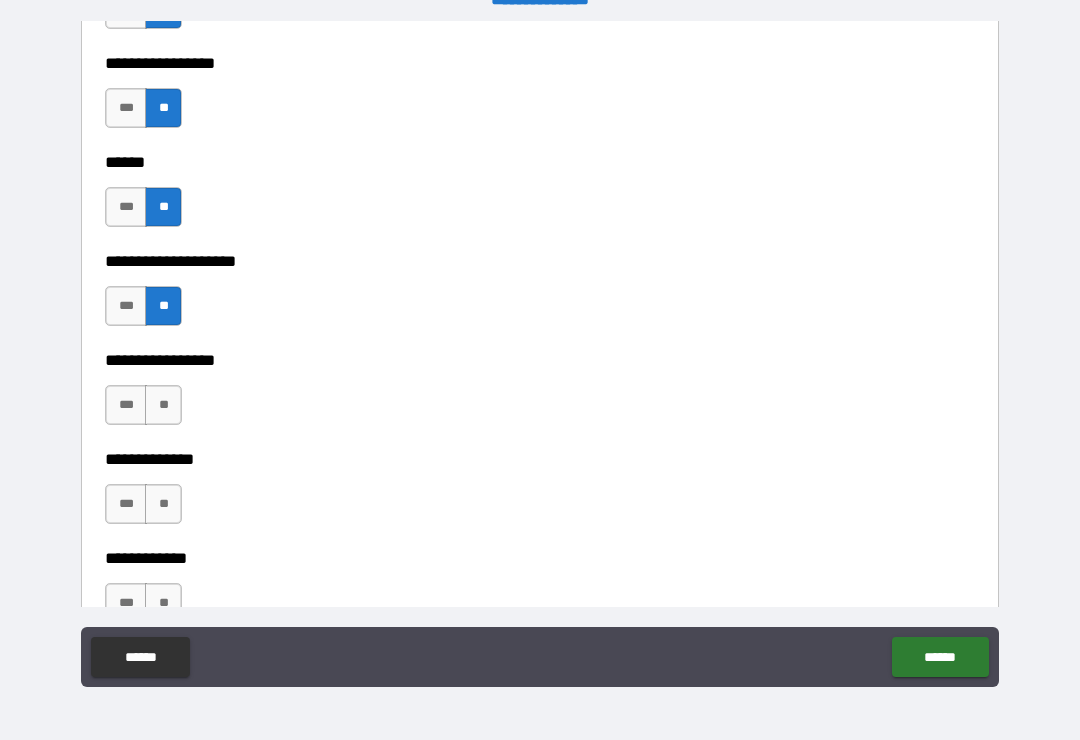 click on "***" at bounding box center [126, 306] 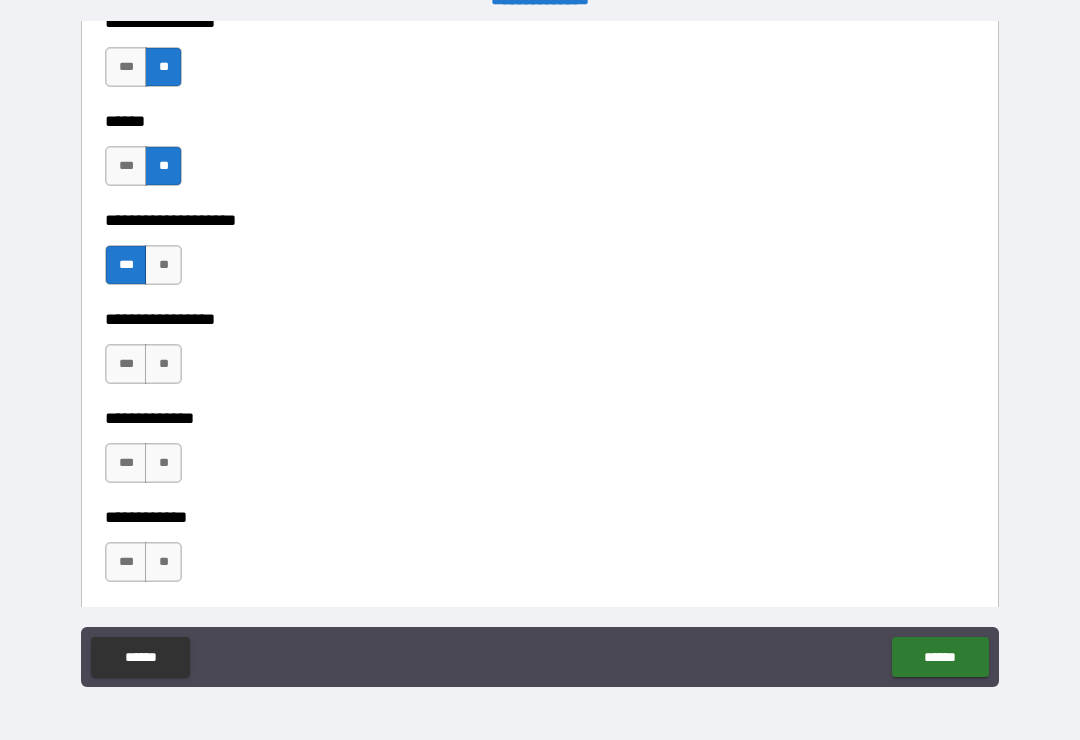 scroll, scrollTop: 7126, scrollLeft: 0, axis: vertical 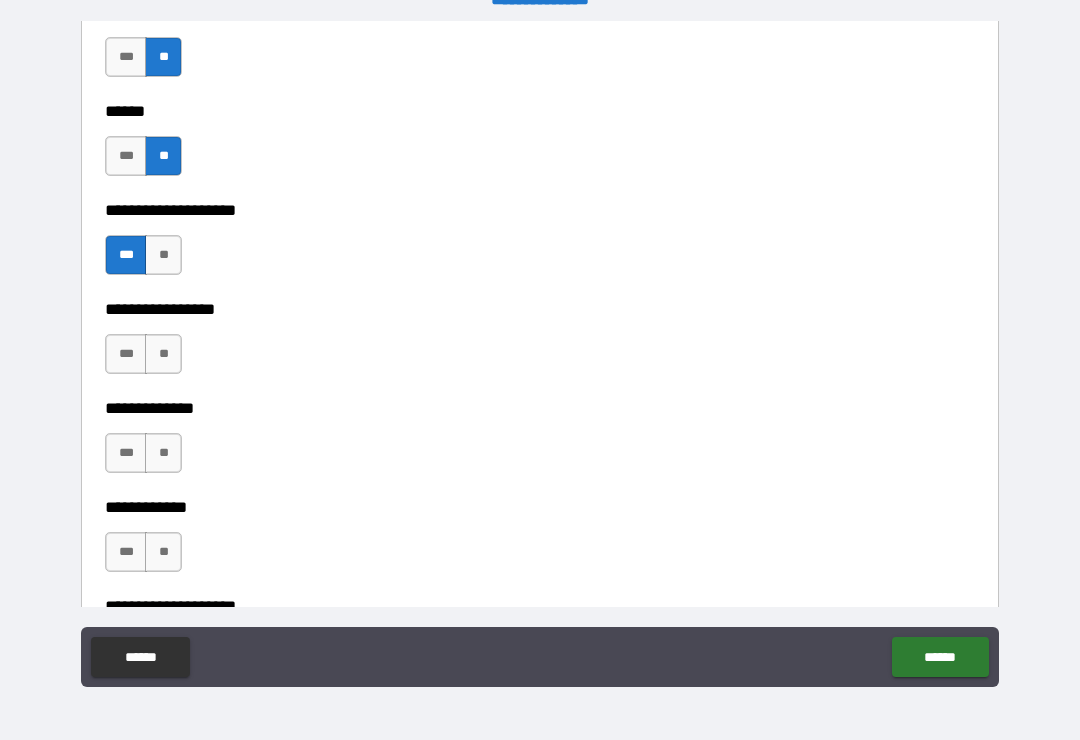 click on "**" at bounding box center [163, 354] 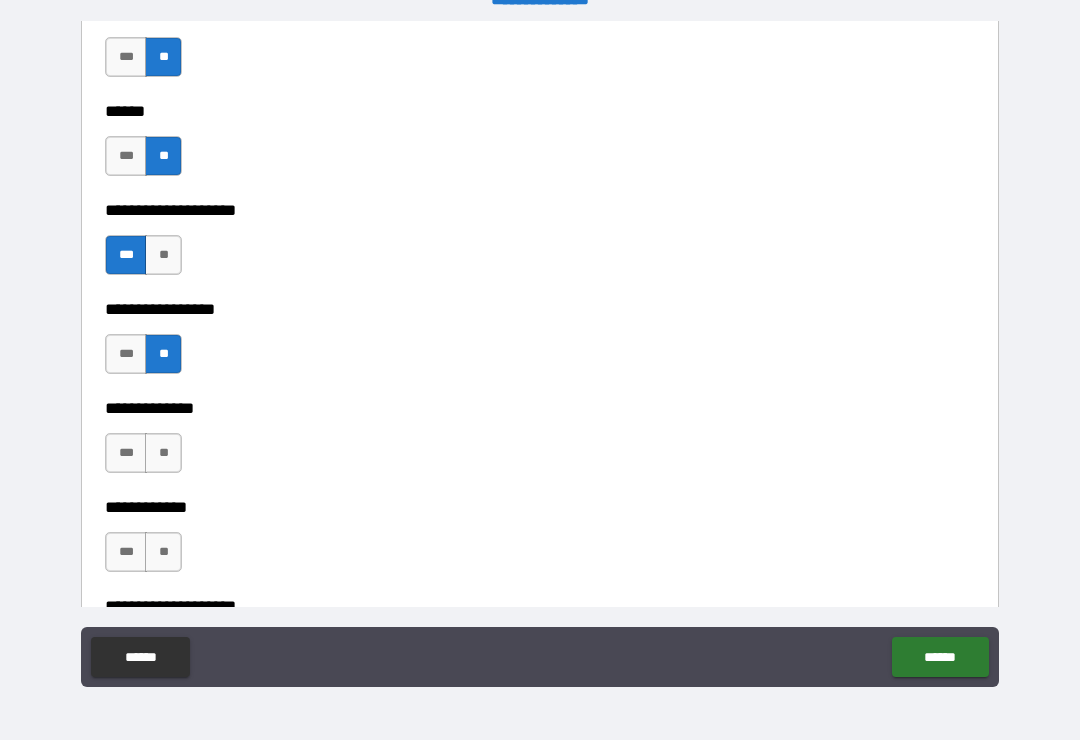 click on "**" at bounding box center (163, 453) 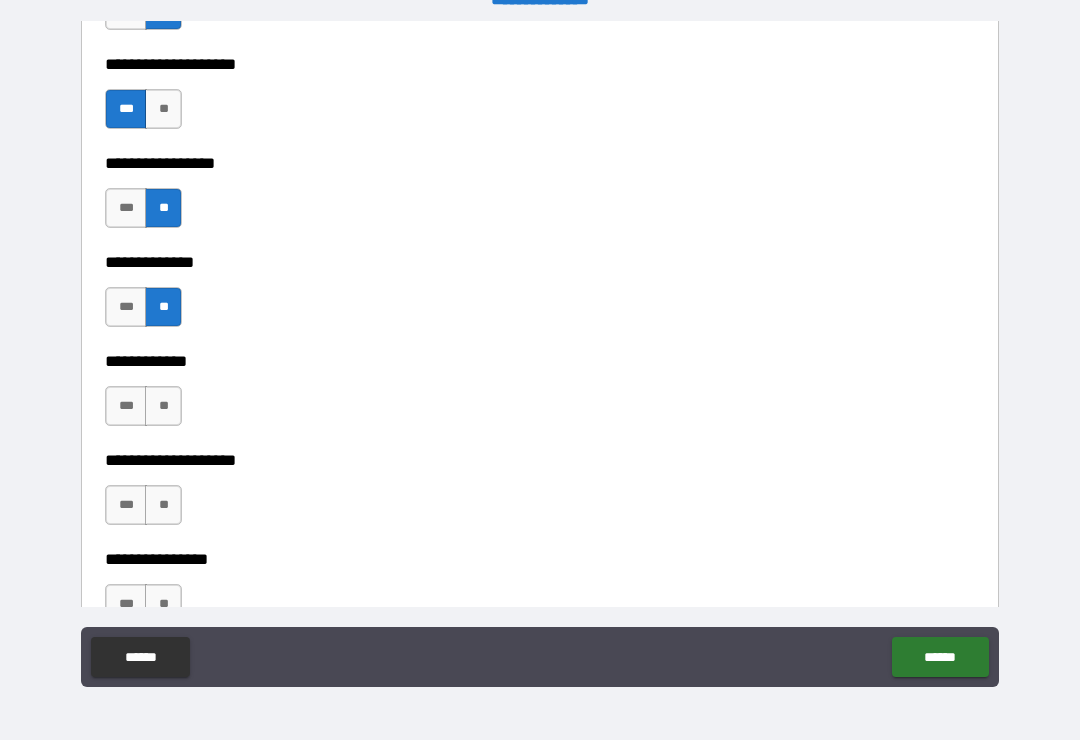 scroll, scrollTop: 7307, scrollLeft: 0, axis: vertical 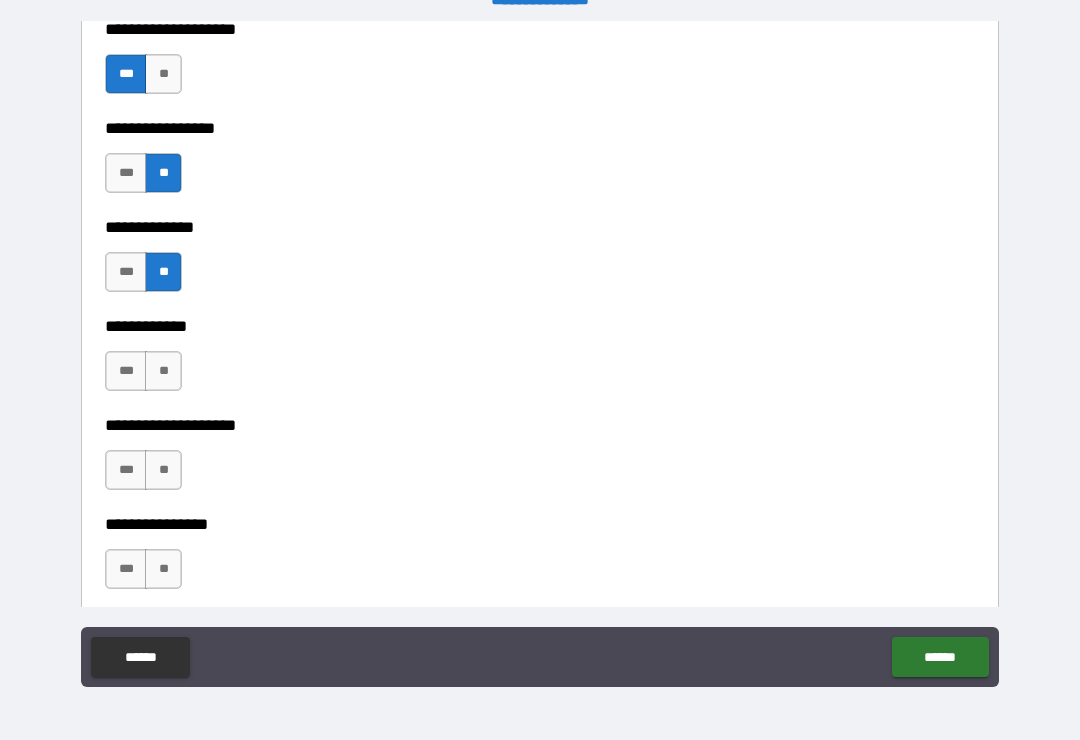 click on "**" at bounding box center (163, 371) 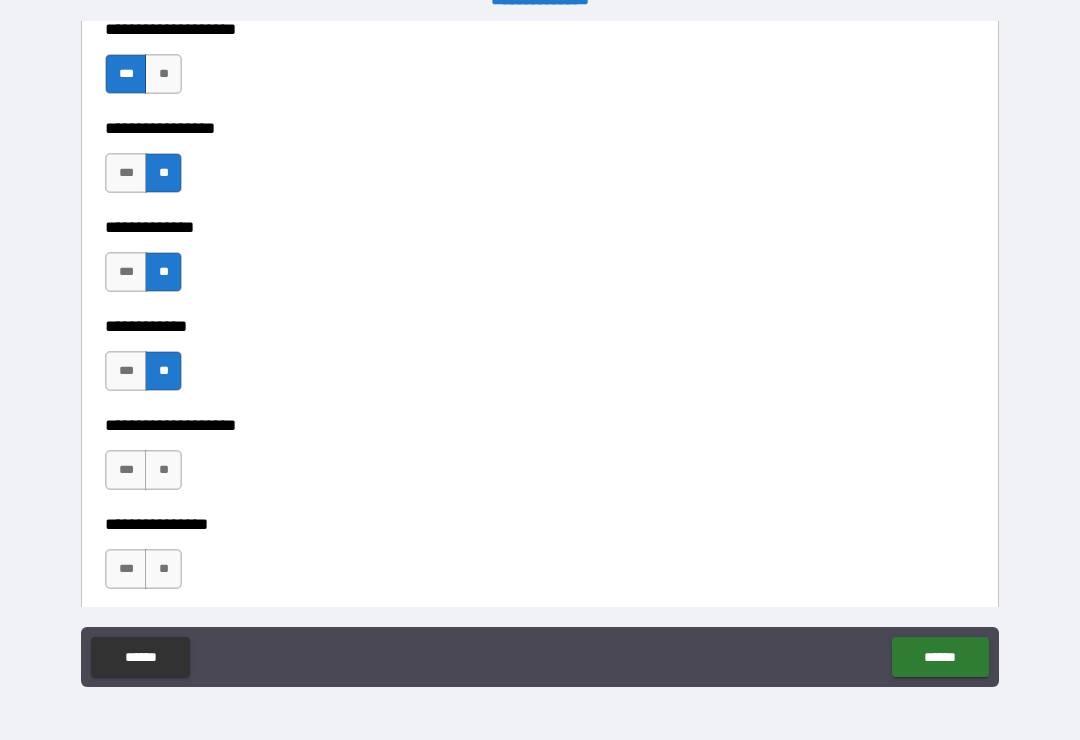 click on "**" at bounding box center [163, 470] 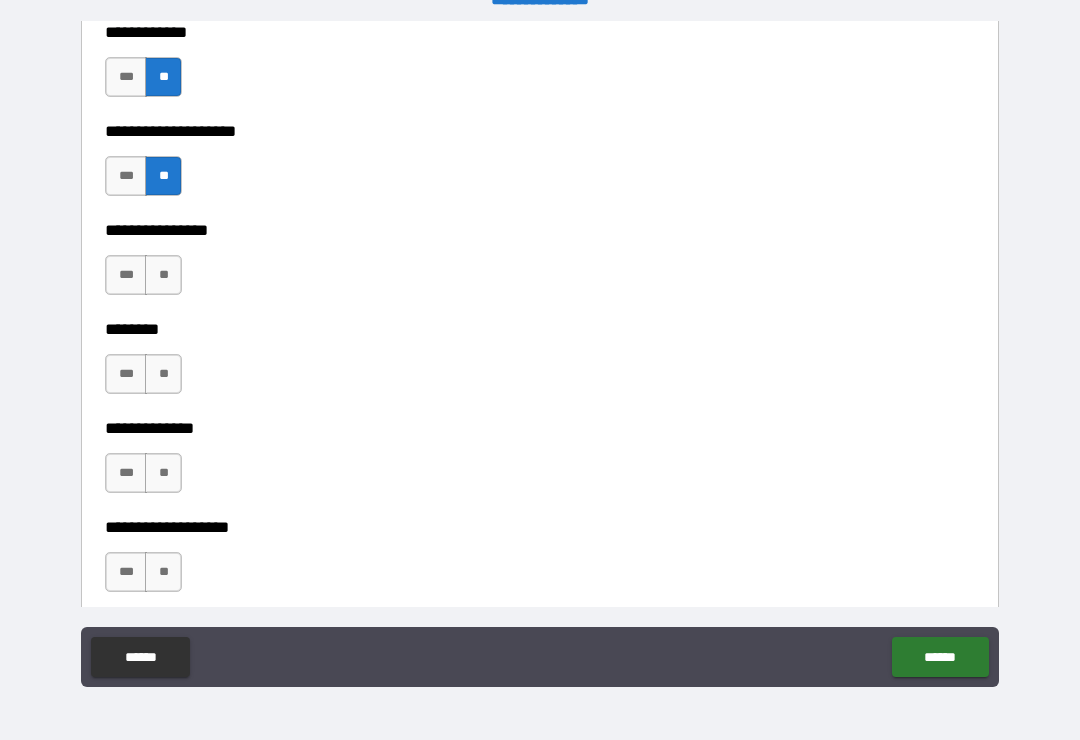 scroll, scrollTop: 7604, scrollLeft: 0, axis: vertical 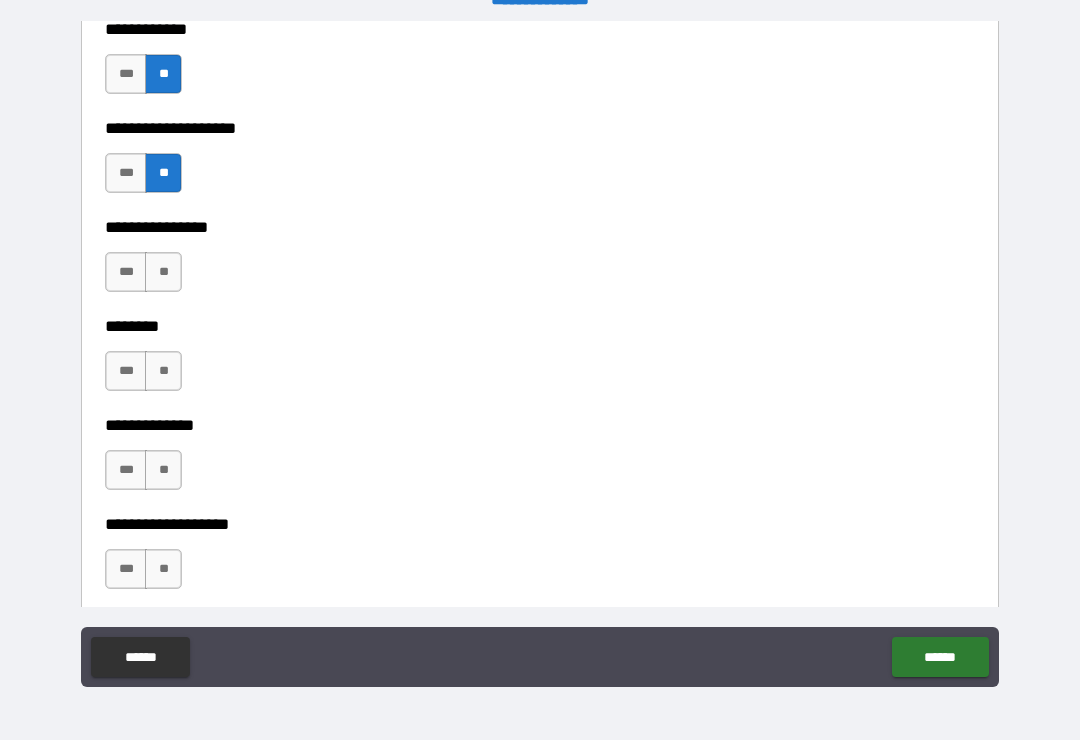 click on "**" at bounding box center [163, 272] 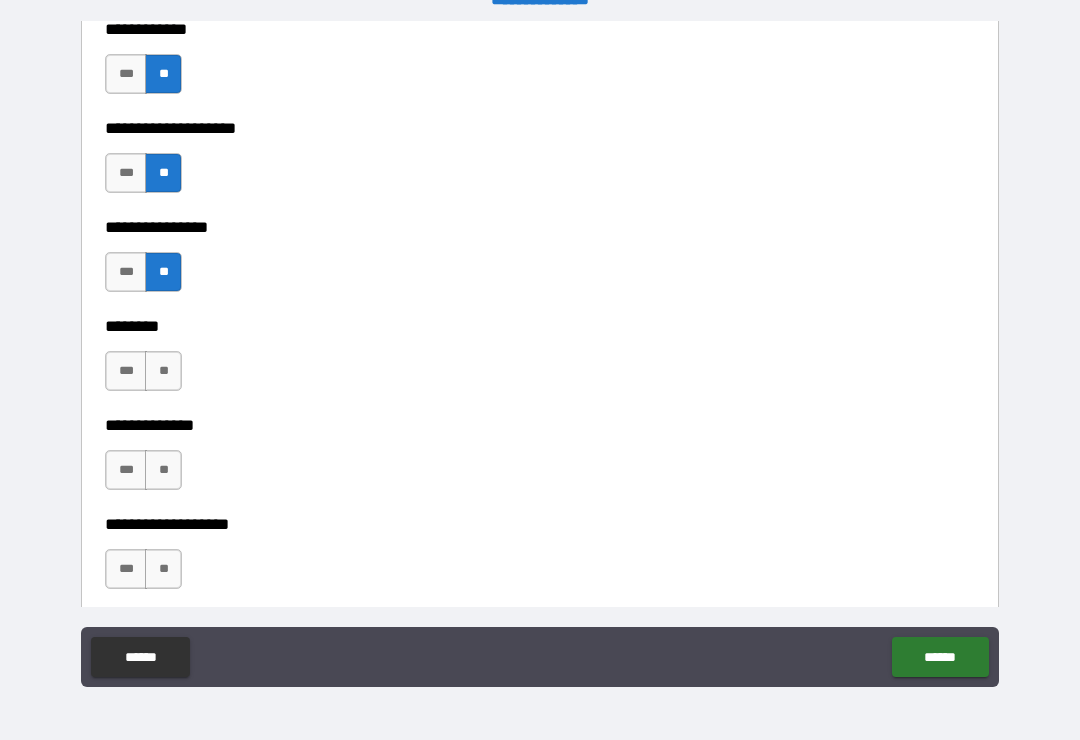 click on "**" at bounding box center [163, 371] 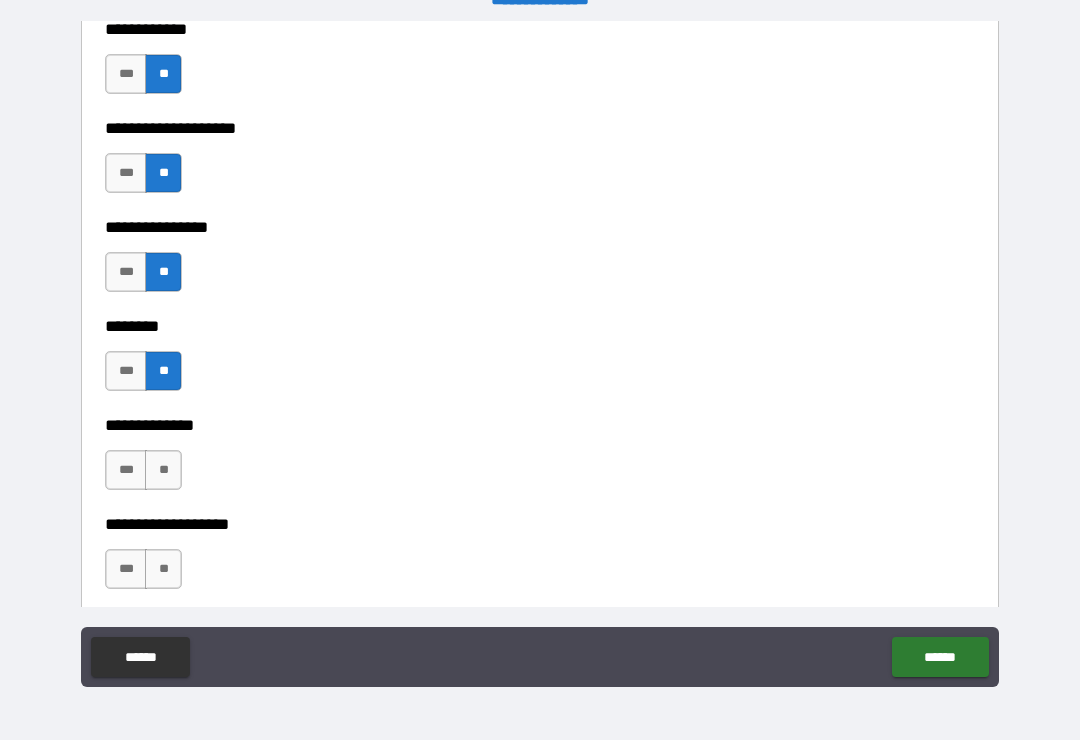 click on "**" at bounding box center (163, 470) 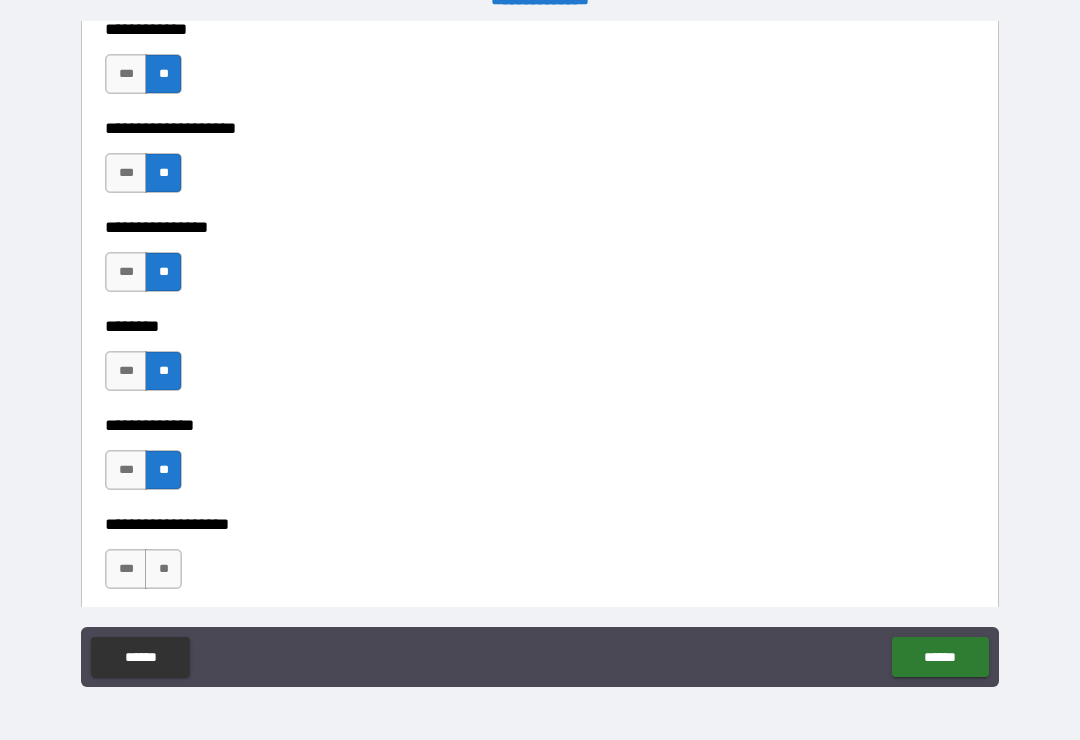 click on "**" at bounding box center [163, 569] 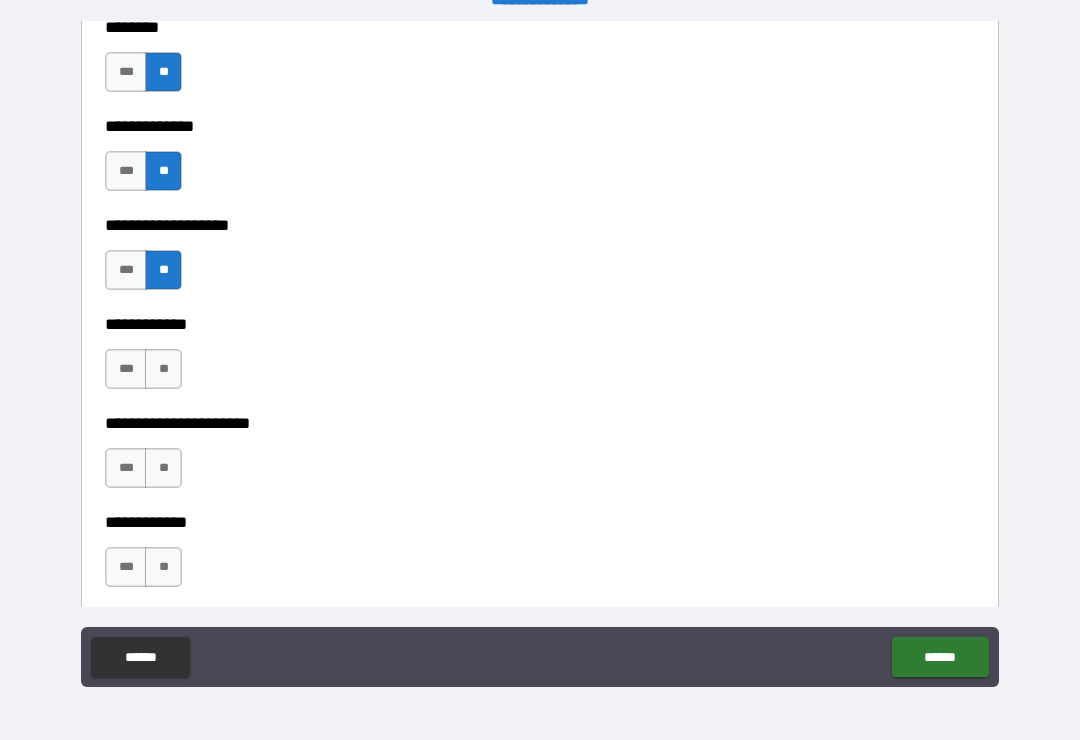 scroll, scrollTop: 7905, scrollLeft: 0, axis: vertical 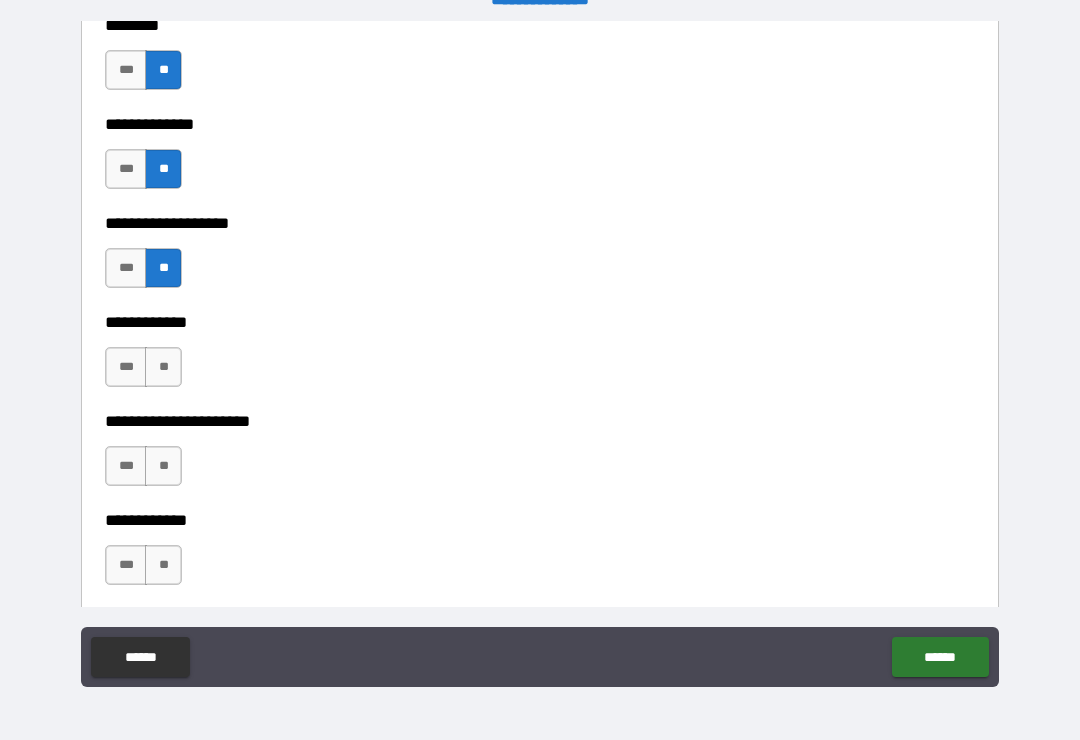 click on "**" at bounding box center [163, 367] 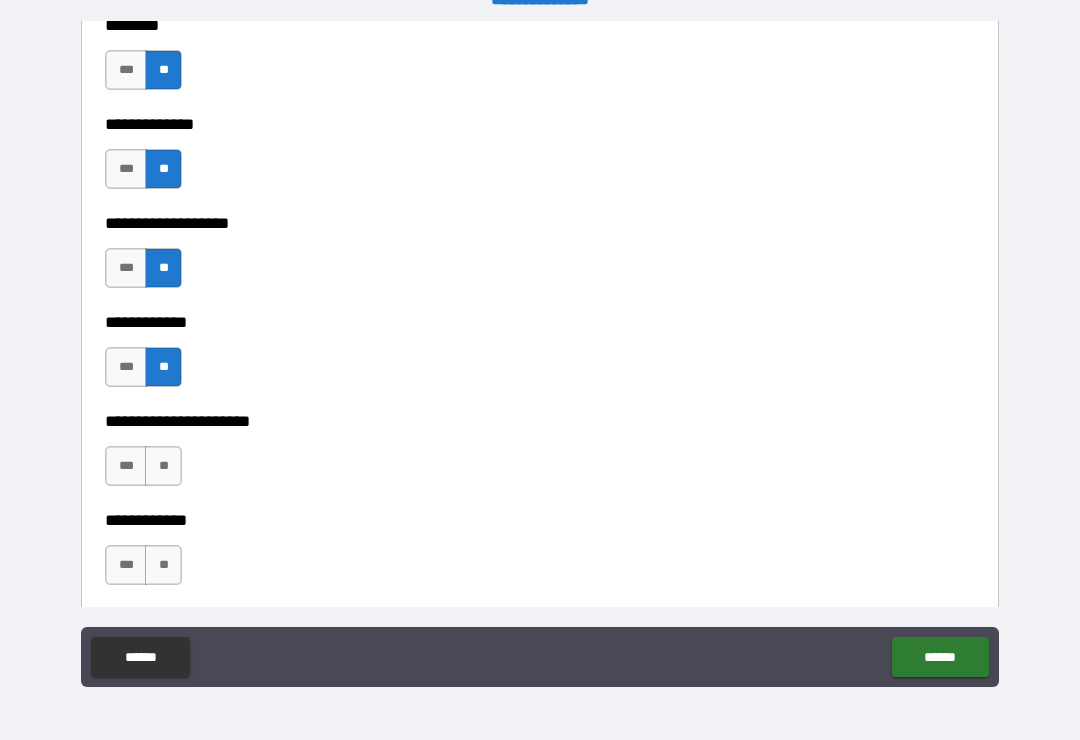 click on "**" at bounding box center (163, 466) 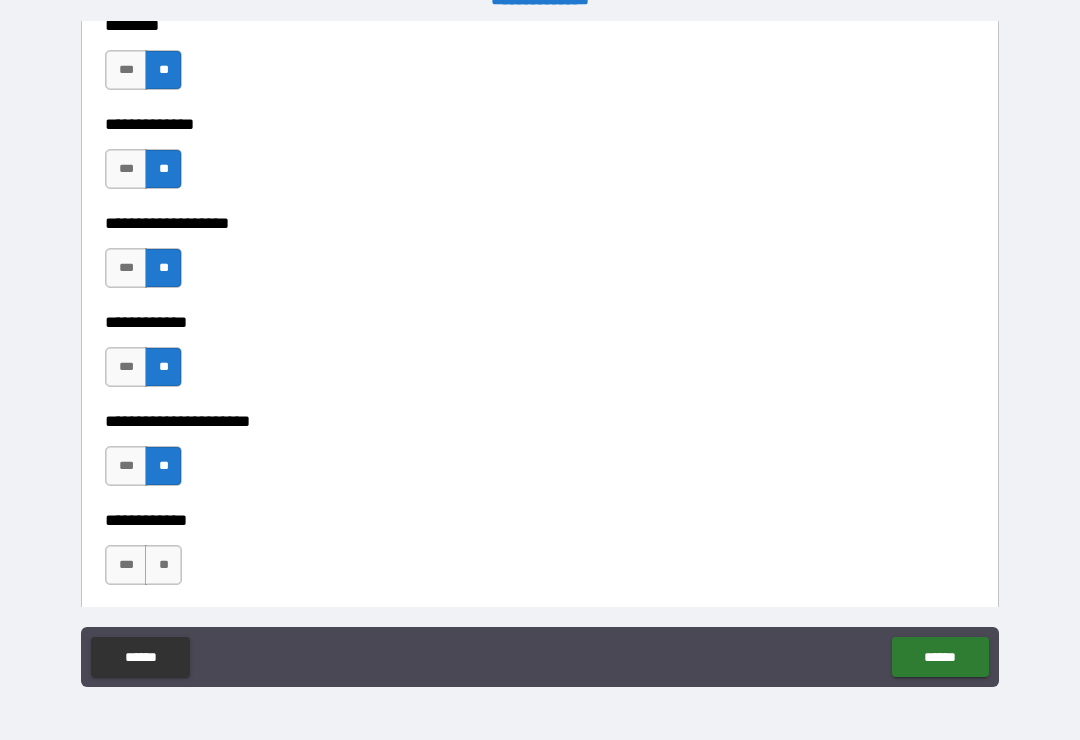 click on "**" at bounding box center [163, 565] 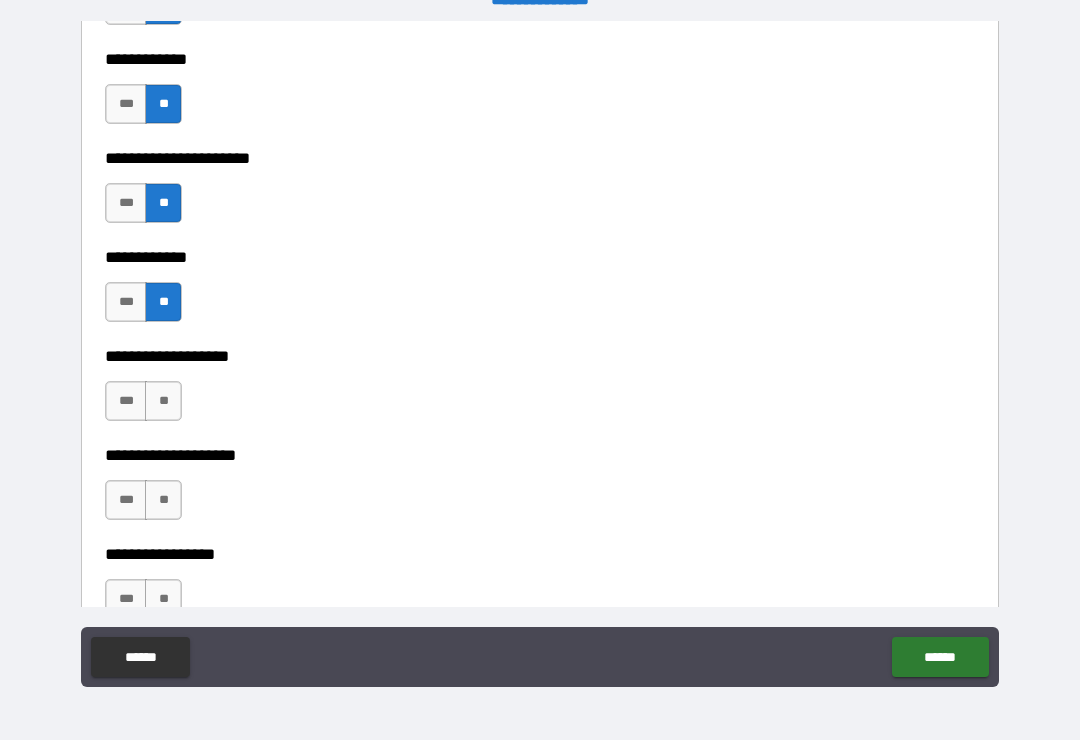 scroll, scrollTop: 8200, scrollLeft: 0, axis: vertical 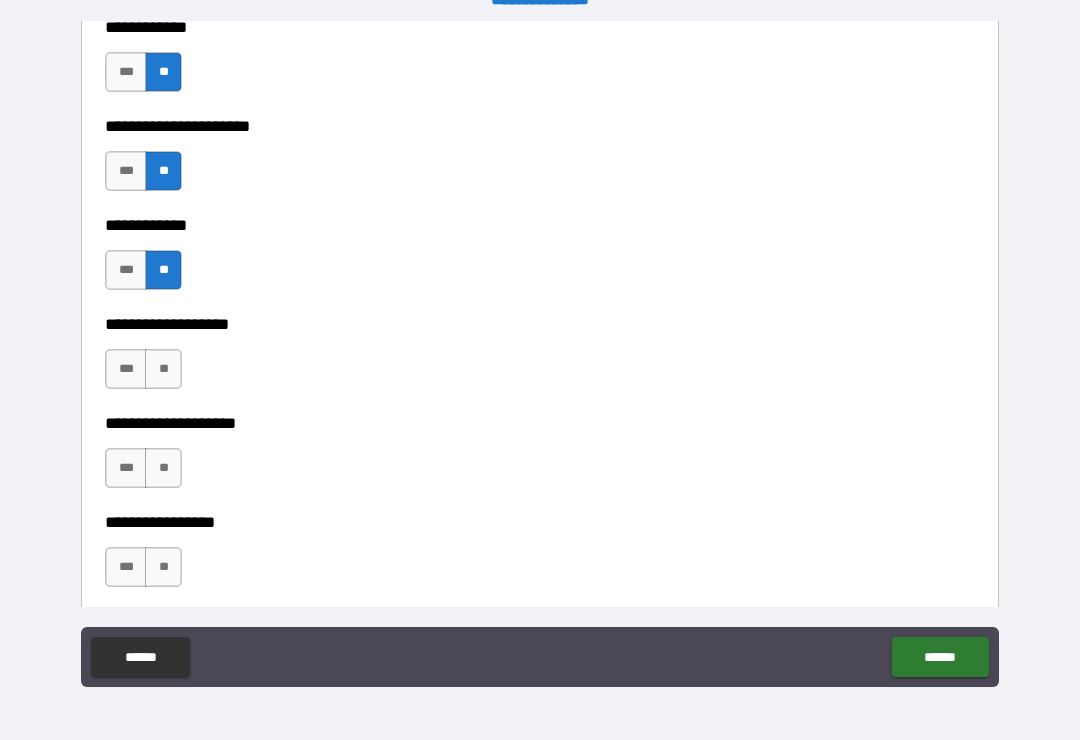 click on "***" at bounding box center (126, 369) 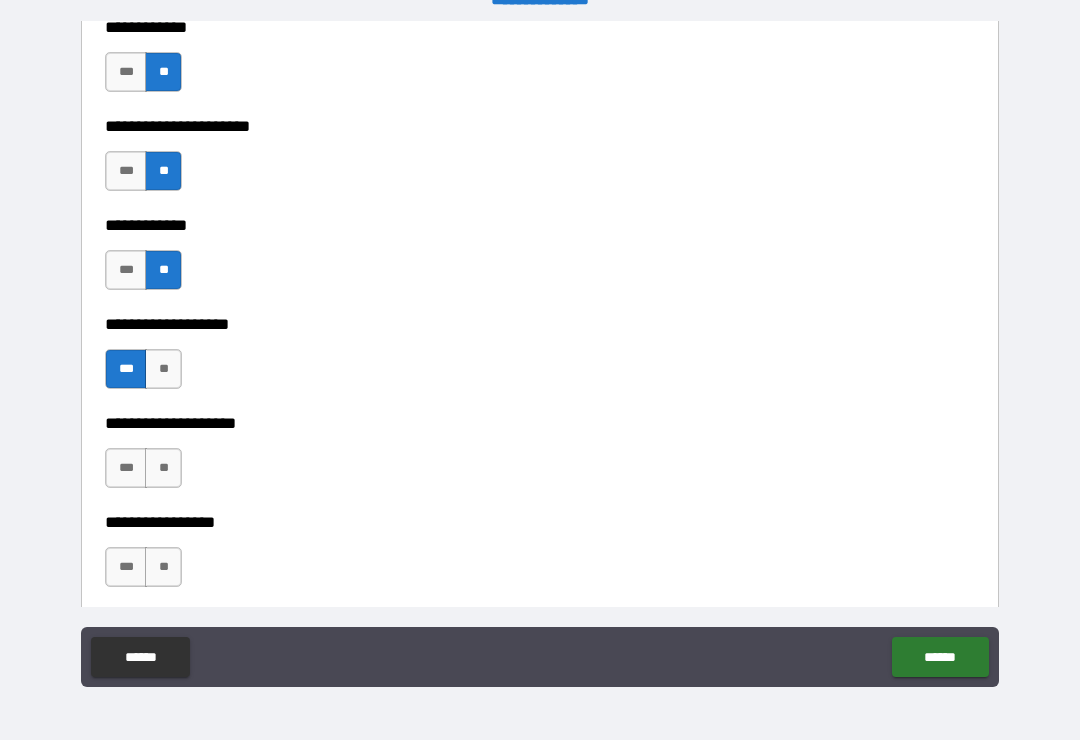 click on "**" at bounding box center (163, 468) 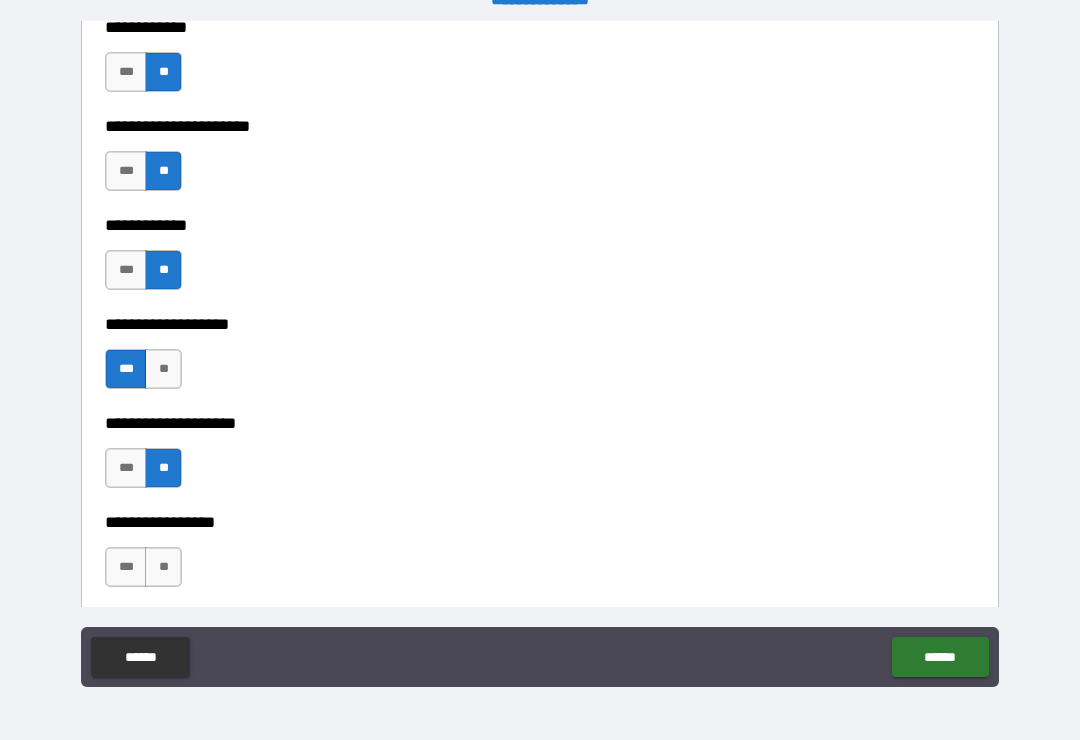 click on "**" at bounding box center [163, 567] 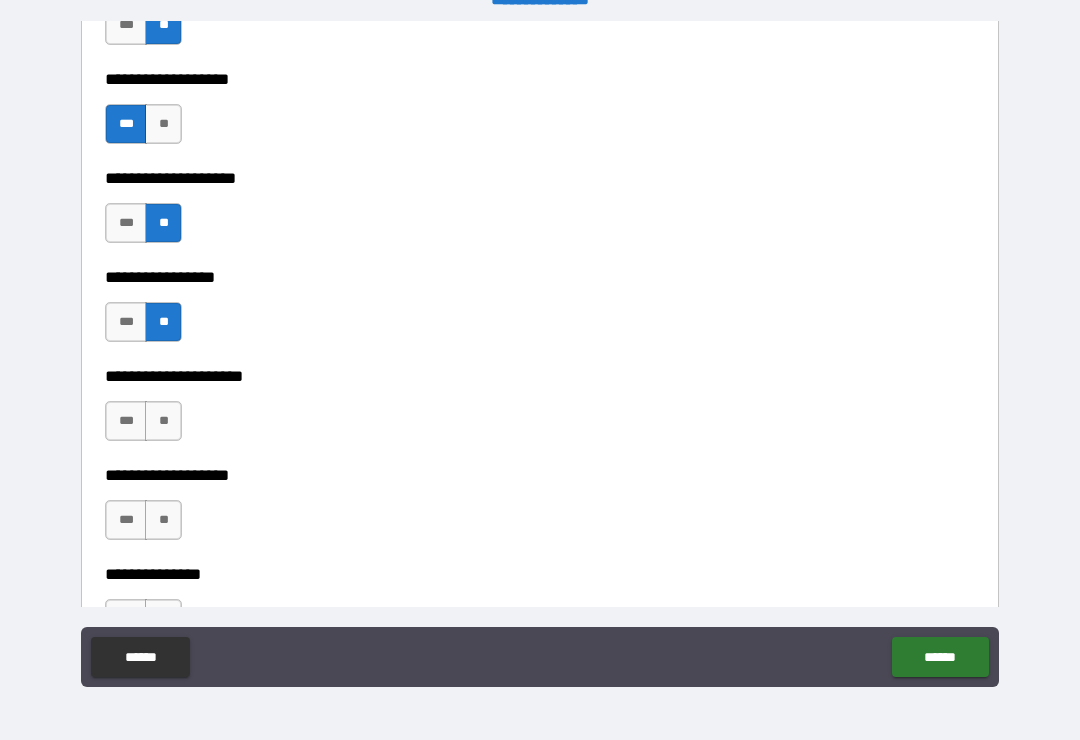 scroll, scrollTop: 8455, scrollLeft: 0, axis: vertical 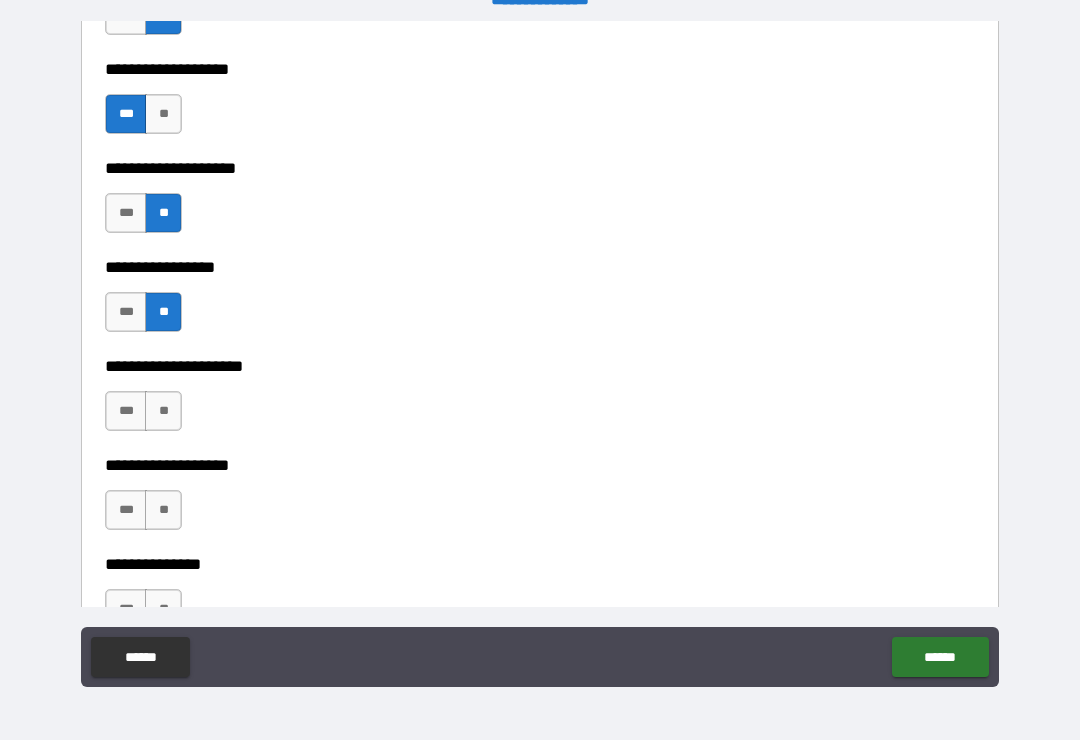 click on "**" at bounding box center (163, 411) 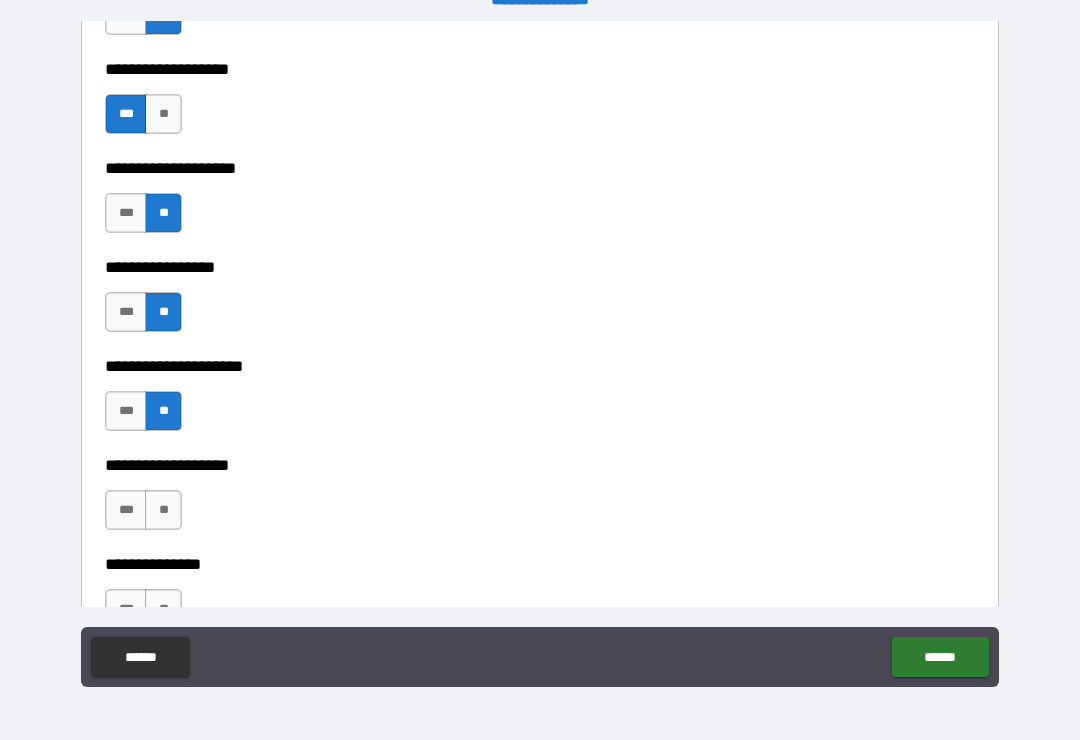 click on "**" at bounding box center [163, 510] 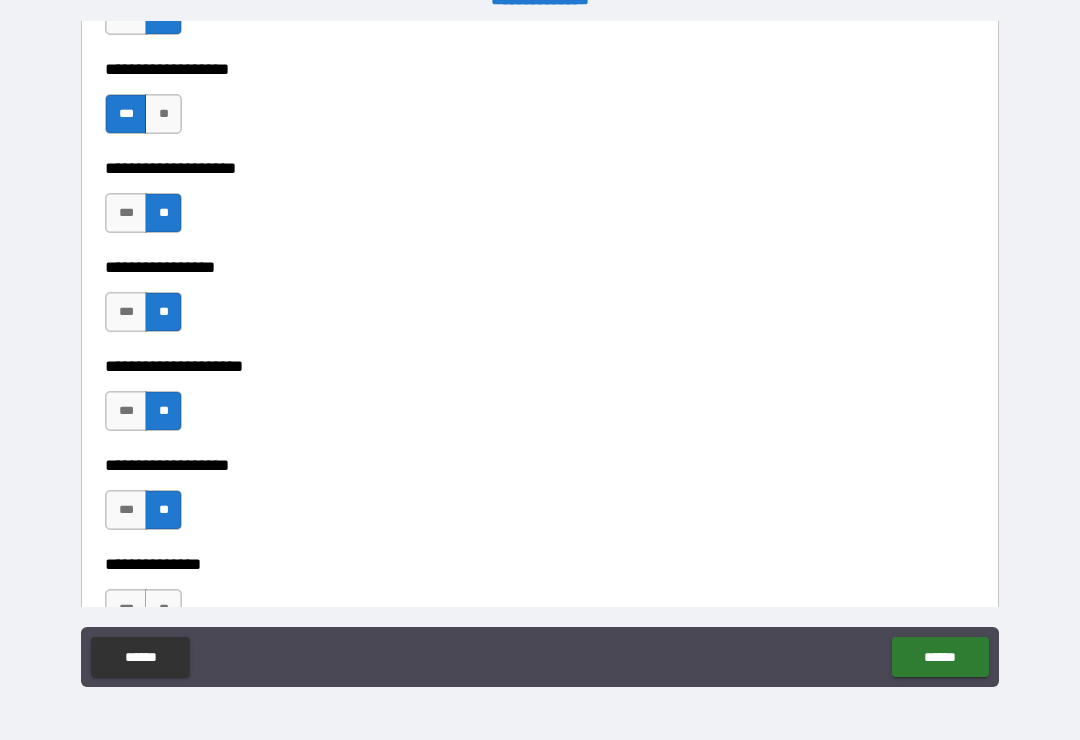 click on "**" at bounding box center [163, 609] 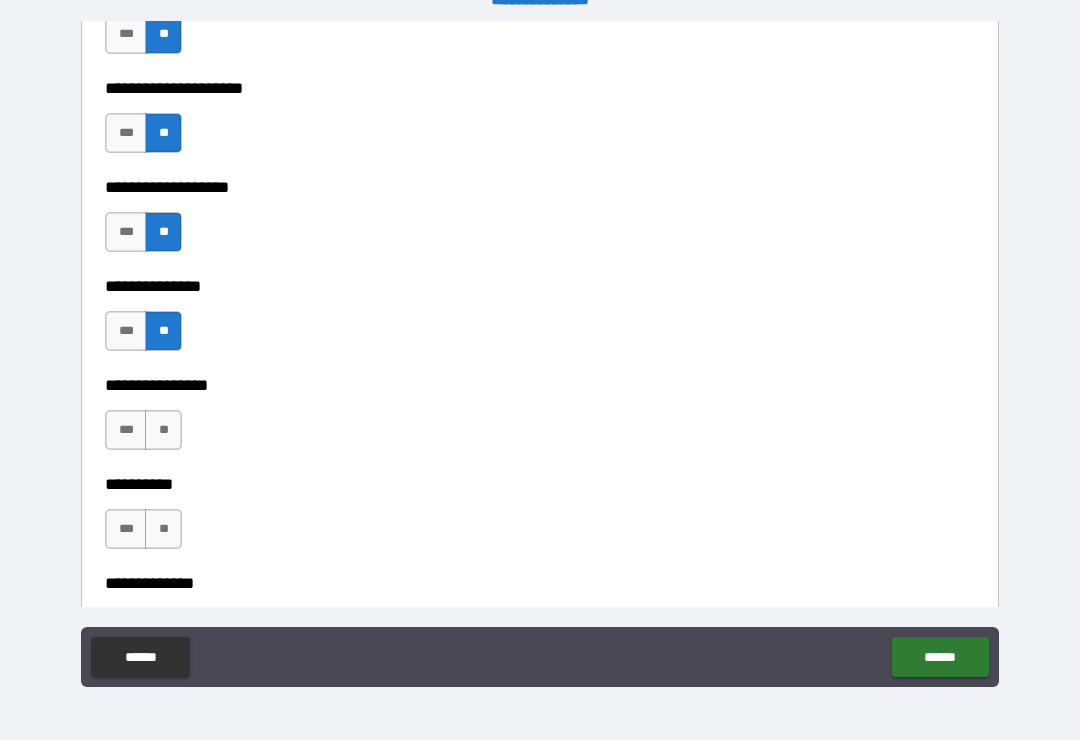 scroll, scrollTop: 8760, scrollLeft: 0, axis: vertical 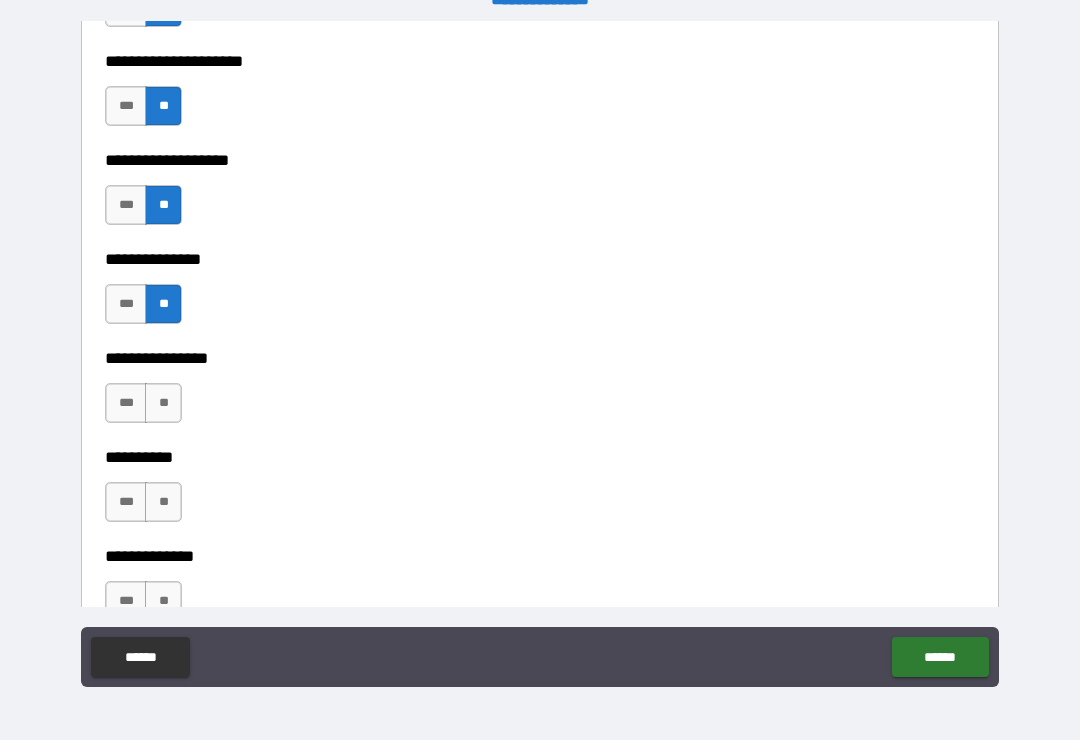 click on "**" at bounding box center [163, 403] 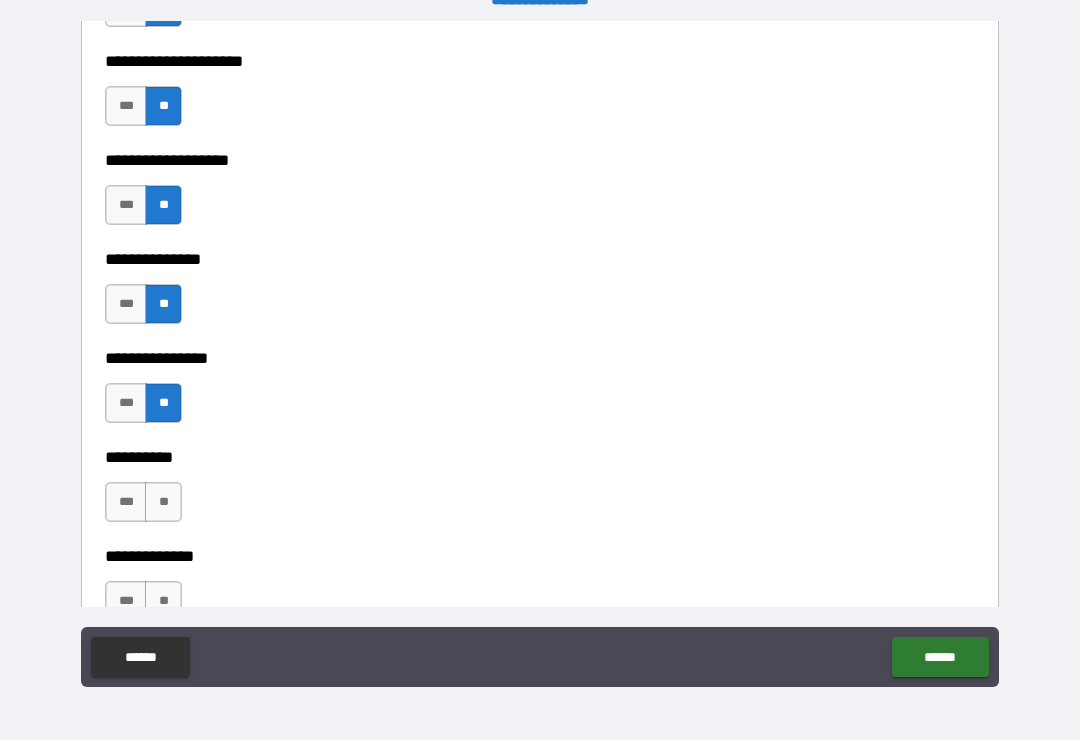 click on "**" at bounding box center (163, 502) 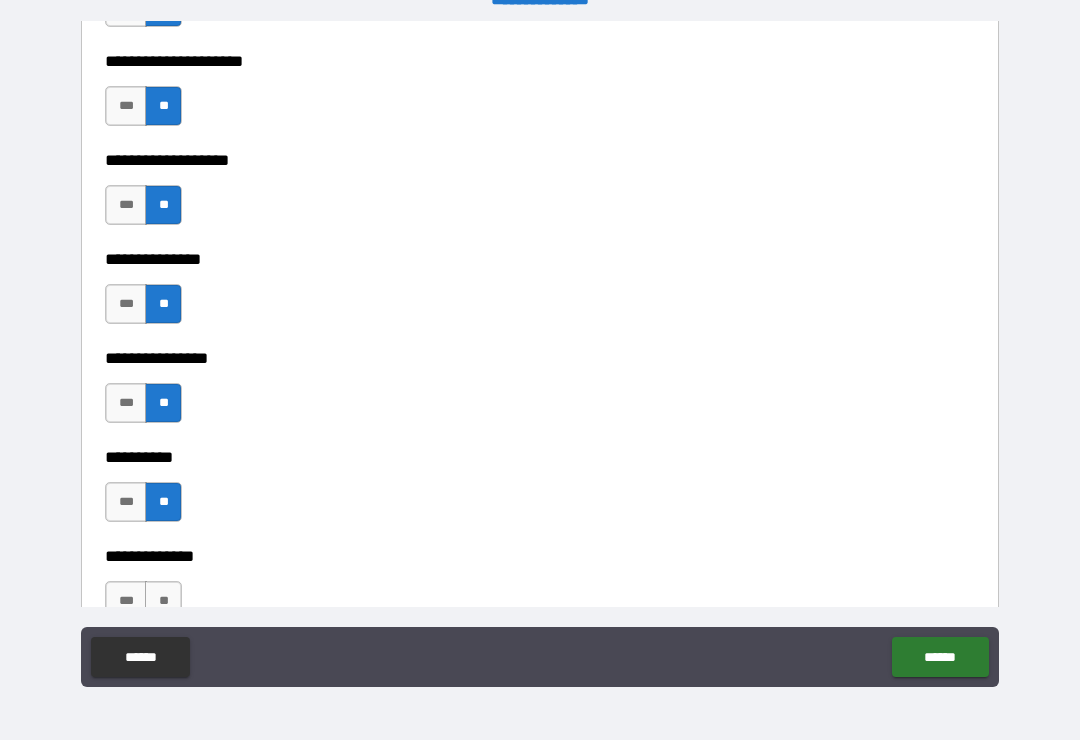 click on "**" at bounding box center [163, 601] 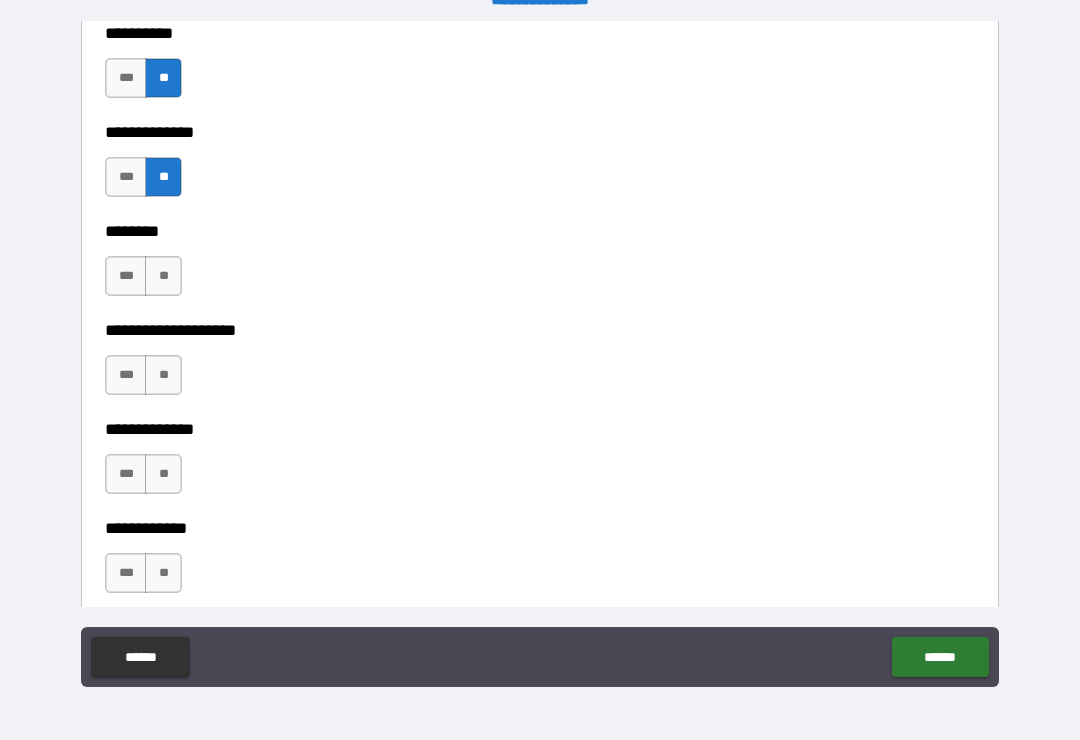 scroll, scrollTop: 9185, scrollLeft: 0, axis: vertical 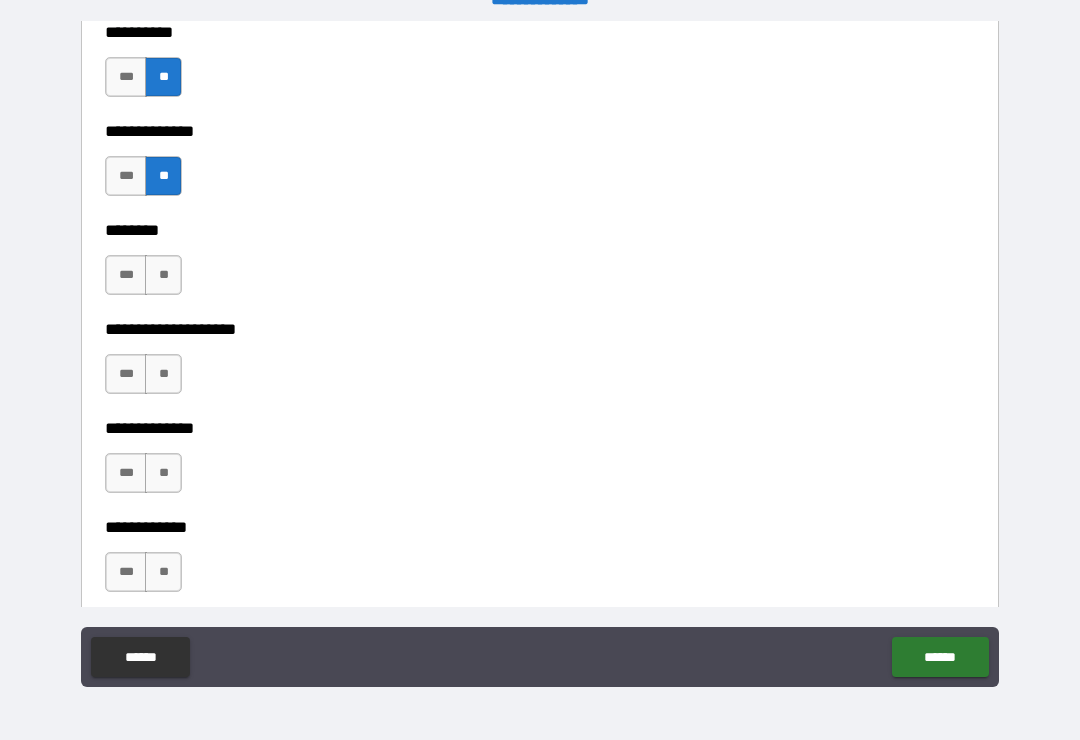 click on "**" at bounding box center [163, 275] 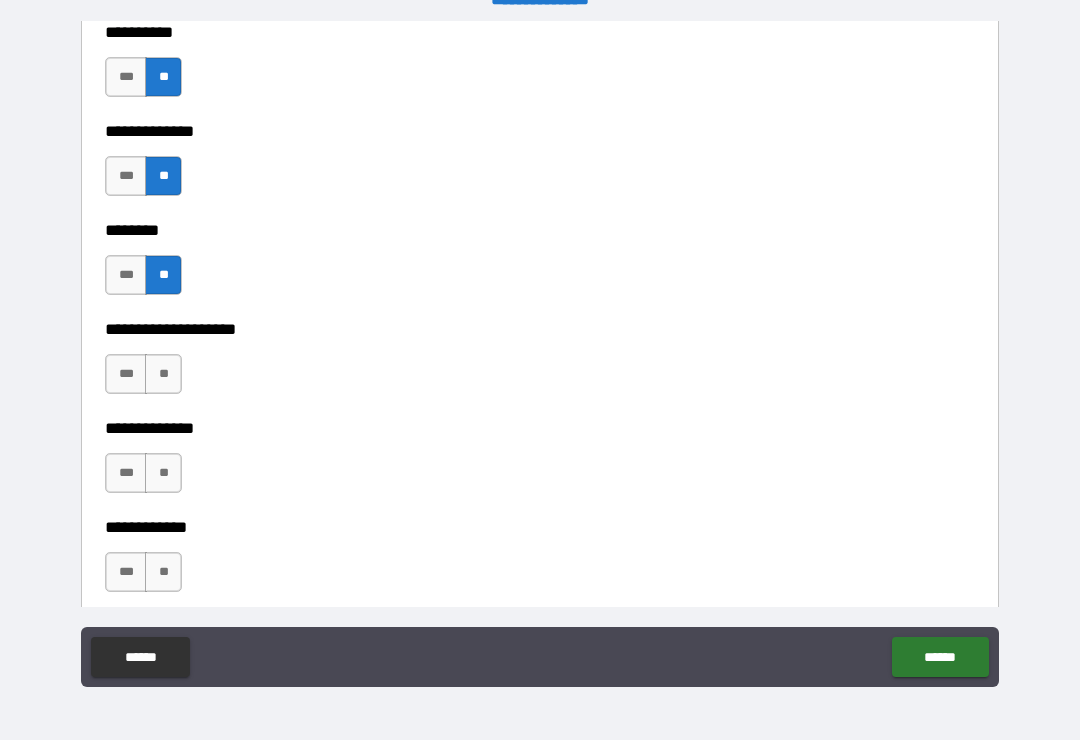 click on "**" at bounding box center (163, 374) 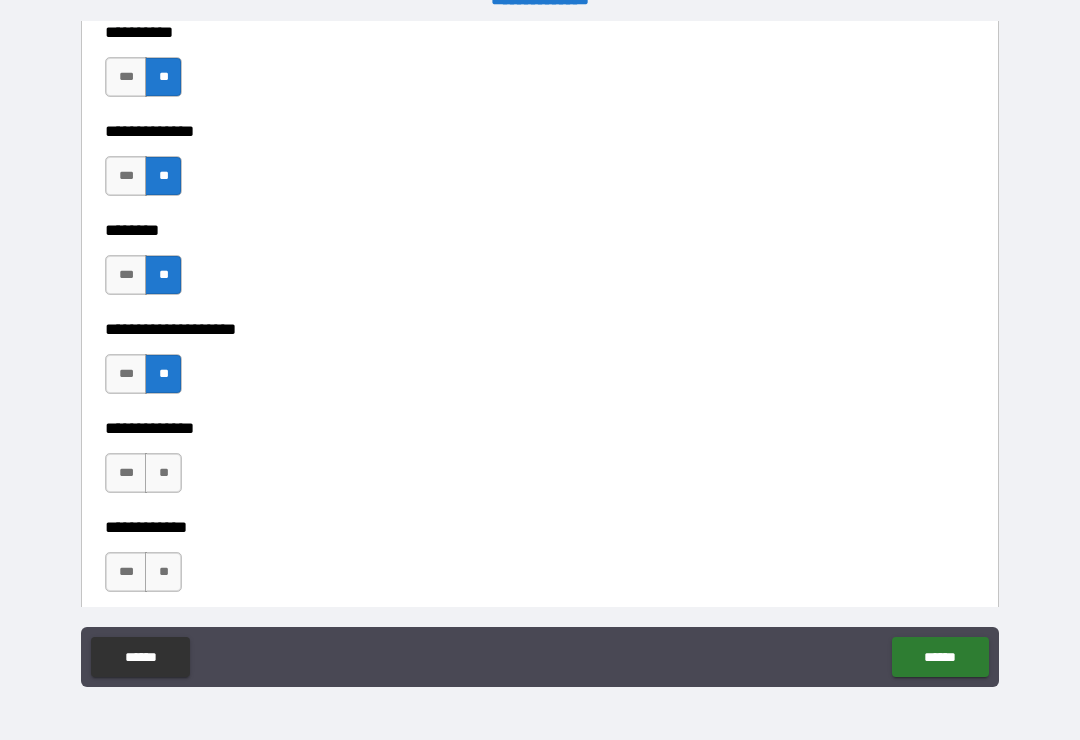click on "**" at bounding box center (163, 473) 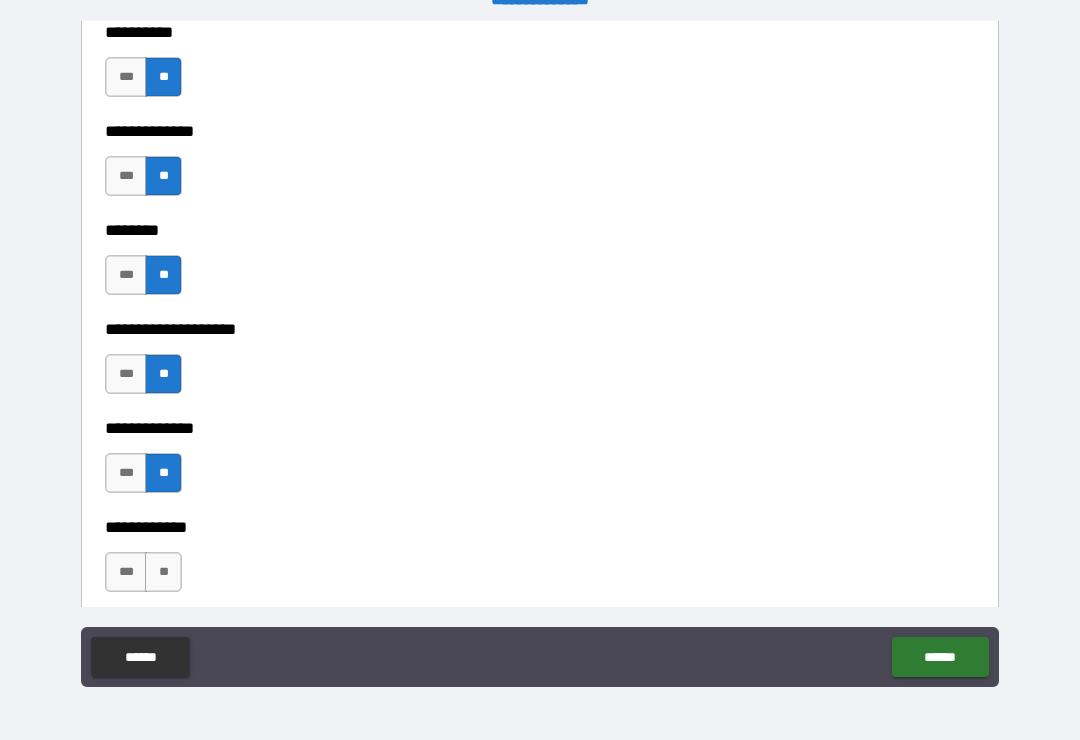 click on "**" at bounding box center (163, 572) 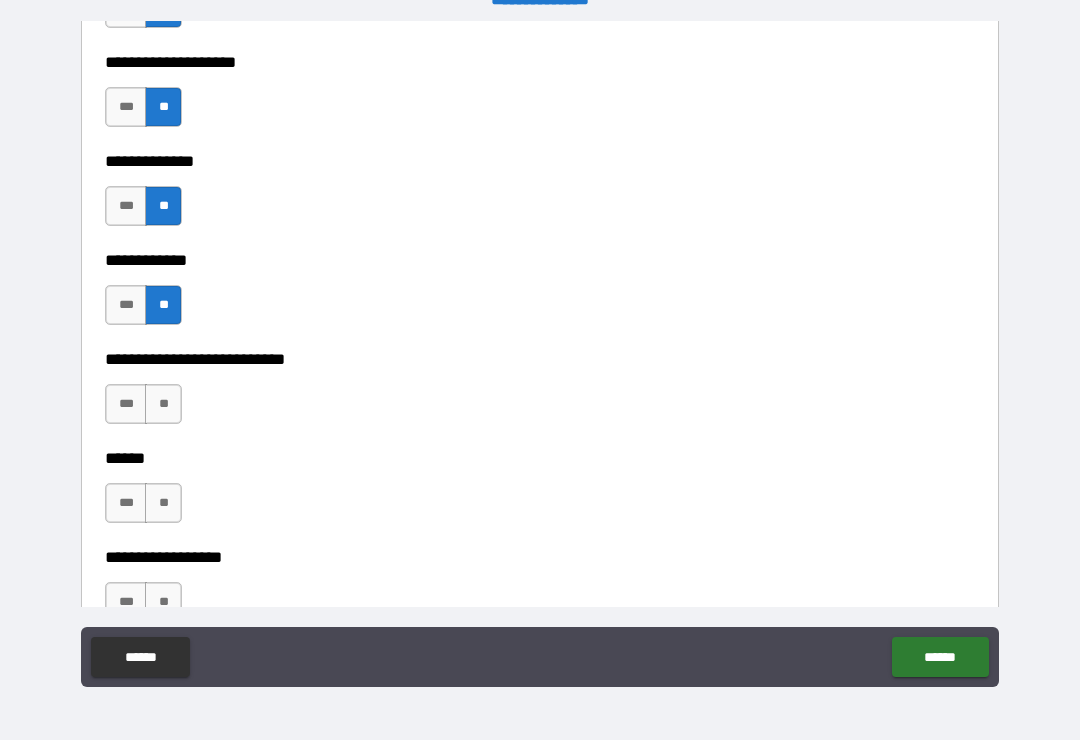 scroll, scrollTop: 9471, scrollLeft: 0, axis: vertical 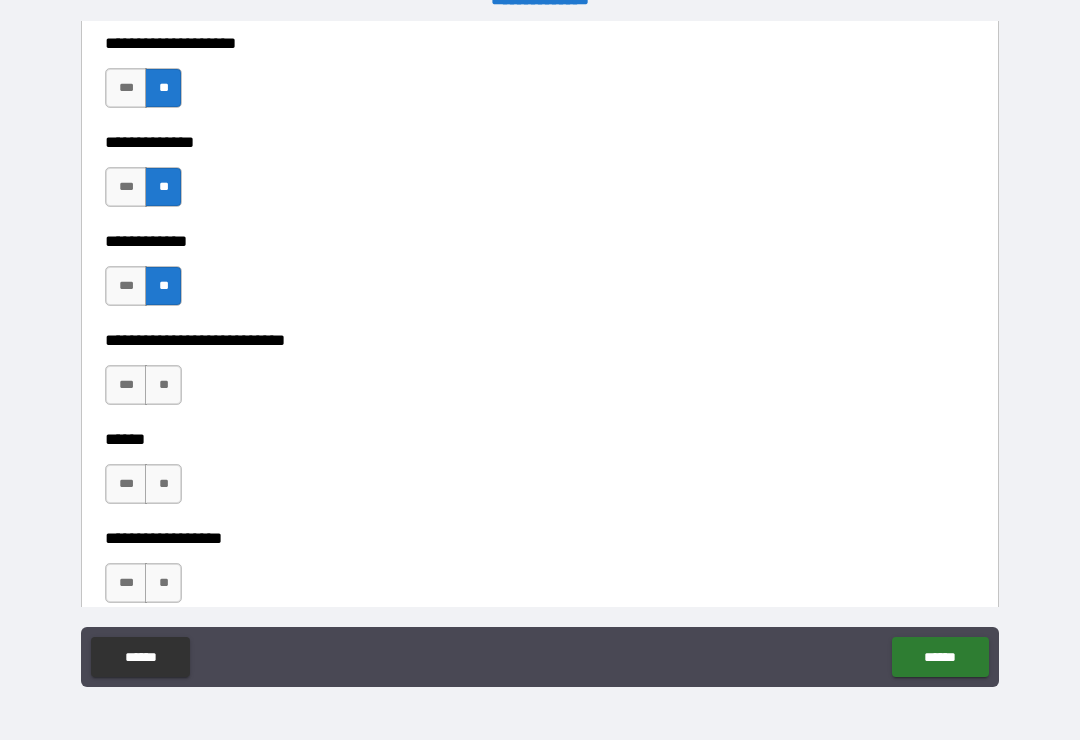 click on "**" at bounding box center [163, 385] 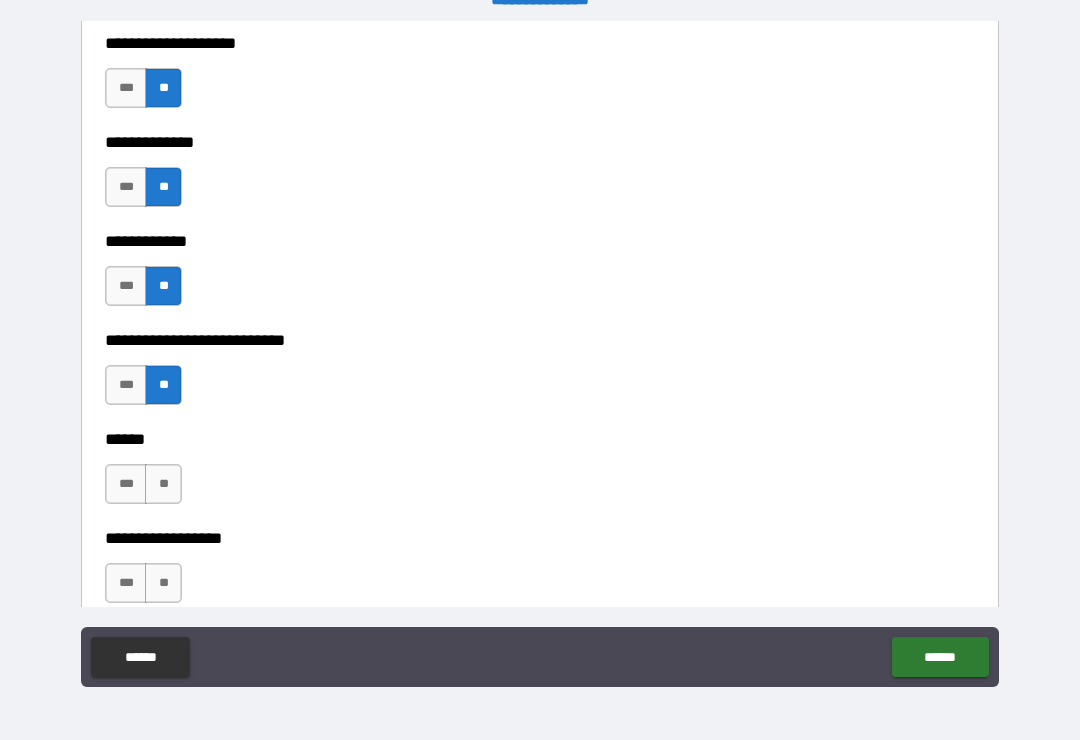 click on "**" at bounding box center (163, 484) 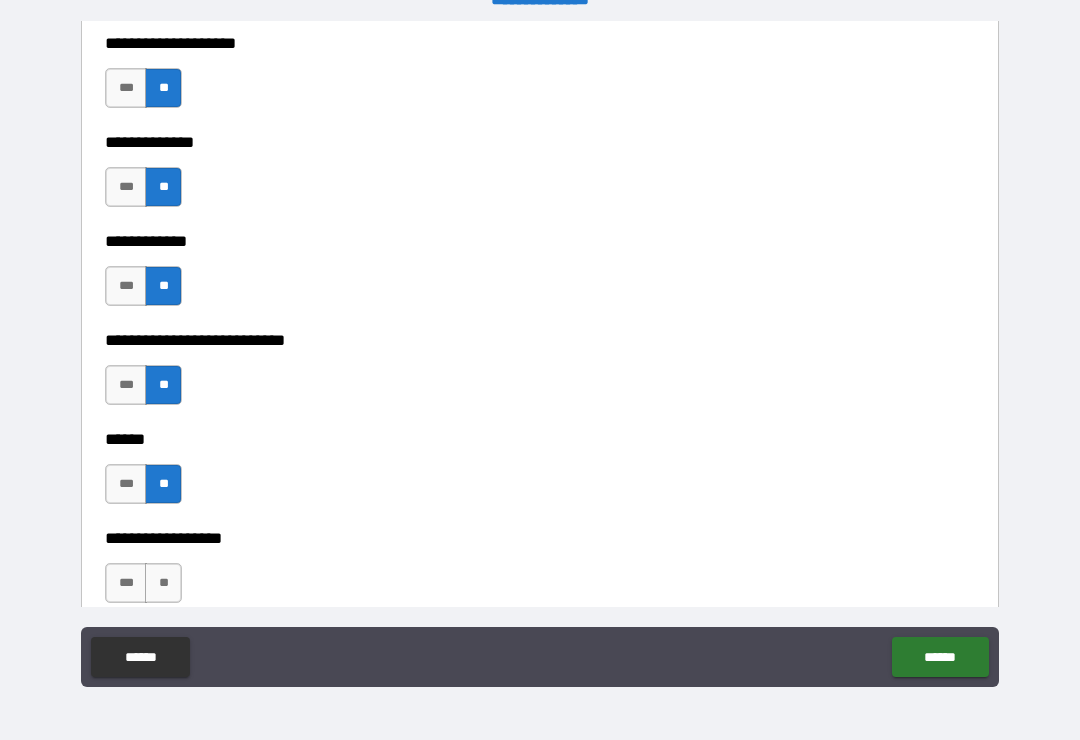 click on "**" at bounding box center [163, 583] 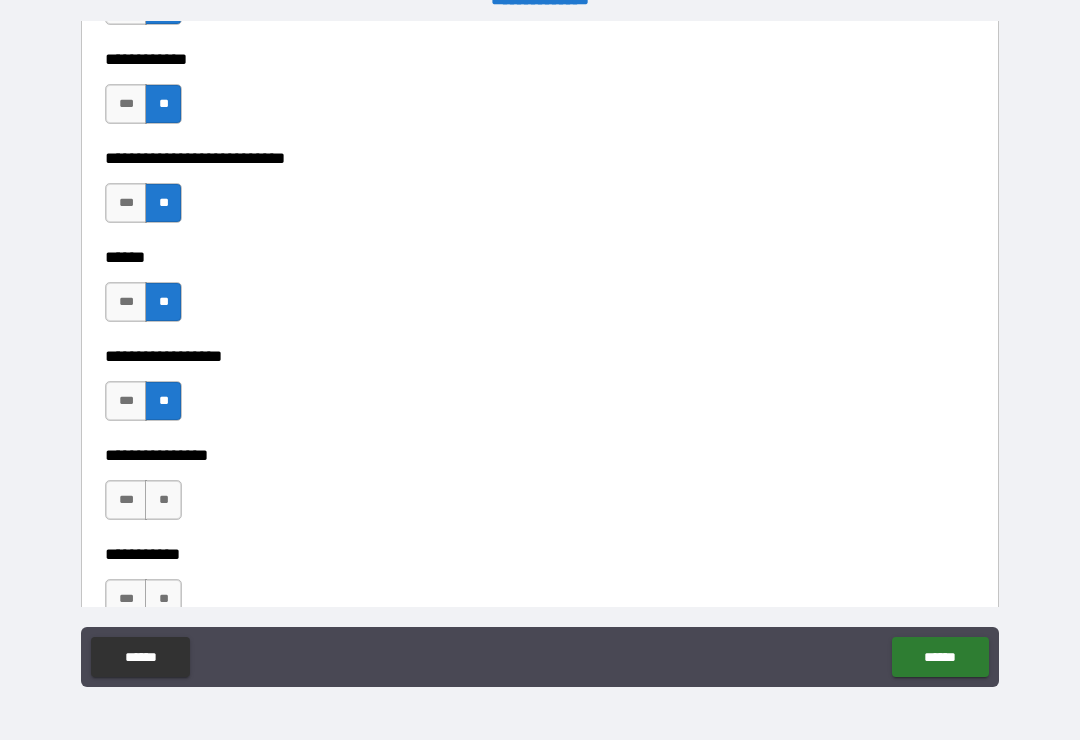 scroll, scrollTop: 9736, scrollLeft: 0, axis: vertical 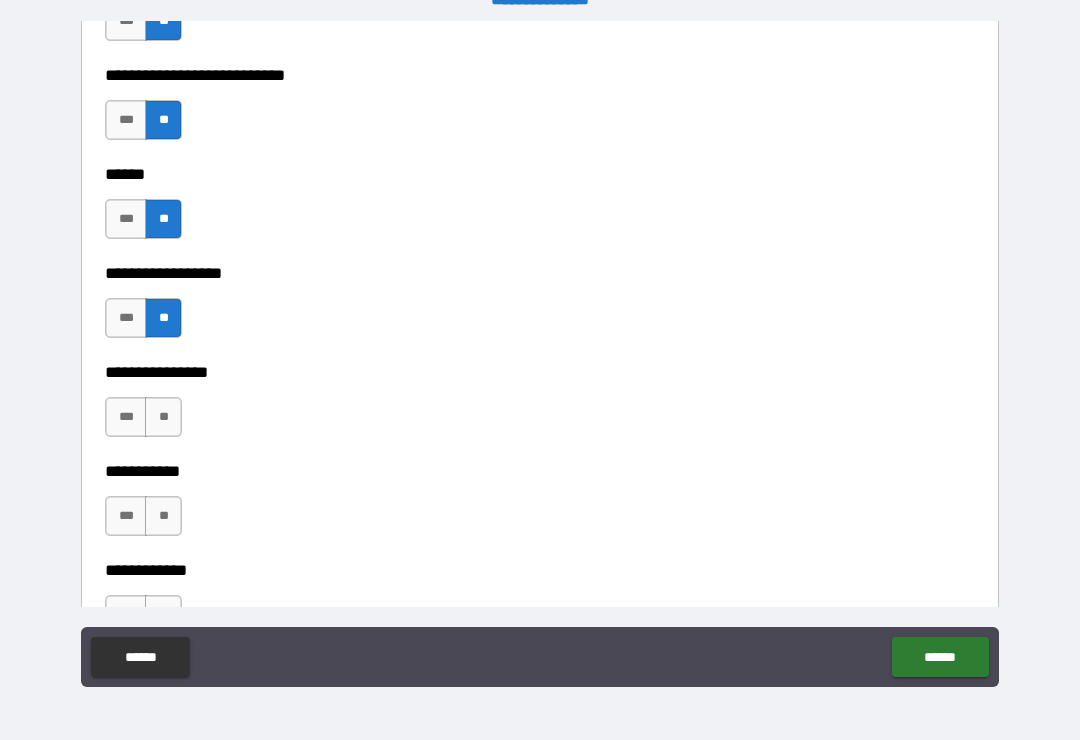 click on "**" at bounding box center (163, 417) 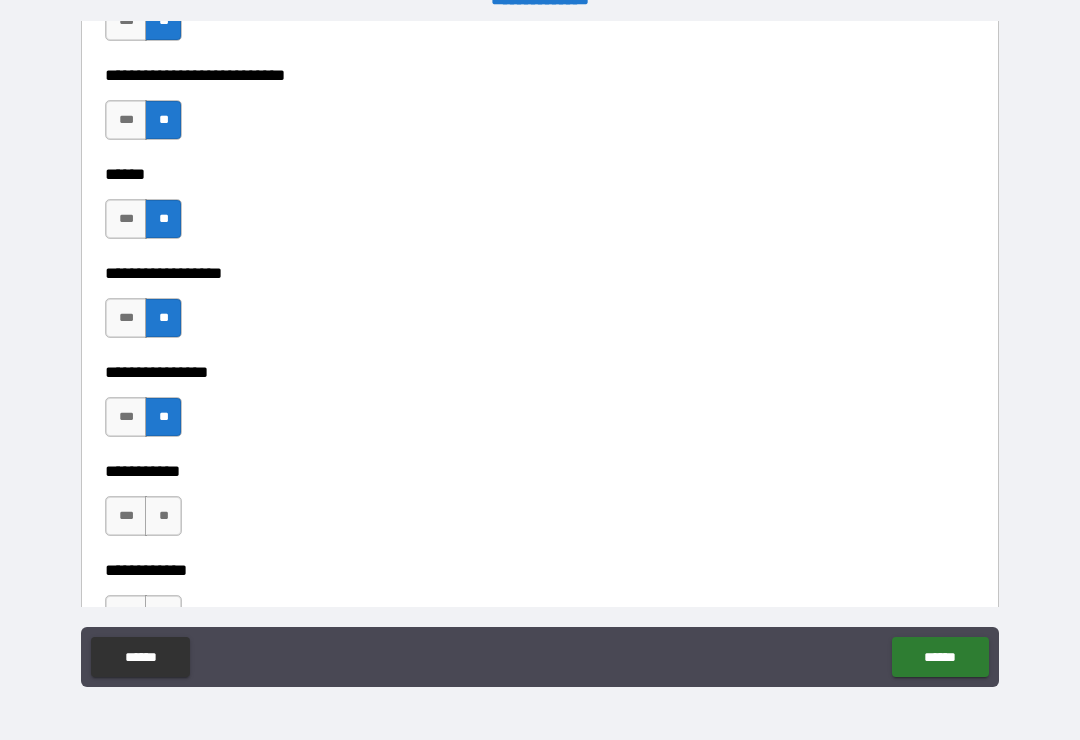 click on "**" at bounding box center [163, 516] 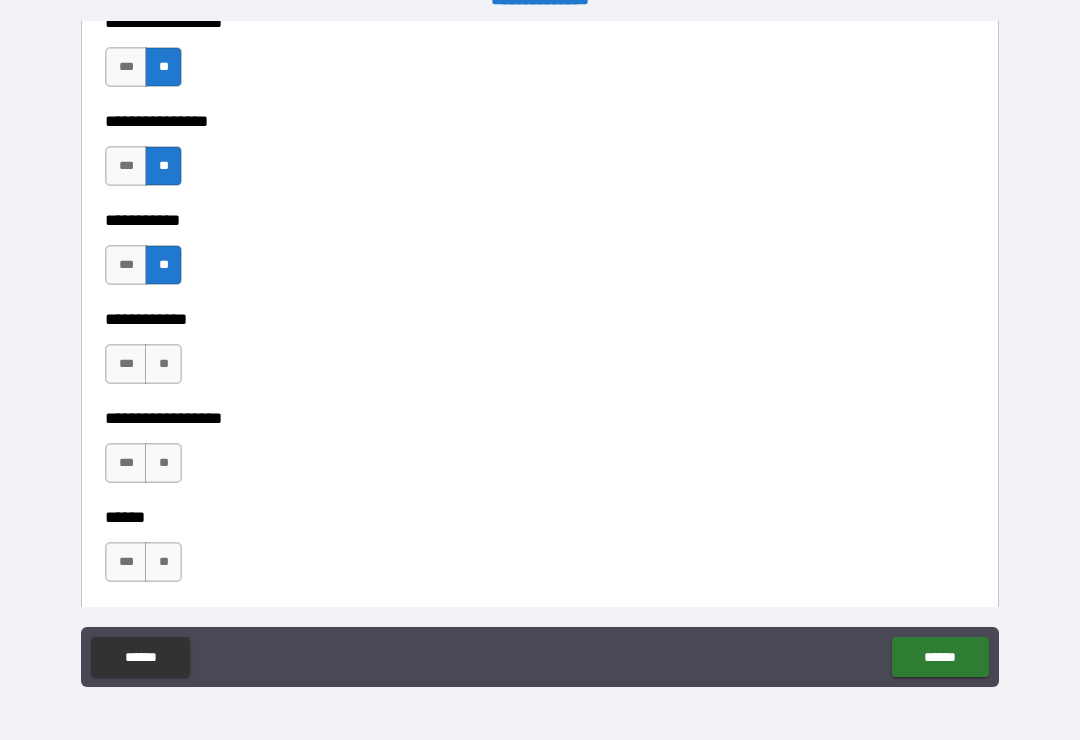 scroll, scrollTop: 9990, scrollLeft: 0, axis: vertical 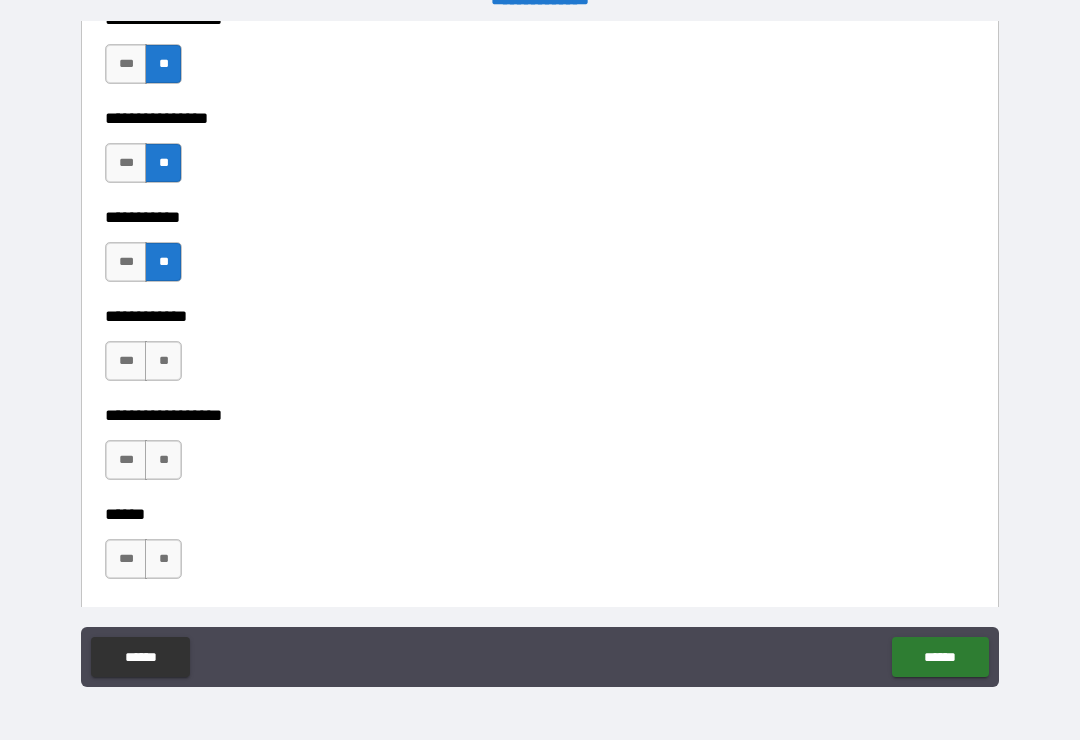 click on "*** **" at bounding box center (146, 366) 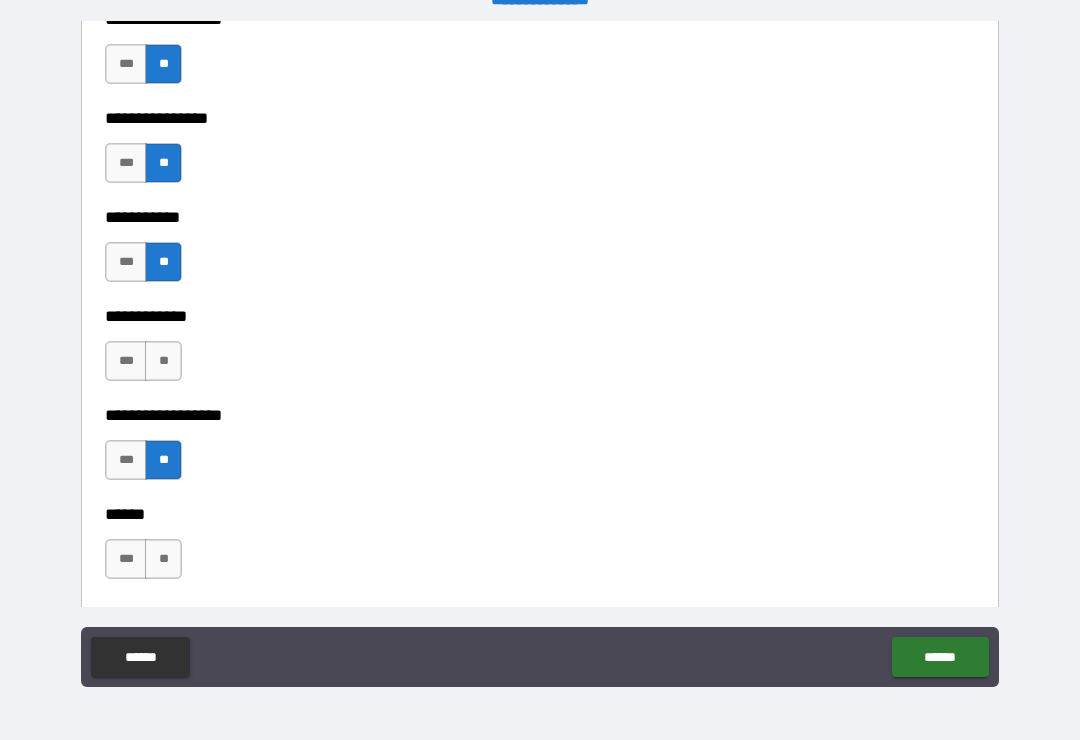 click on "**" at bounding box center (163, 559) 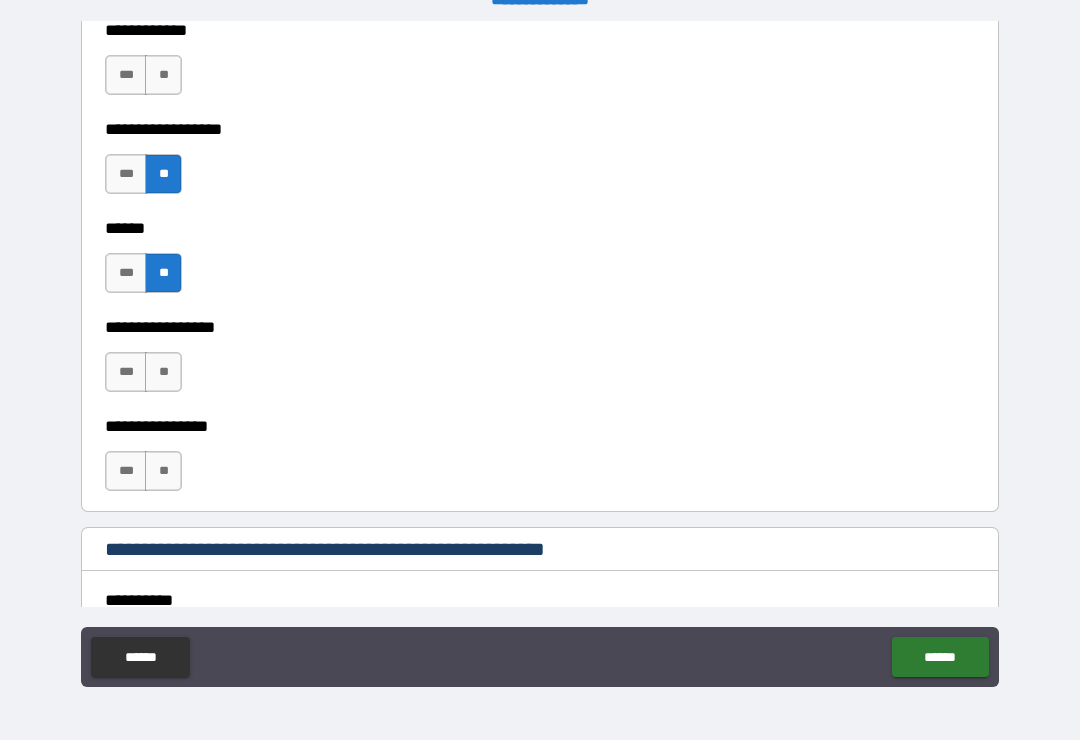 scroll, scrollTop: 10249, scrollLeft: 0, axis: vertical 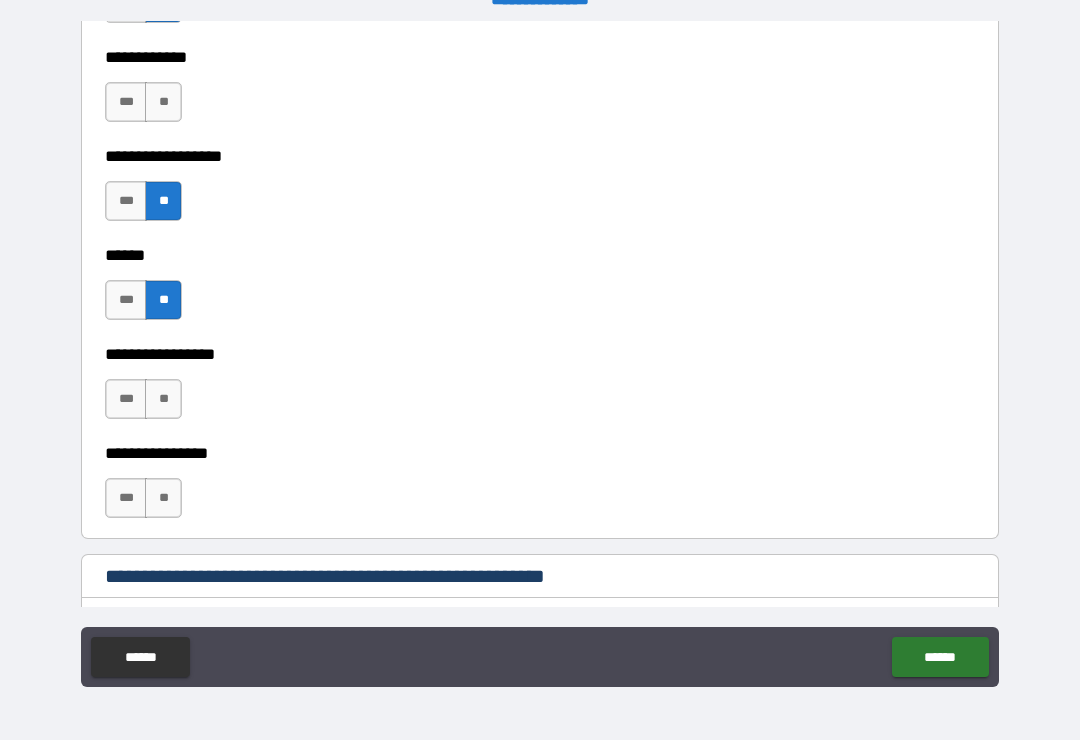 click on "**" at bounding box center [163, 102] 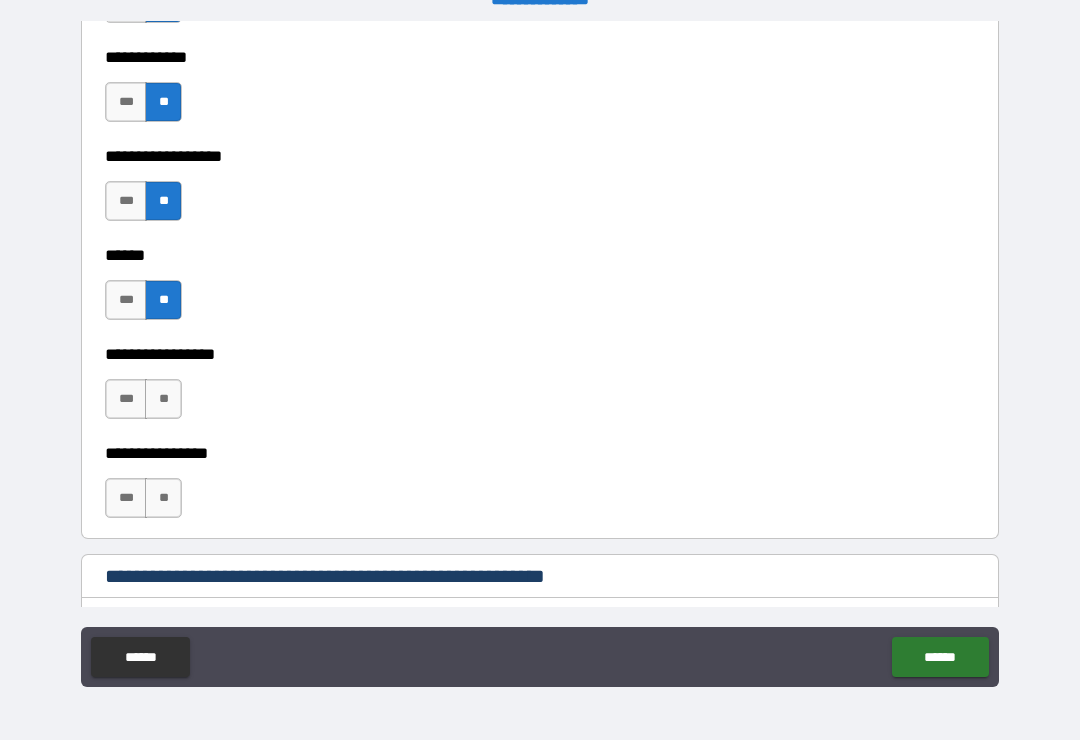 click on "**********" at bounding box center (540, 340) 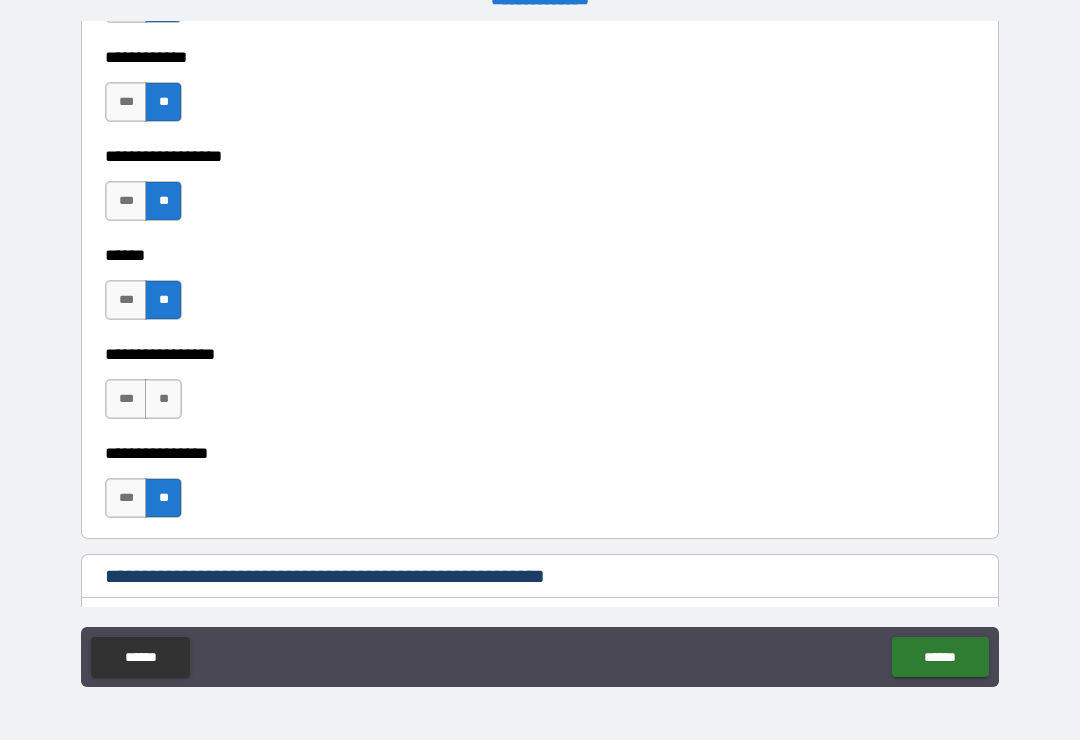 click on "**" at bounding box center [163, 399] 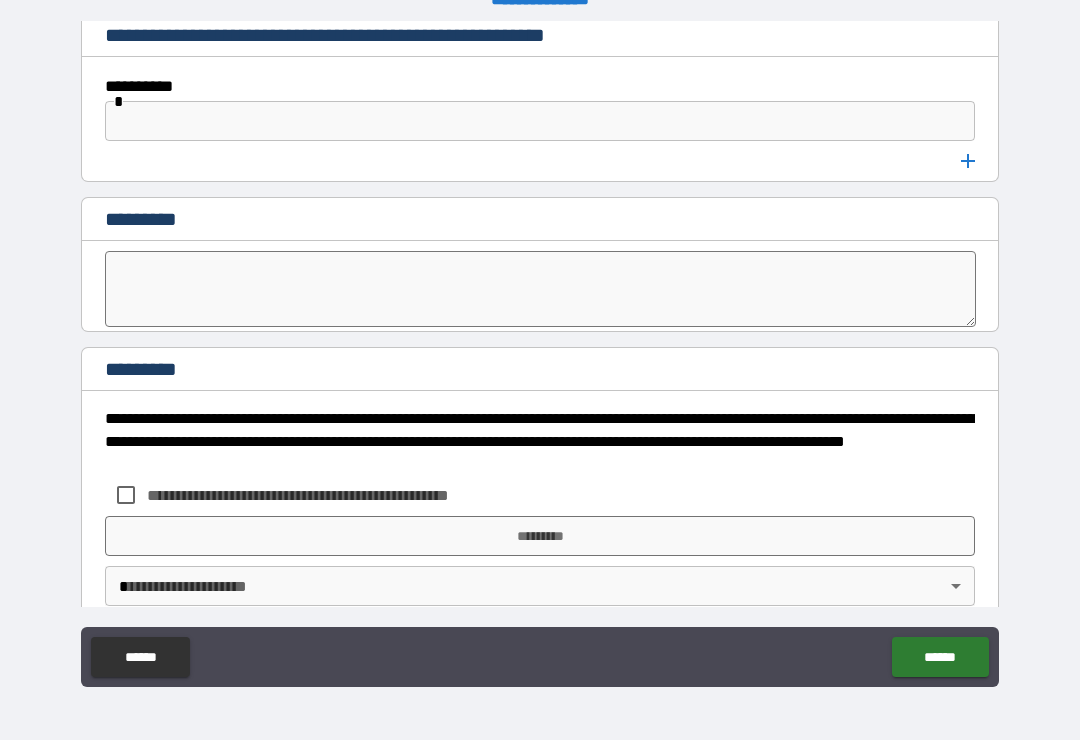 scroll, scrollTop: 10795, scrollLeft: 0, axis: vertical 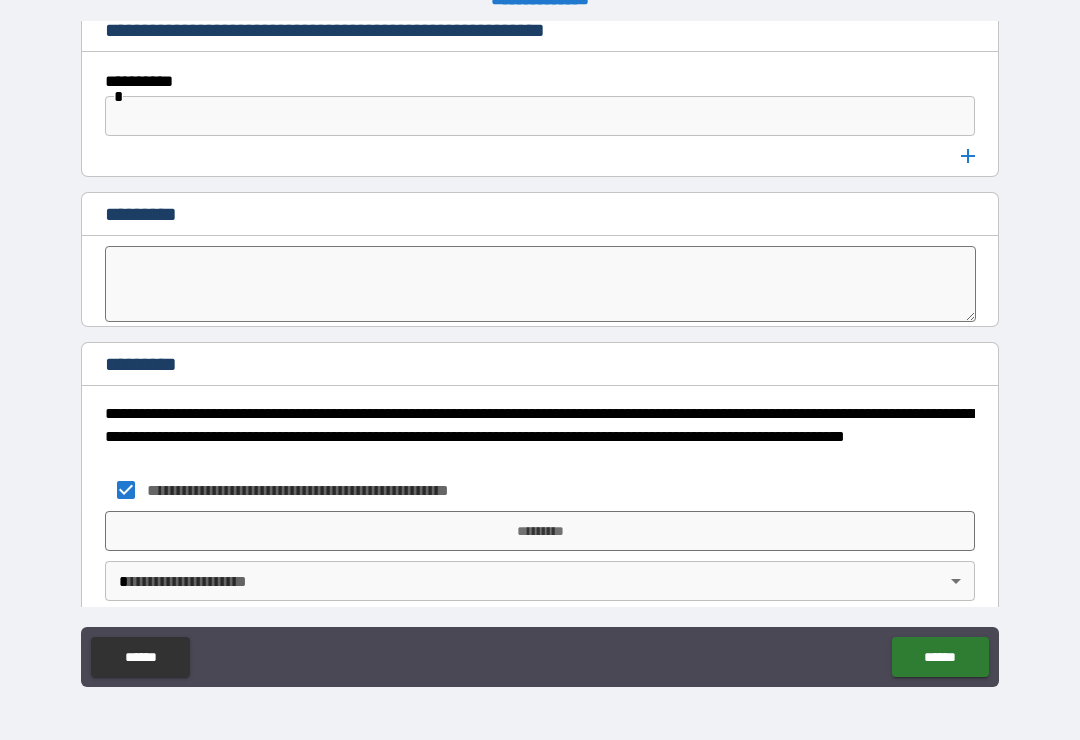click on "*********" at bounding box center [540, 531] 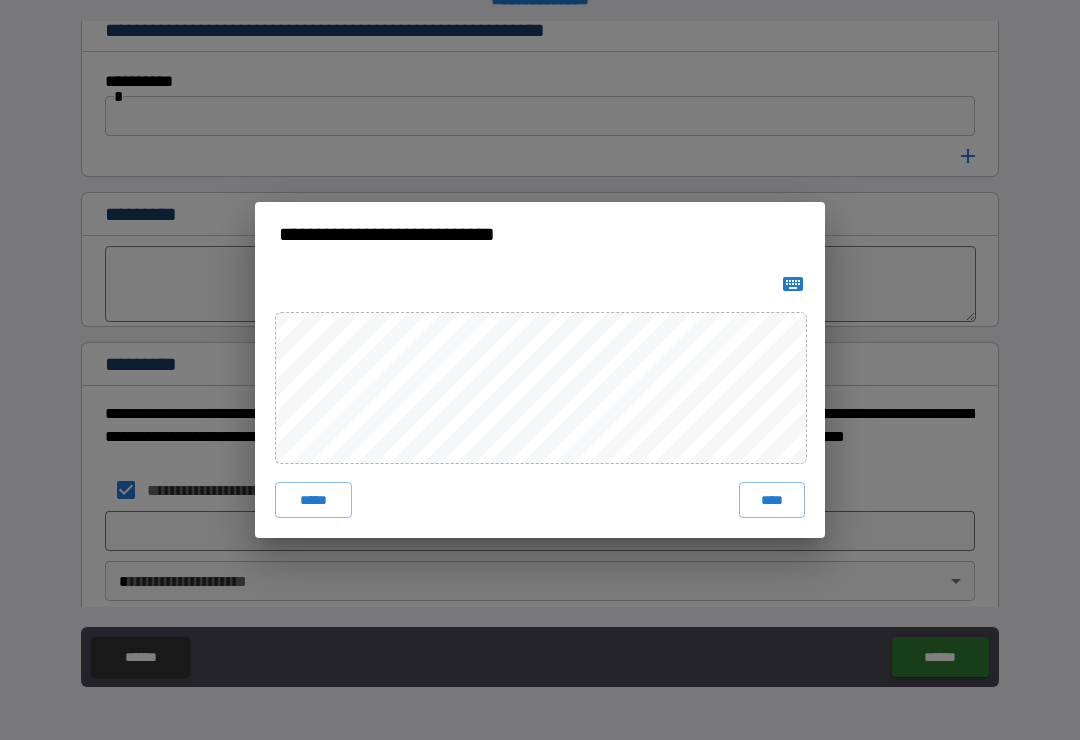 click on "****" at bounding box center [772, 500] 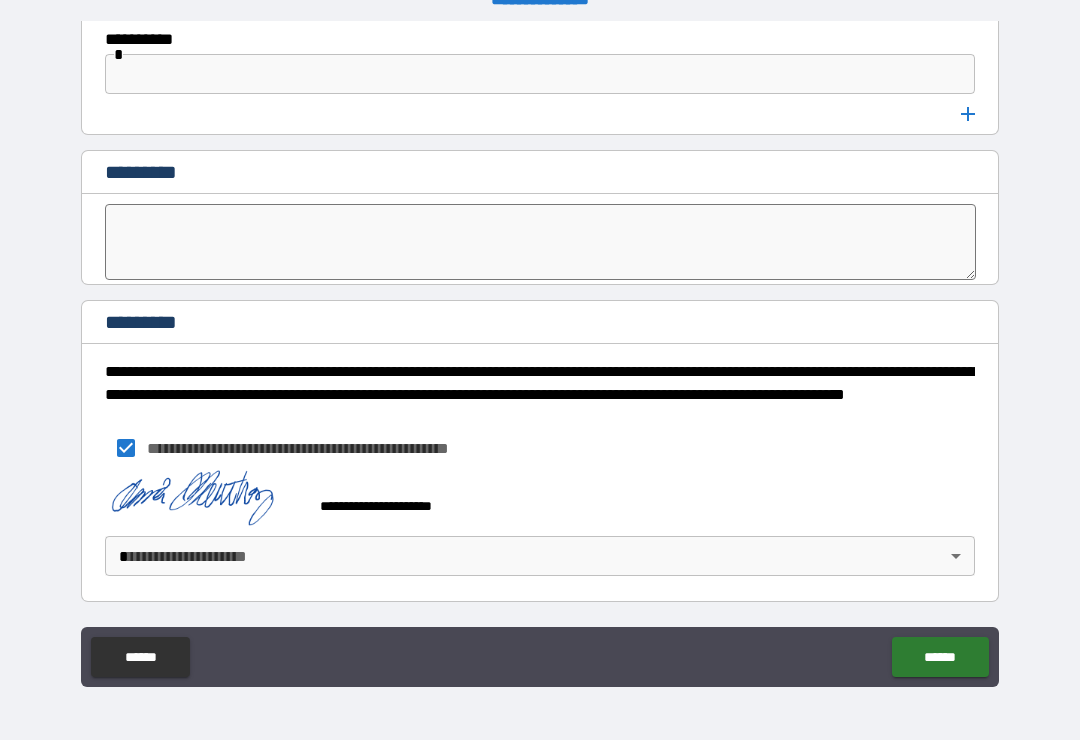 scroll, scrollTop: 10837, scrollLeft: 0, axis: vertical 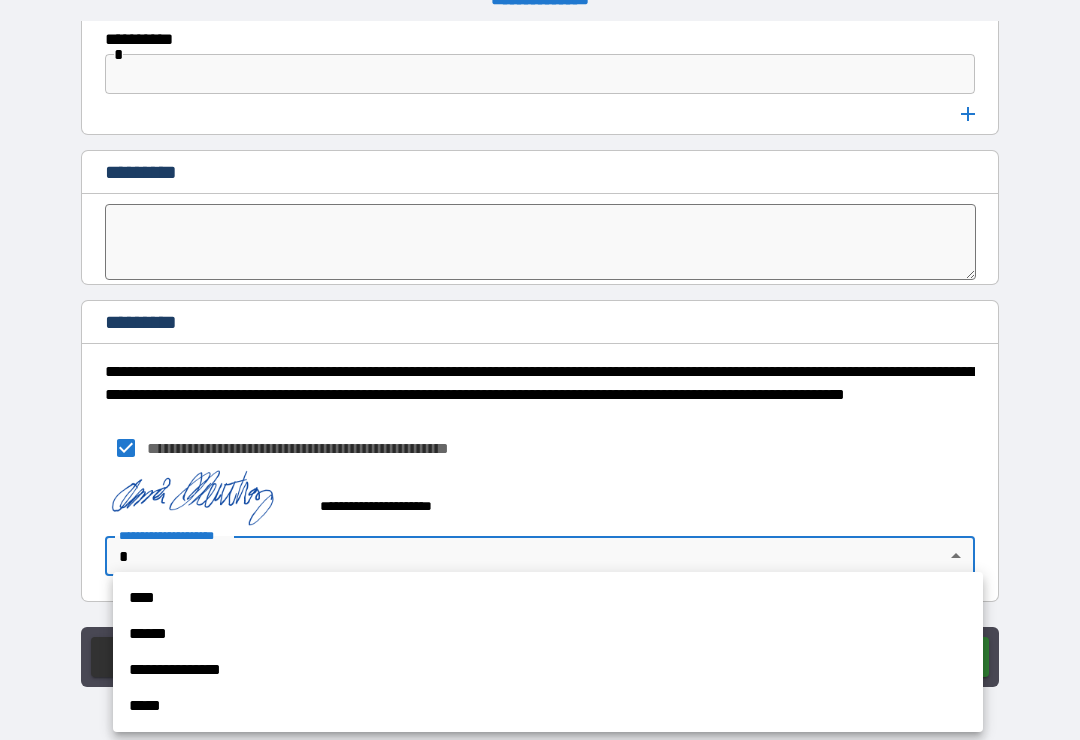 click on "****" at bounding box center [548, 598] 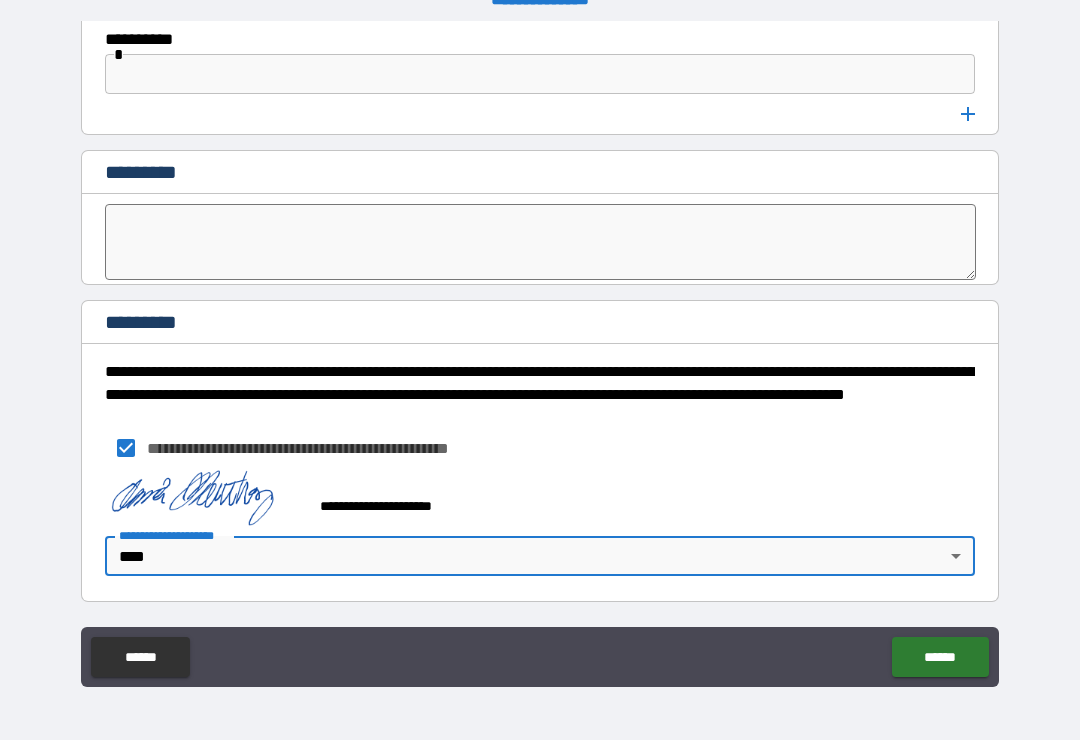 click on "******" at bounding box center (940, 657) 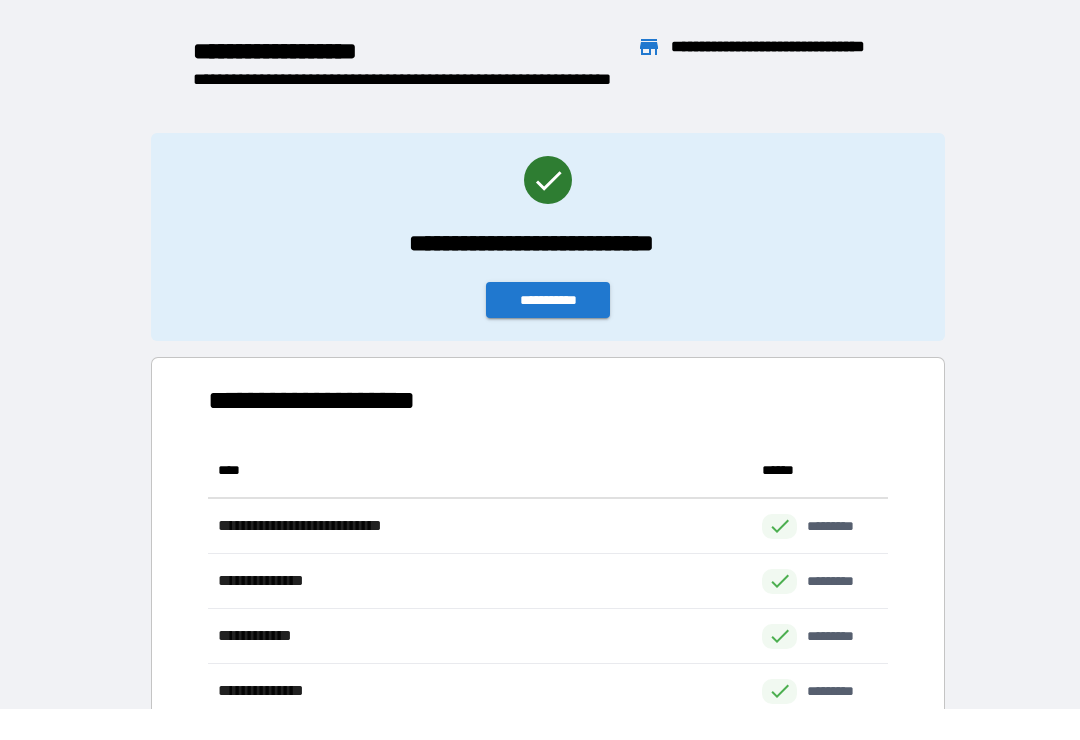 scroll, scrollTop: 1, scrollLeft: 1, axis: both 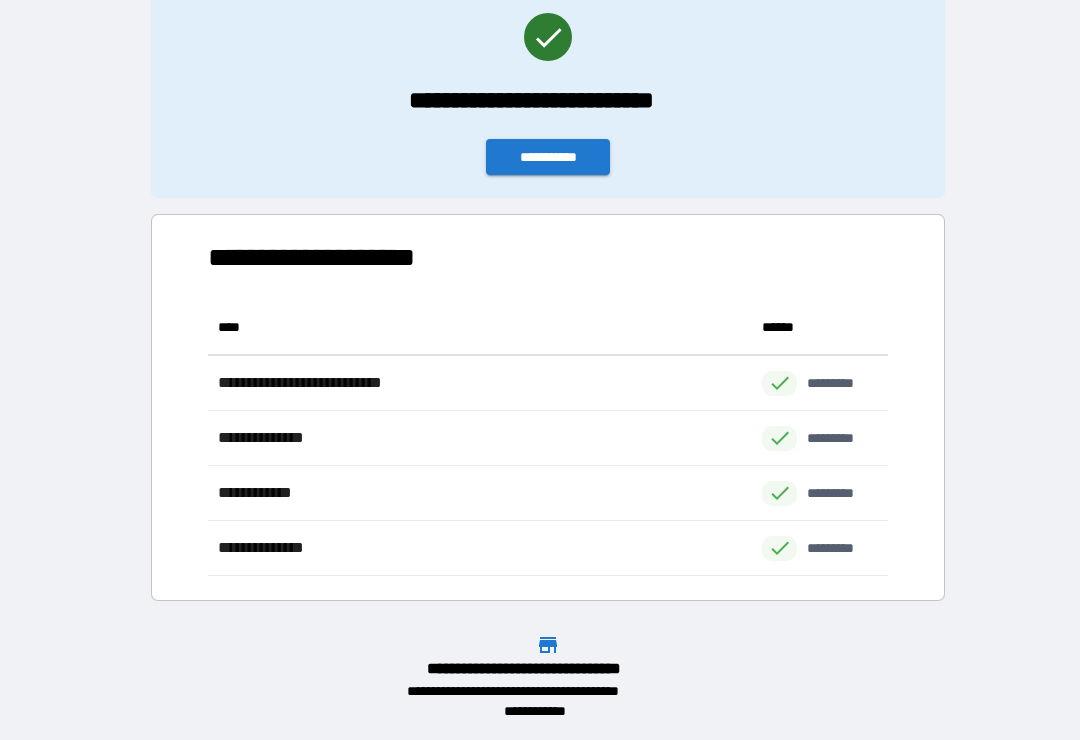 click on "**********" at bounding box center (548, 157) 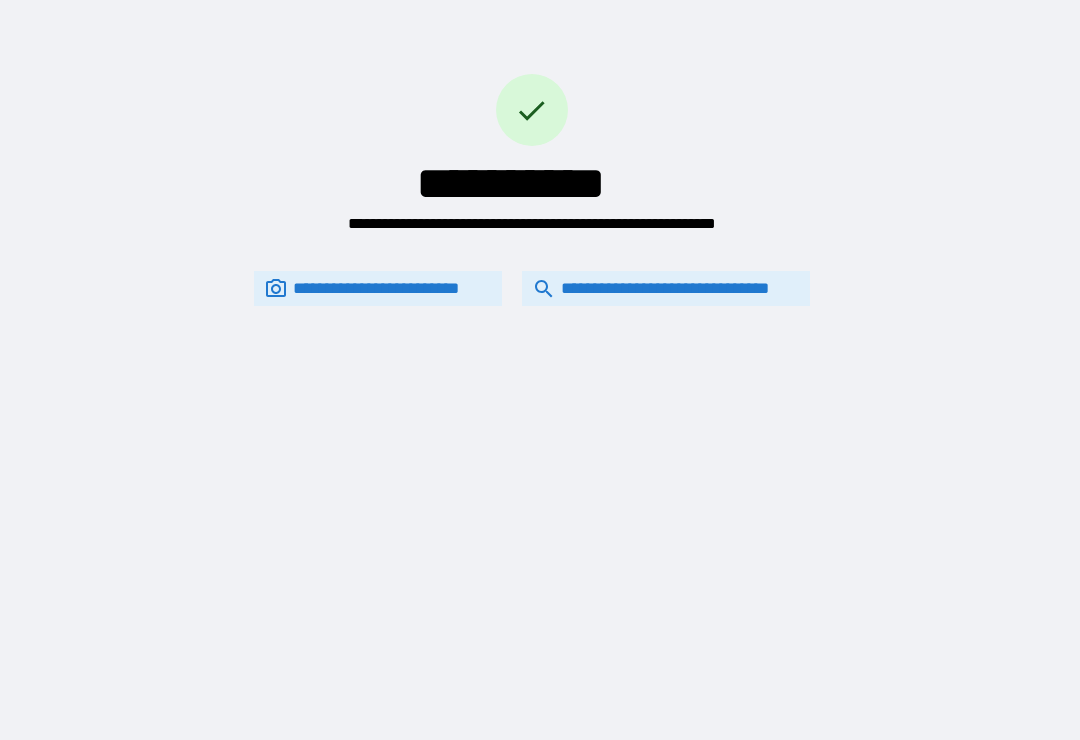 click on "**********" at bounding box center (666, 288) 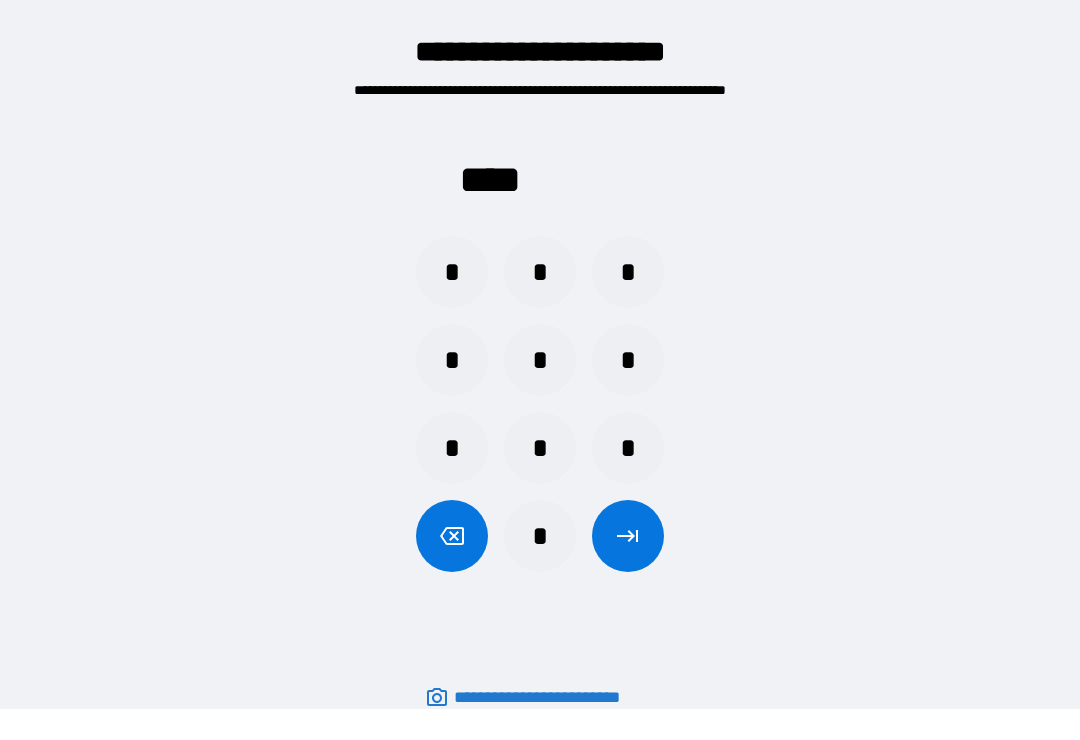click on "*" at bounding box center (540, 272) 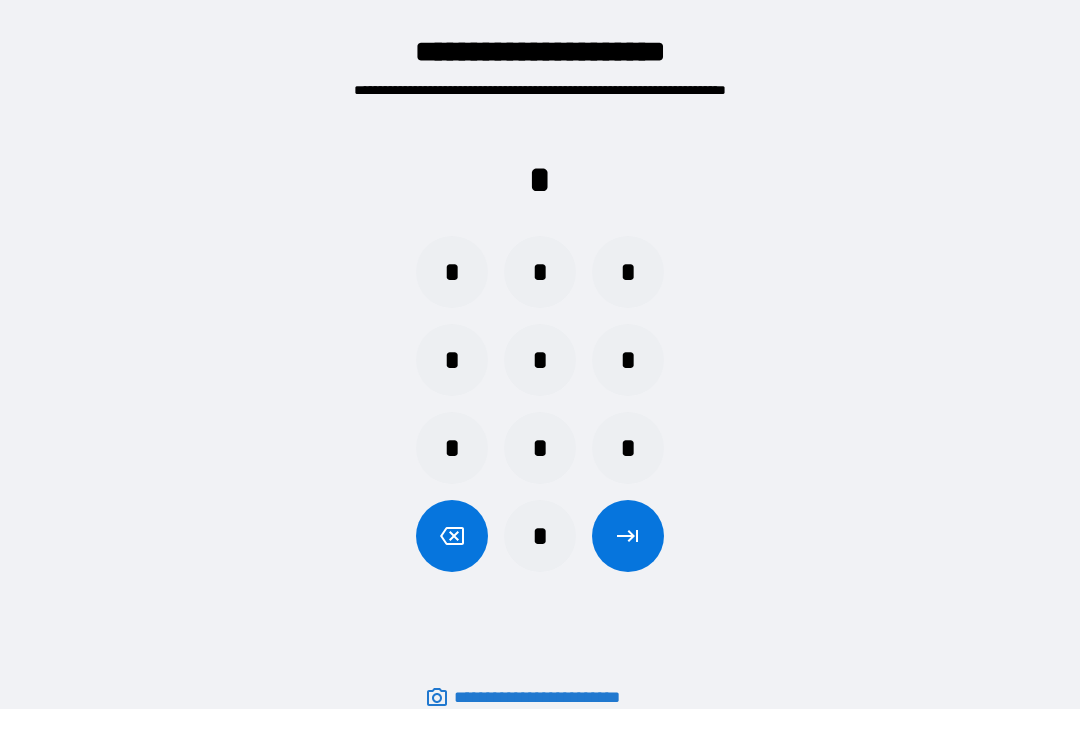 click on "*" at bounding box center (540, 536) 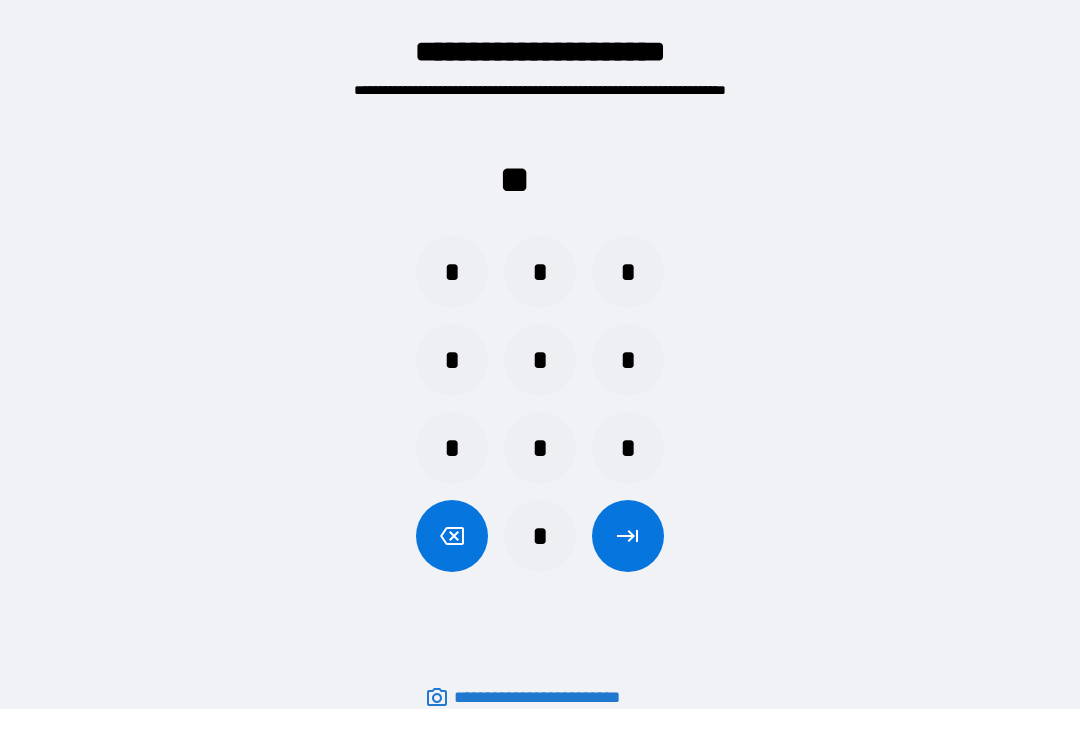 click on "*" at bounding box center [452, 272] 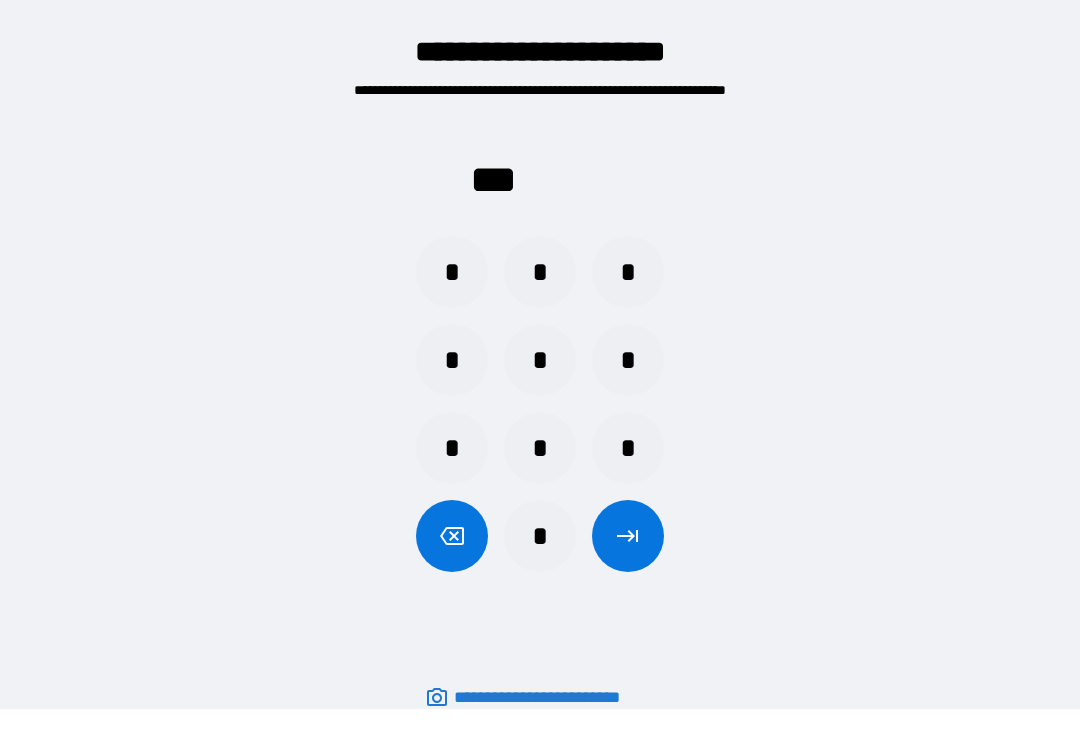 click on "*" at bounding box center (628, 360) 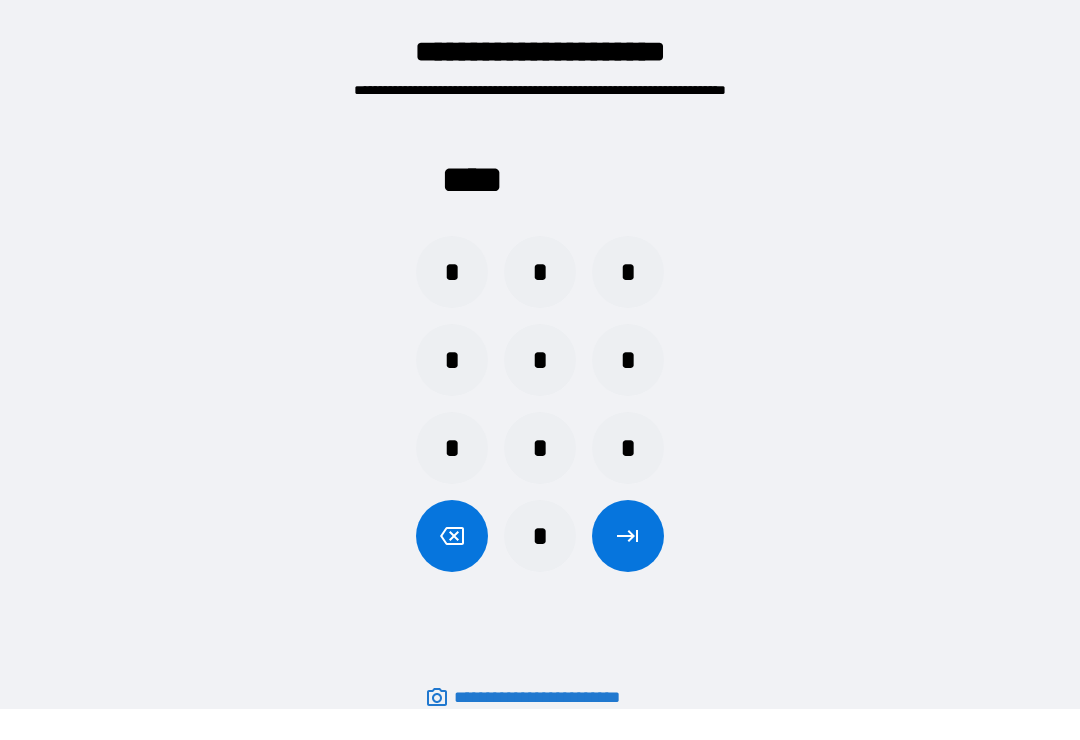 click at bounding box center (628, 536) 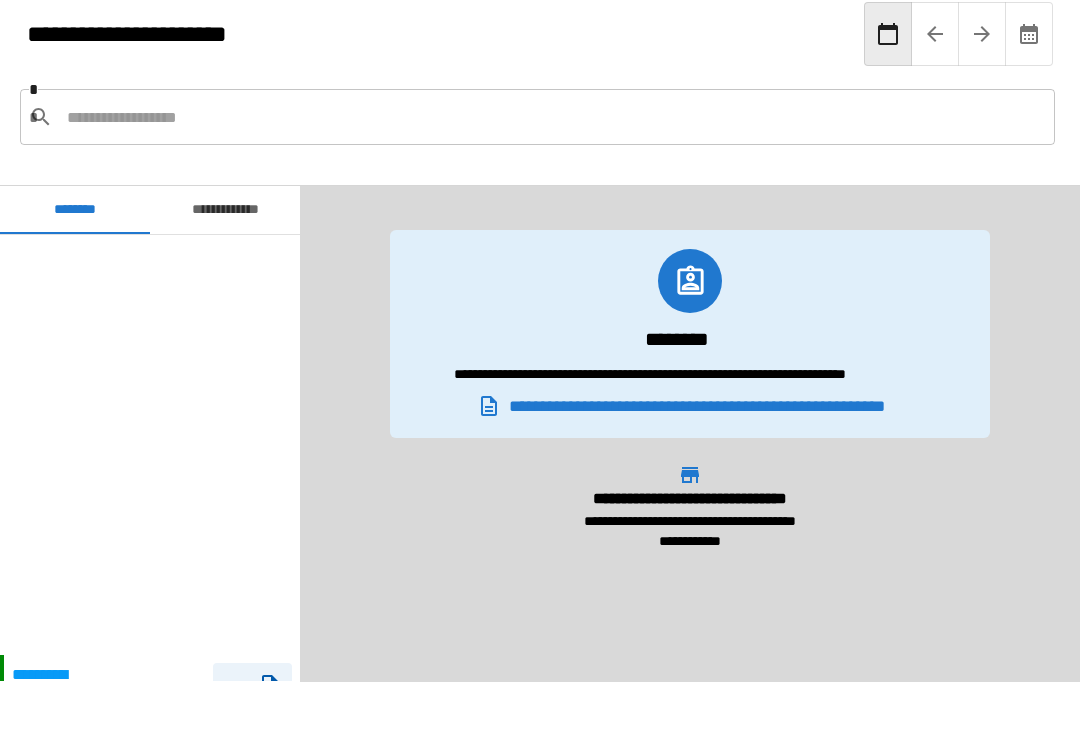 scroll, scrollTop: 420, scrollLeft: 0, axis: vertical 